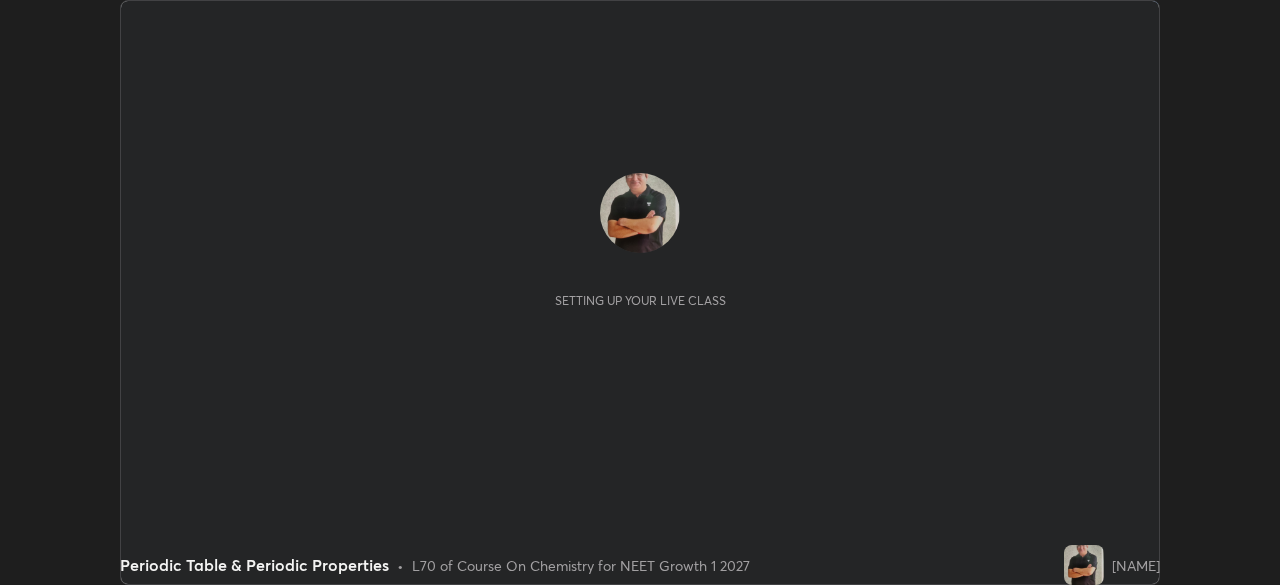 scroll, scrollTop: 0, scrollLeft: 0, axis: both 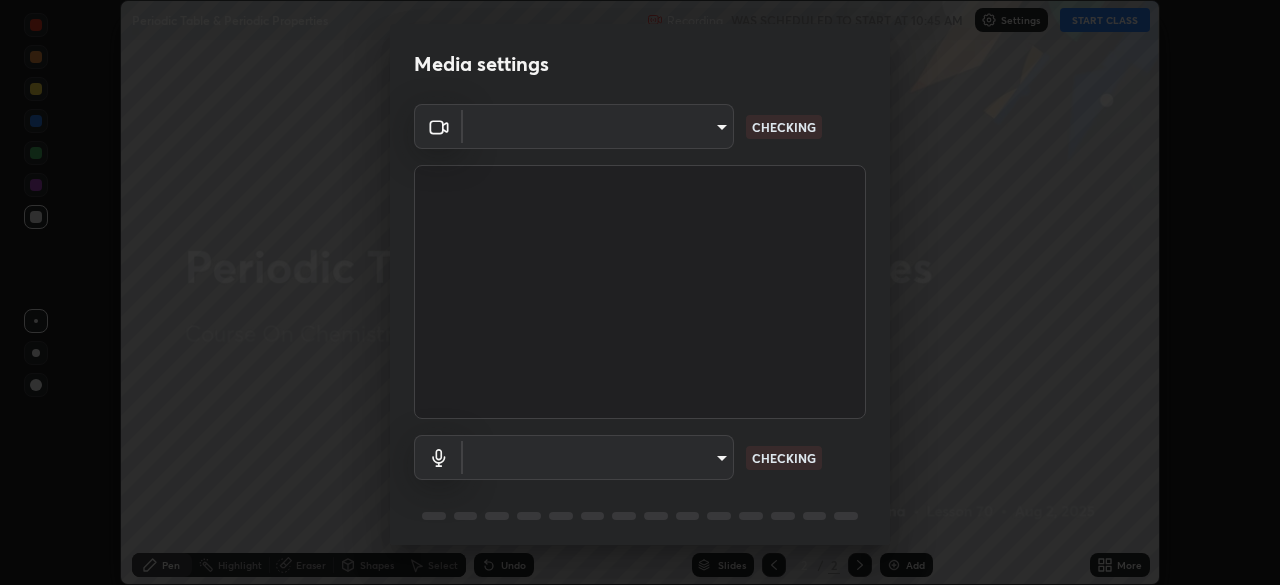 type on "1e49b53be58bf3658c32ba4c8e2538d2601885ca91182b01ba969948c87b8f29" 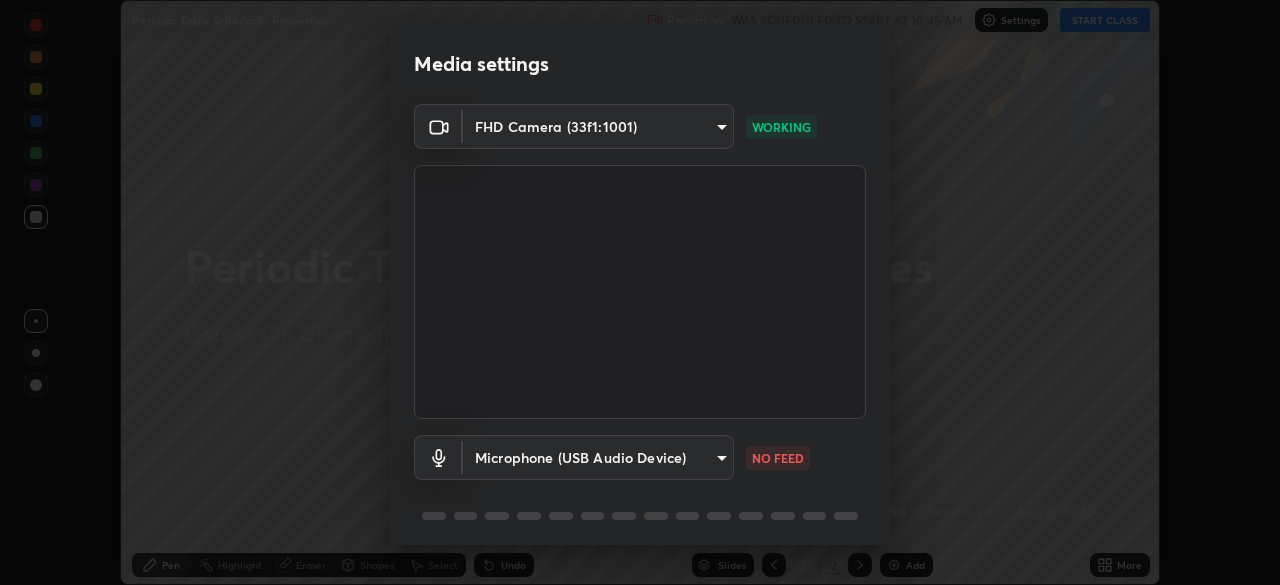 click on "Erase all Periodic Table & Periodic Properties Recording WAS SCHEDULED TO START AT  [TIME] Settings START CLASS Setting up your live class Periodic Table & Periodic Properties • L70 of Course On Chemistry for NEET Growth 1 2027 [NAME] Pen Highlight Eraser Shapes Select Undo Slides 2 / 2 Add More No doubts shared Encourage your learners to ask a doubt for better clarity Report an issue Reason for reporting Buffering Chat not working Audio - Video sync issue Educator video quality low ​ Attach an image Report Media settings FHD Camera ([HASH]) [HASH] WORKING Microphone (USB Audio Device) [HASH] WORKING NO FEED 1 / 5 Next" at bounding box center (640, 292) 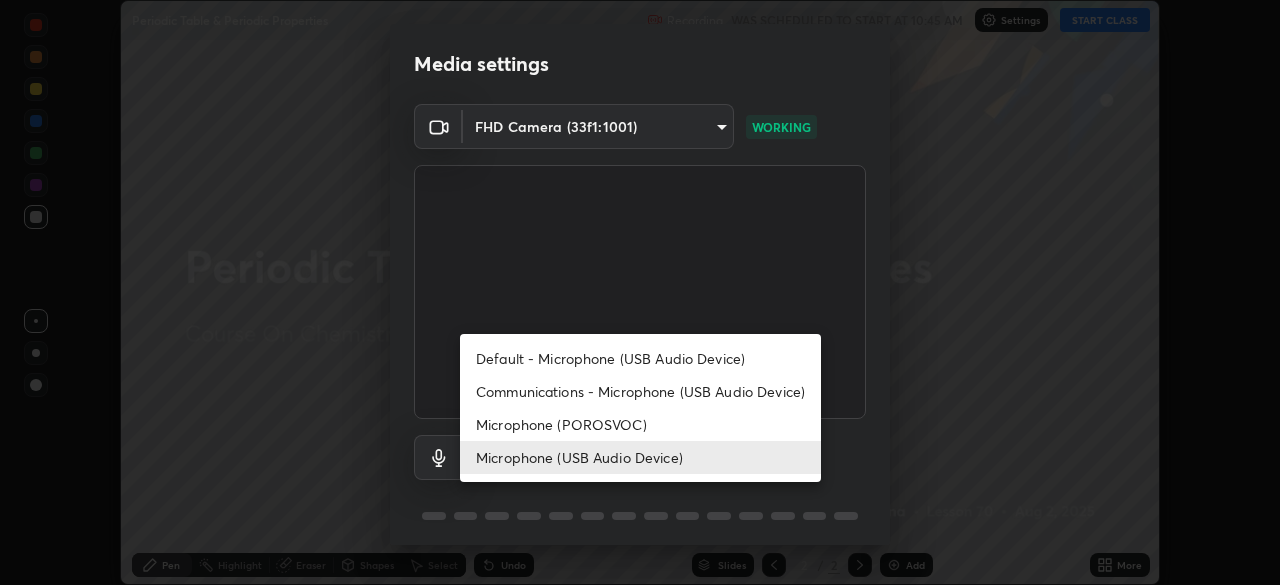 click on "Communications - Microphone (USB Audio Device)" at bounding box center (640, 391) 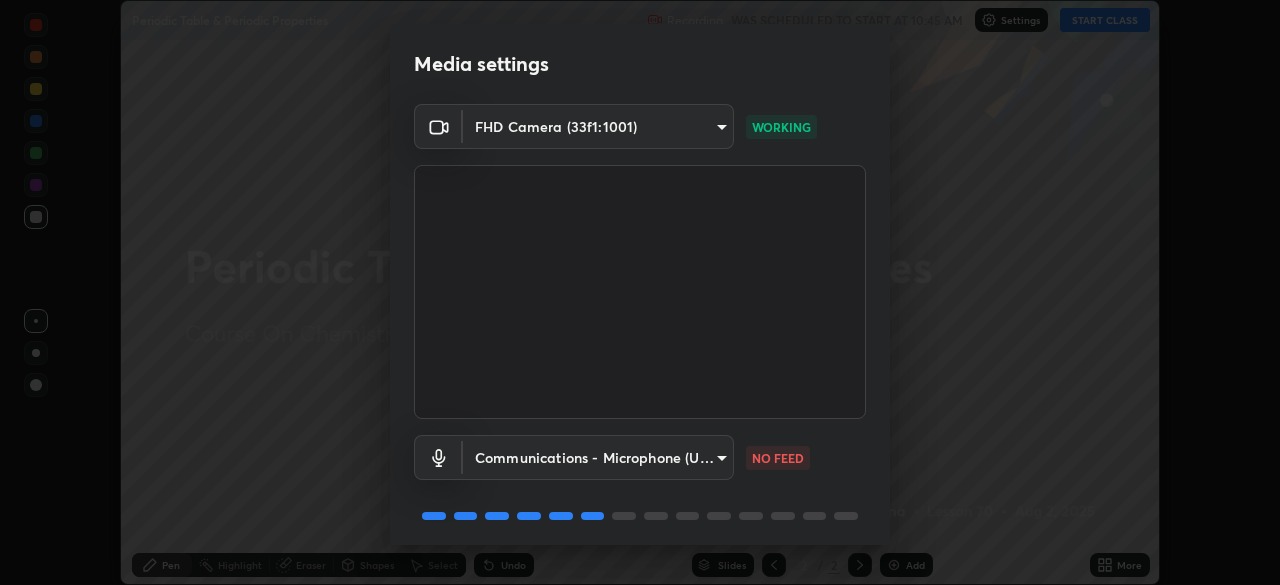 click on "Erase all Periodic Table & Periodic Properties Recording WAS SCHEDULED TO START AT  [TIME] Settings START CLASS Setting up your live class Periodic Table & Periodic Properties • L70 of Course On Chemistry for NEET Growth 1 2027 [NAME] Pen Highlight Eraser Shapes Select Undo Slides 2 / 2 Add More No doubts shared Encourage your learners to ask a doubt for better clarity Report an issue Reason for reporting Buffering Chat not working Audio - Video sync issue Educator video quality low ​ Attach an image Report Media settings FHD Camera ([HASH]) [HASH] WORKING Communications - Microphone (USB Audio Device) [HASH] communications NO FEED 1 / 5 Next" at bounding box center (640, 292) 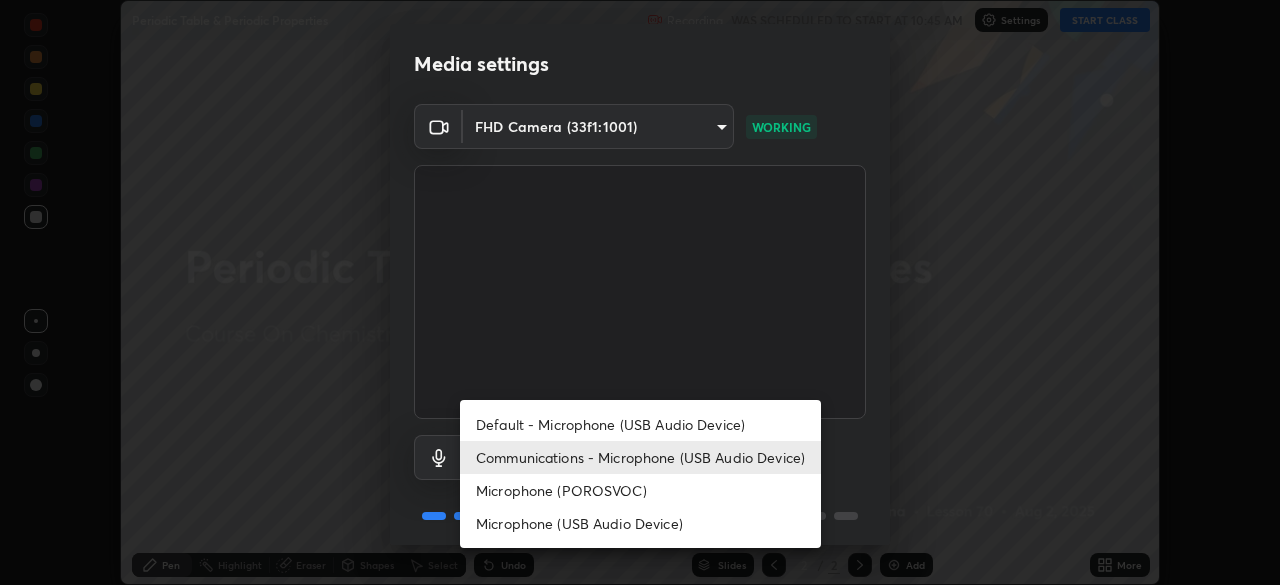 click on "Microphone (USB Audio Device)" at bounding box center (640, 523) 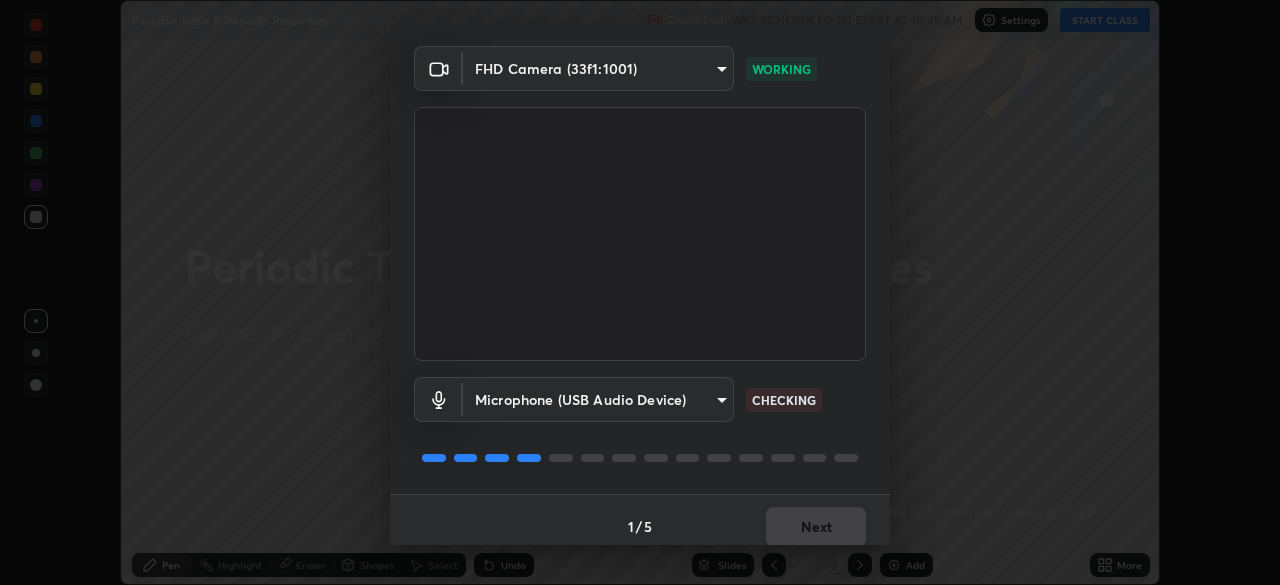 scroll, scrollTop: 71, scrollLeft: 0, axis: vertical 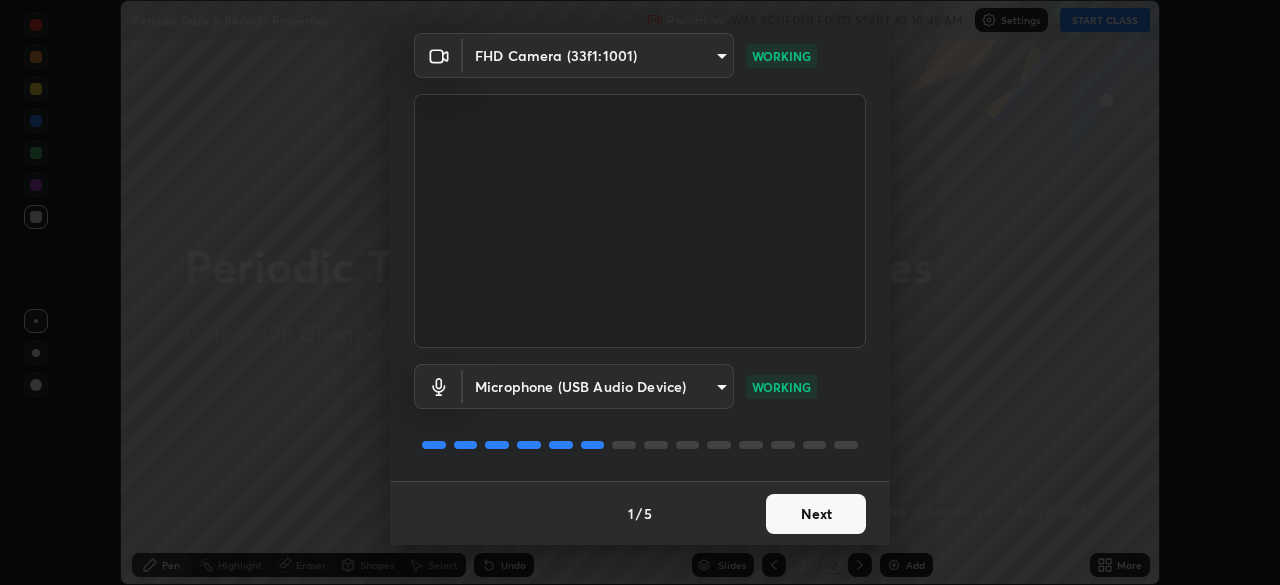 click on "Next" at bounding box center [816, 514] 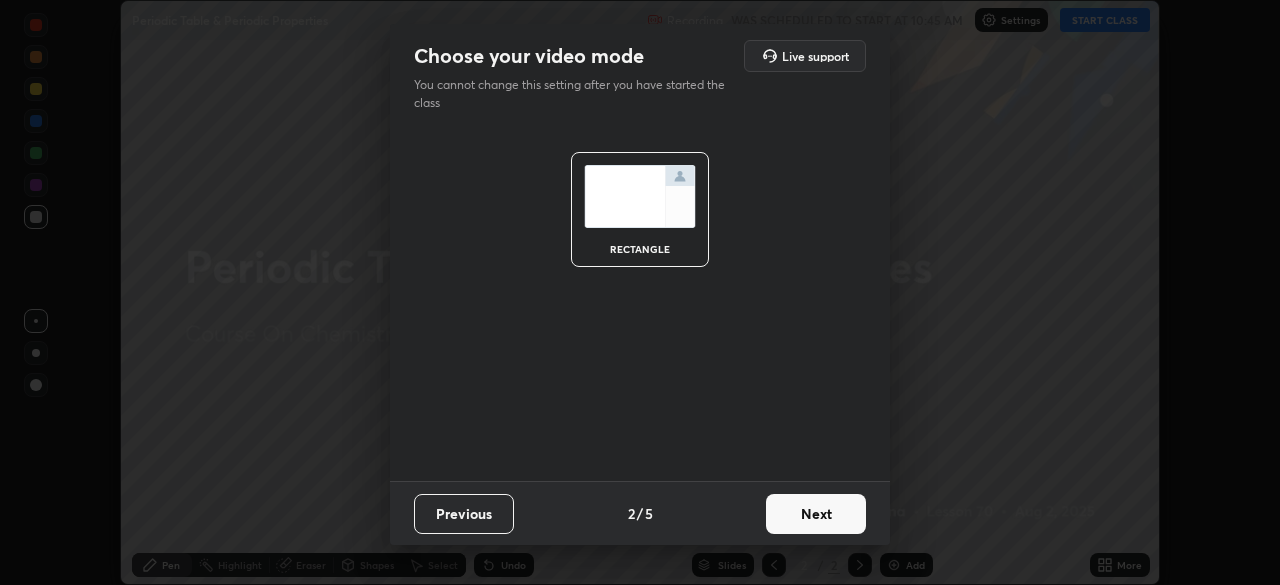 scroll, scrollTop: 0, scrollLeft: 0, axis: both 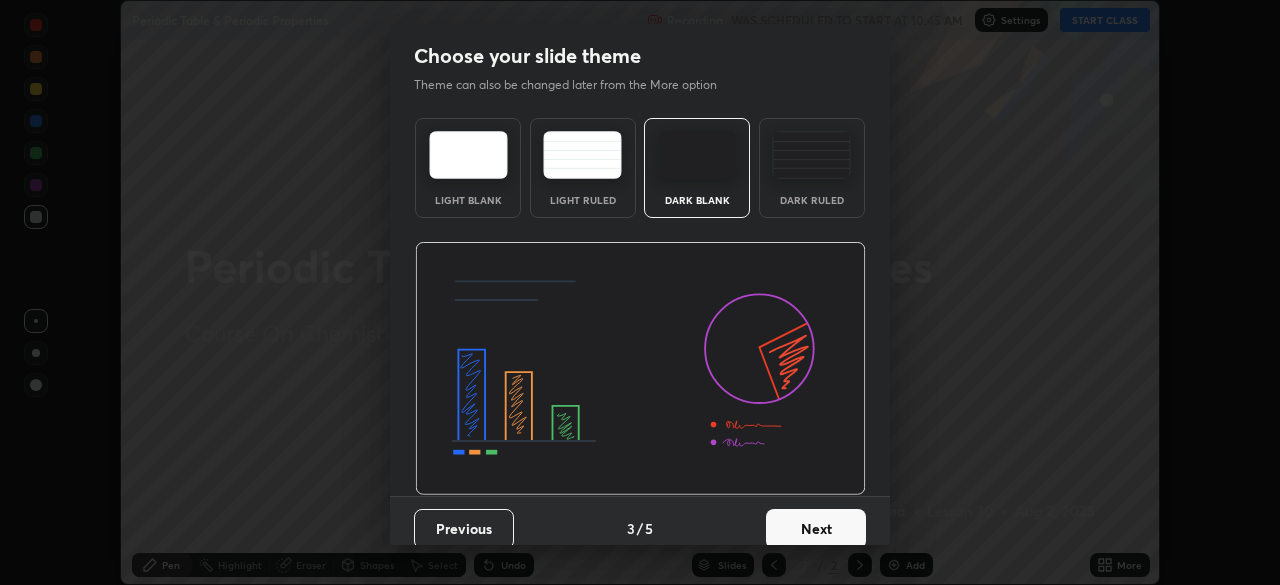 click on "Next" at bounding box center [816, 529] 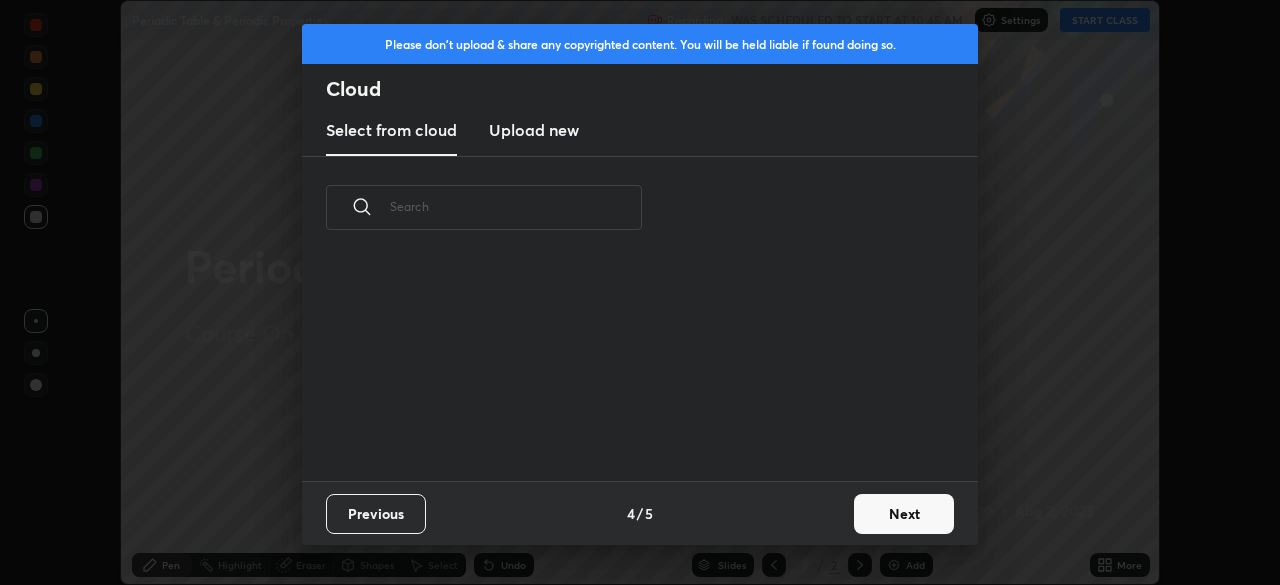 click on "Next" at bounding box center [904, 514] 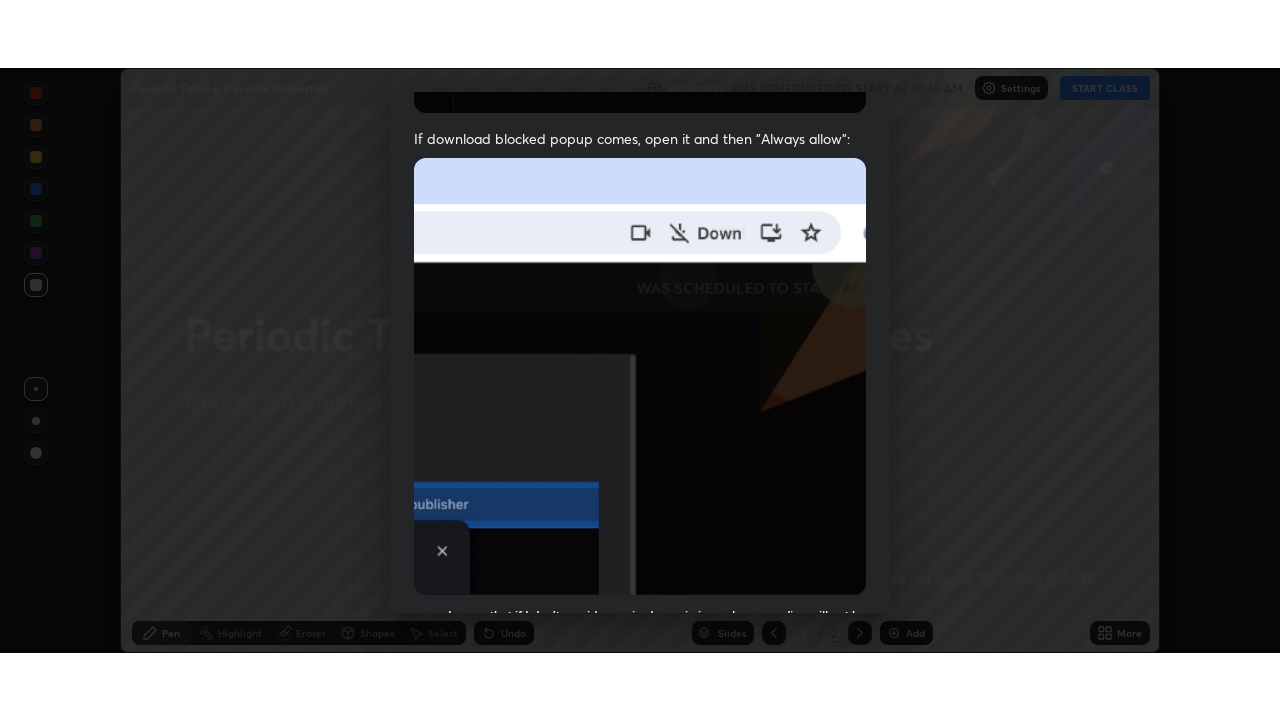 scroll, scrollTop: 479, scrollLeft: 0, axis: vertical 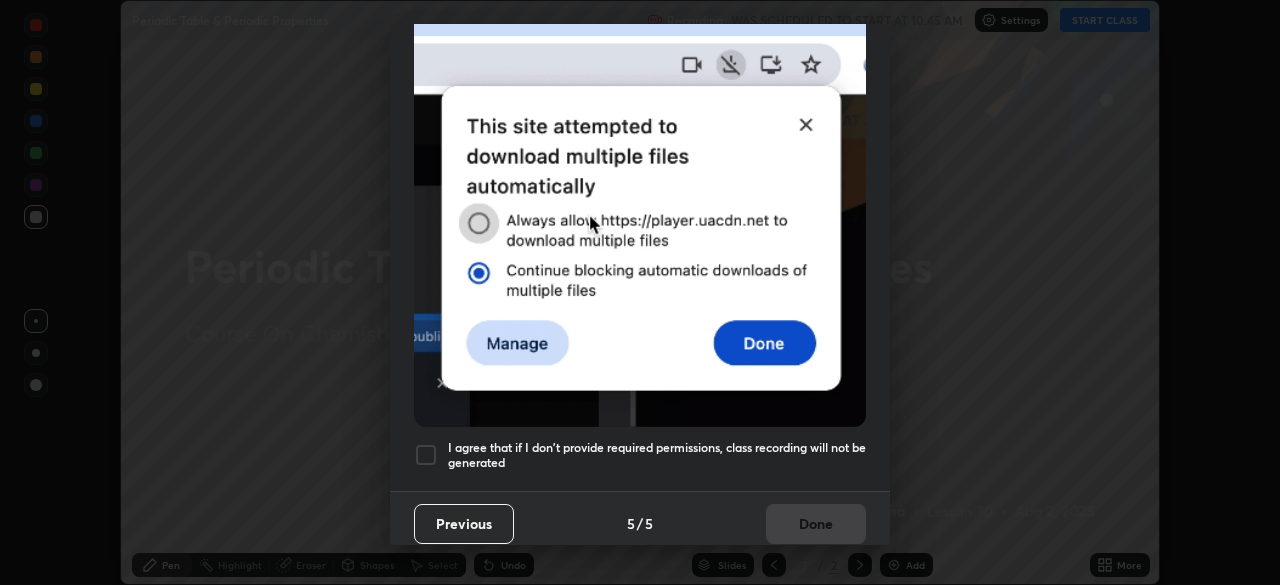 click at bounding box center [426, 455] 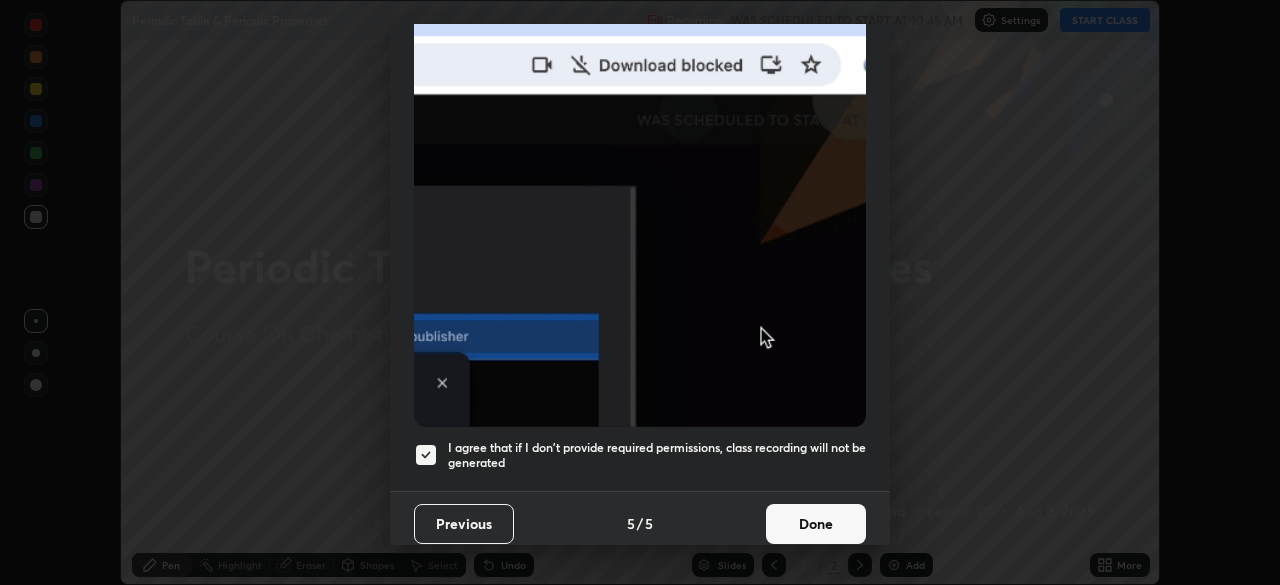 click on "Done" at bounding box center [816, 524] 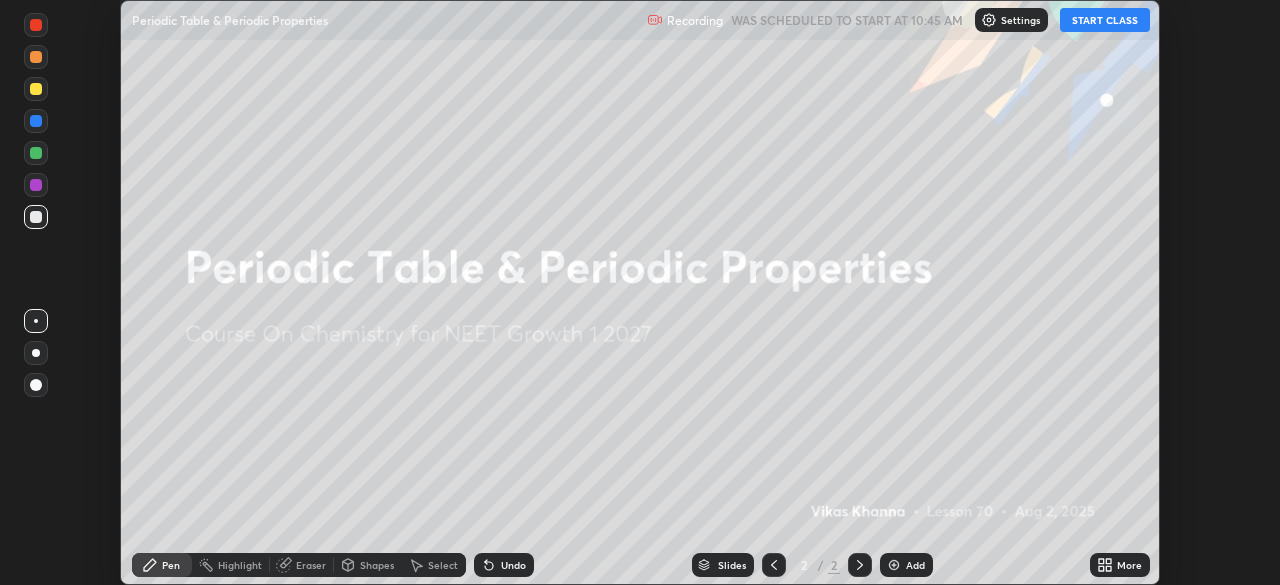 click on "START CLASS" at bounding box center [1105, 20] 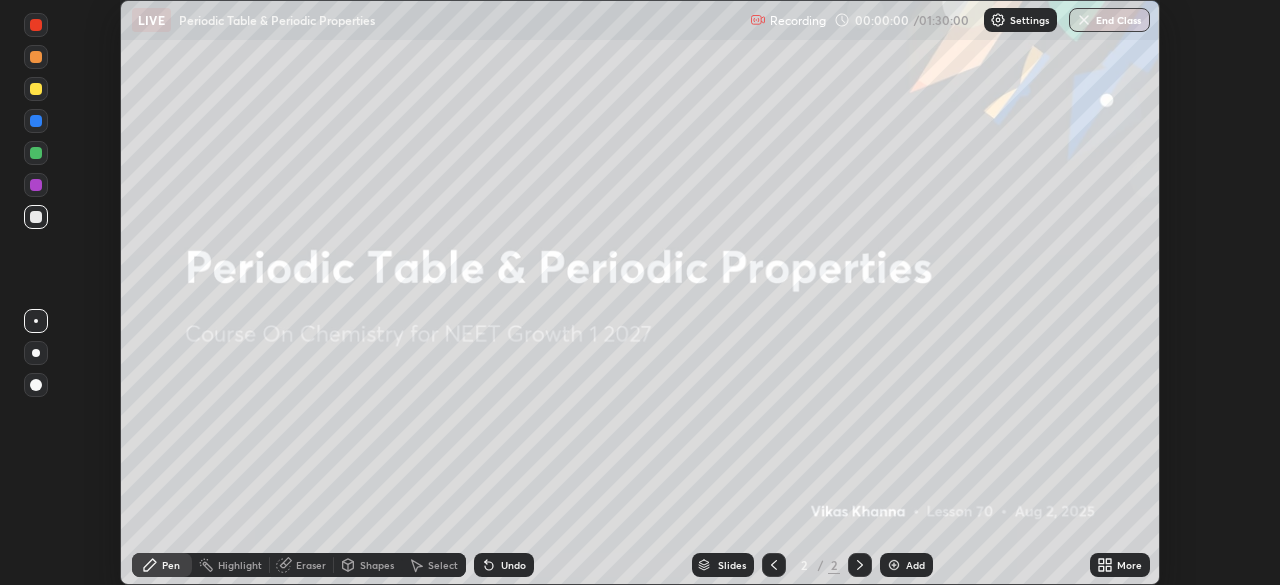 click on "More" at bounding box center (1129, 565) 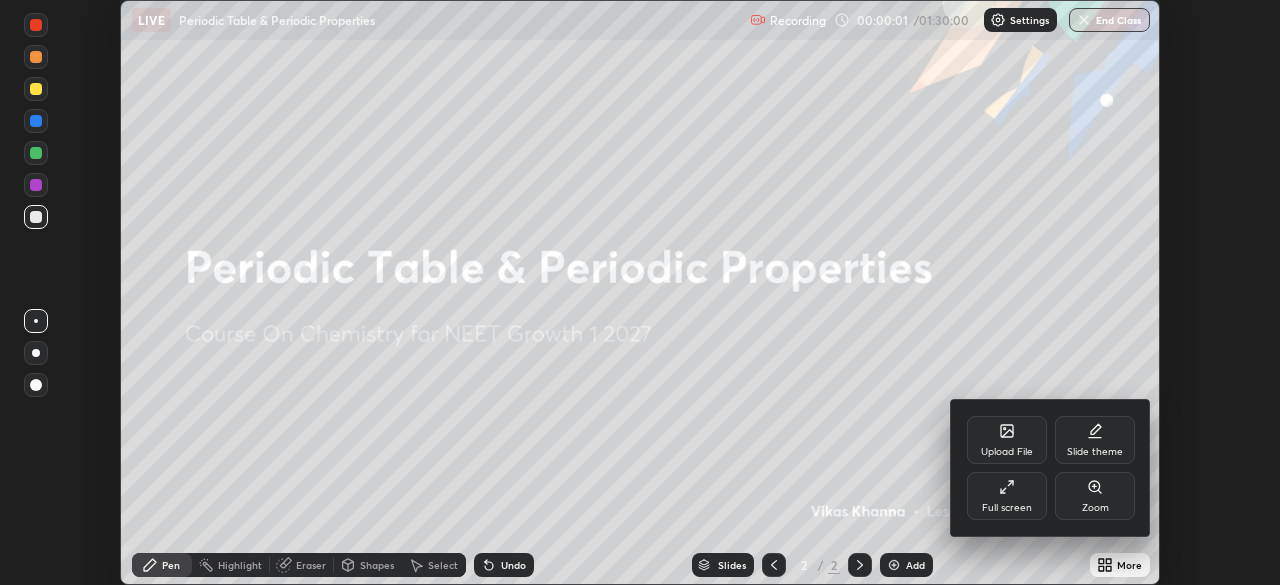 click 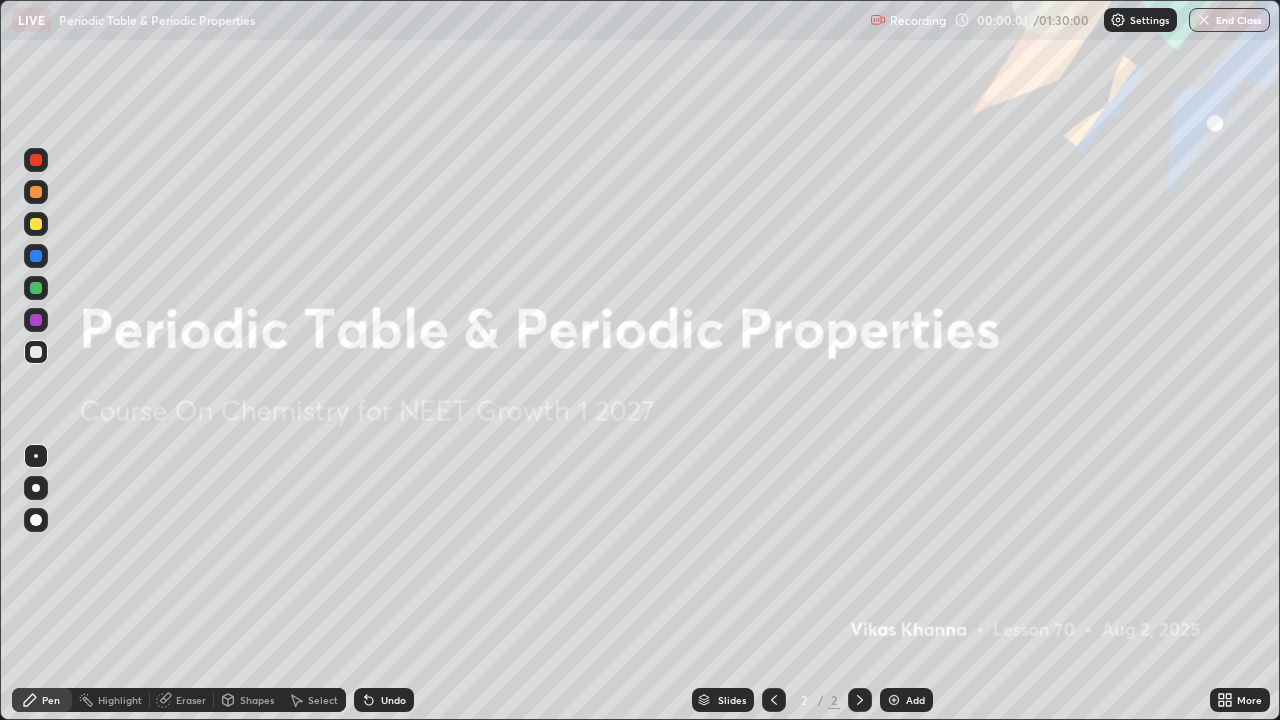 scroll, scrollTop: 99280, scrollLeft: 98720, axis: both 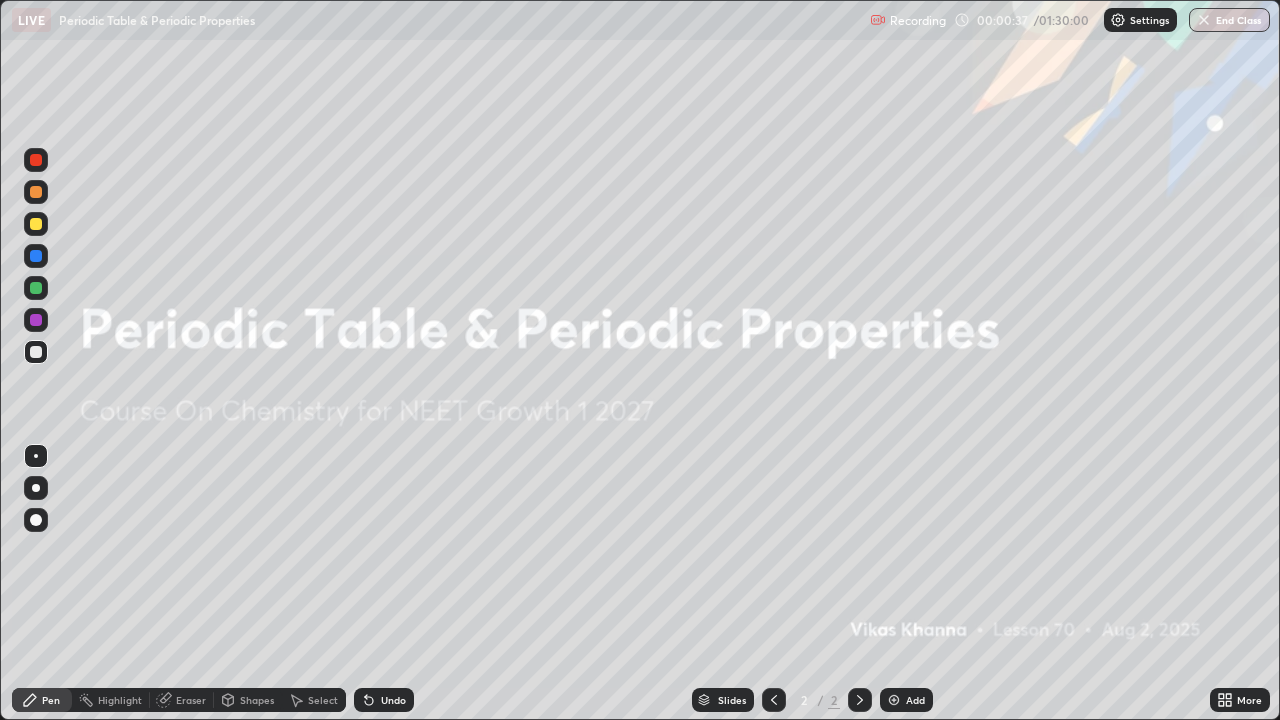 click on "Add" at bounding box center (915, 700) 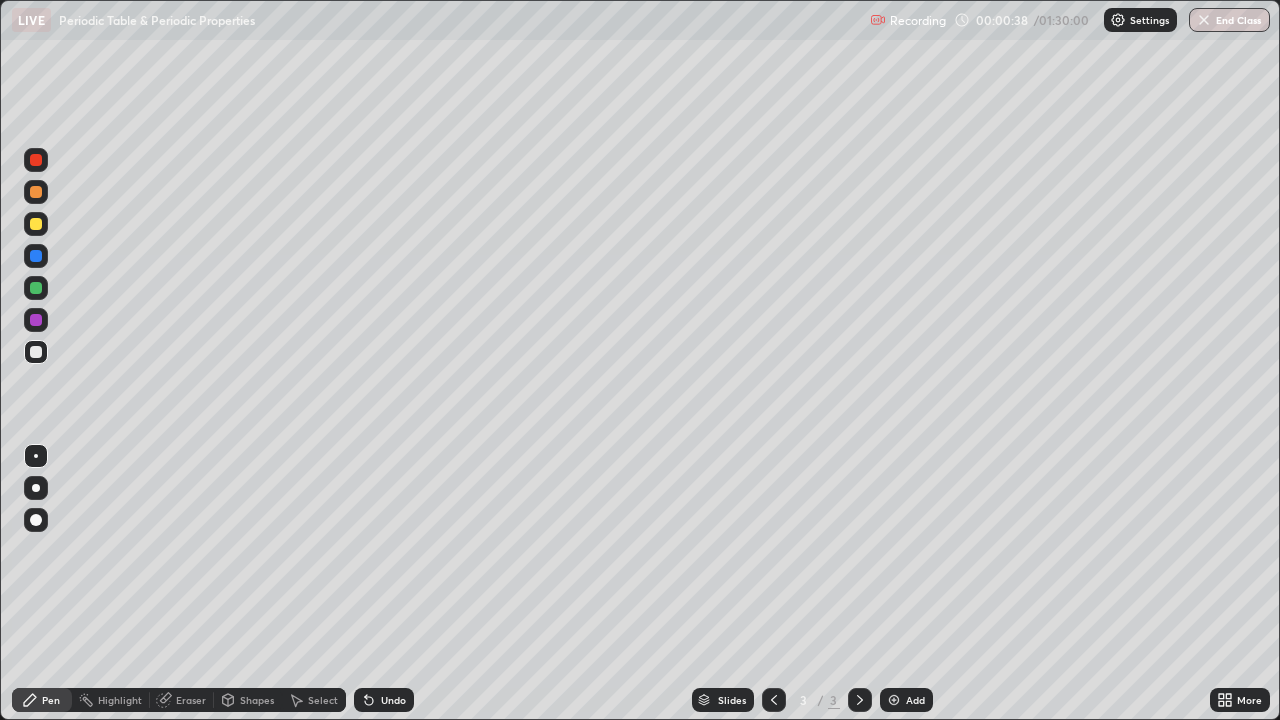 click on "Shapes" at bounding box center [257, 700] 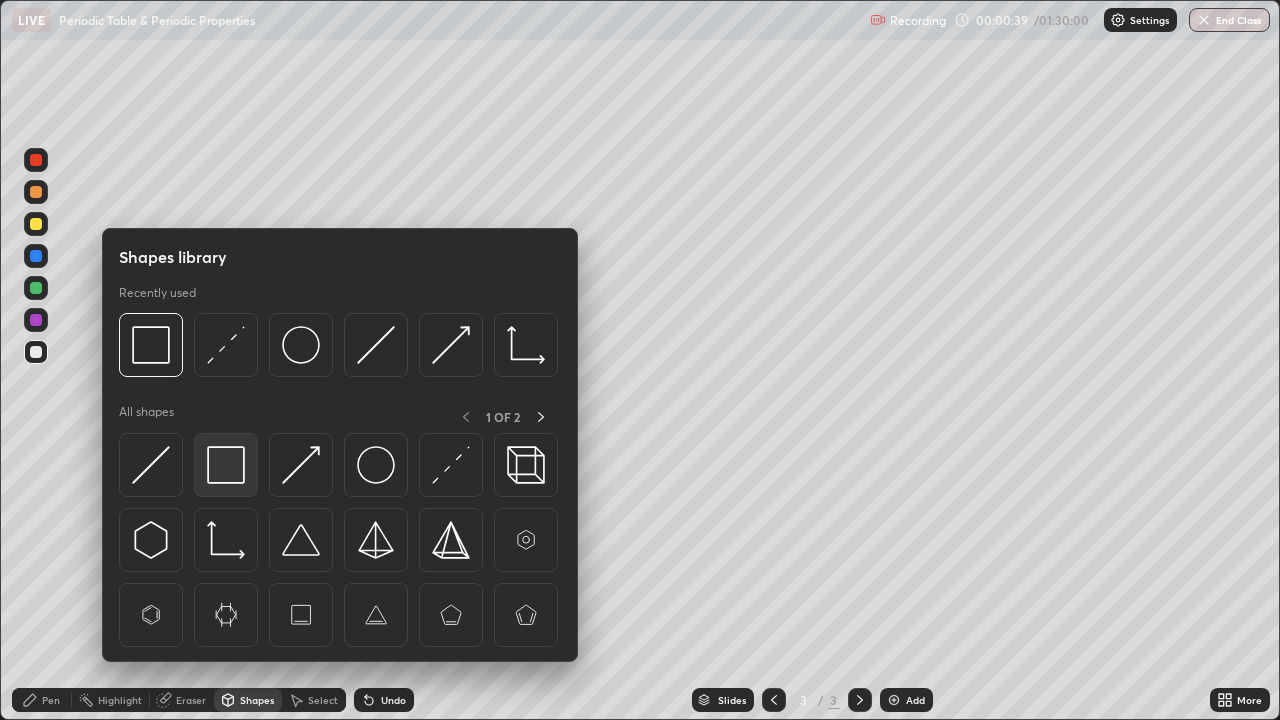 click at bounding box center [226, 465] 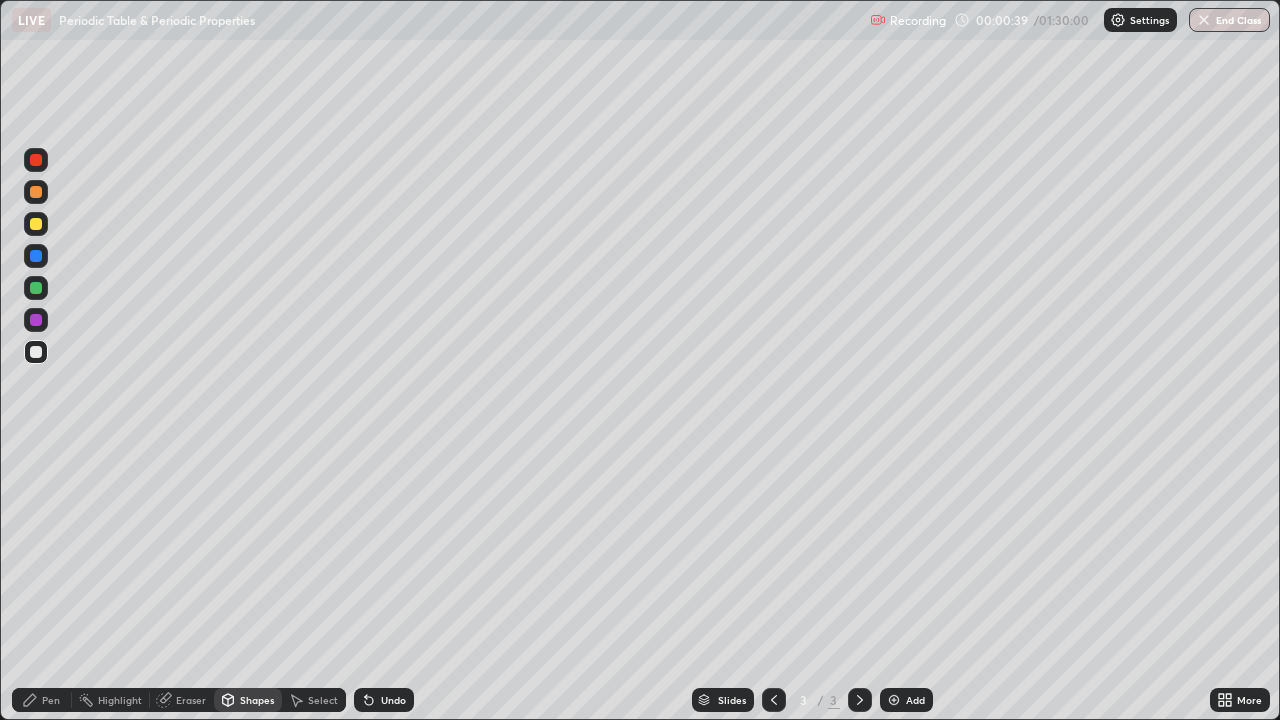 click on "Pen" at bounding box center [42, 700] 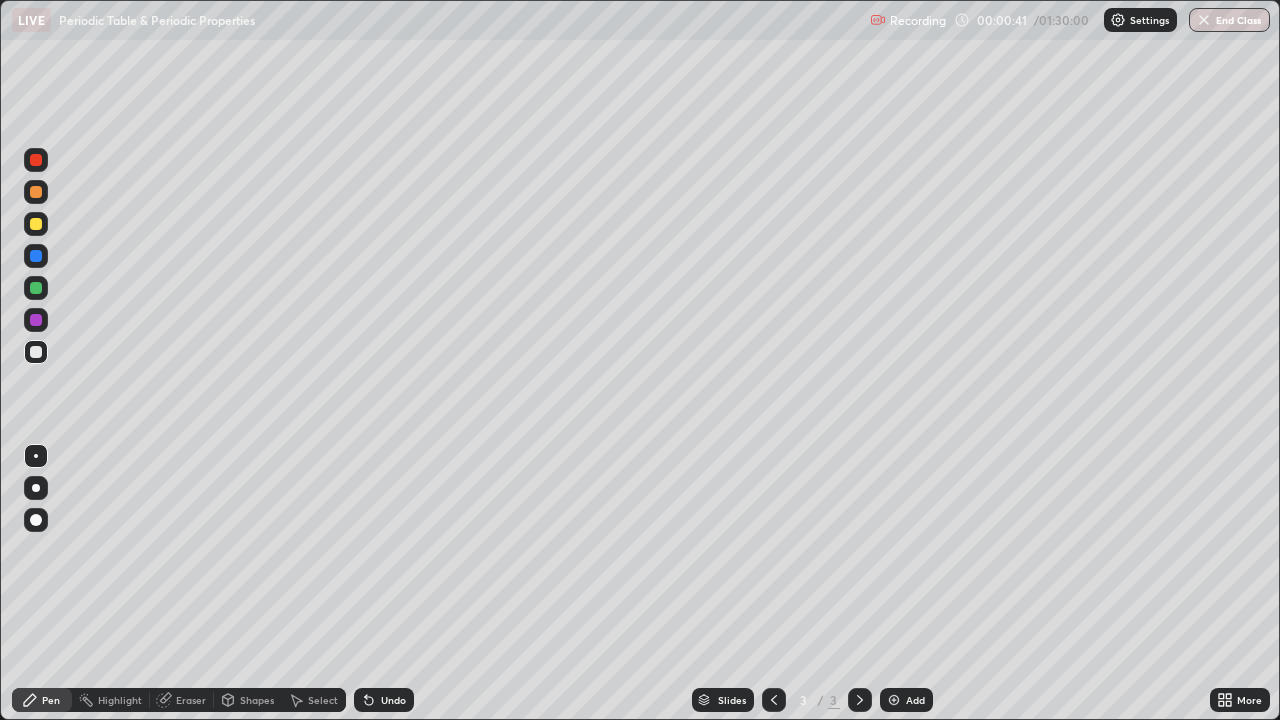click on "Shapes" at bounding box center [257, 700] 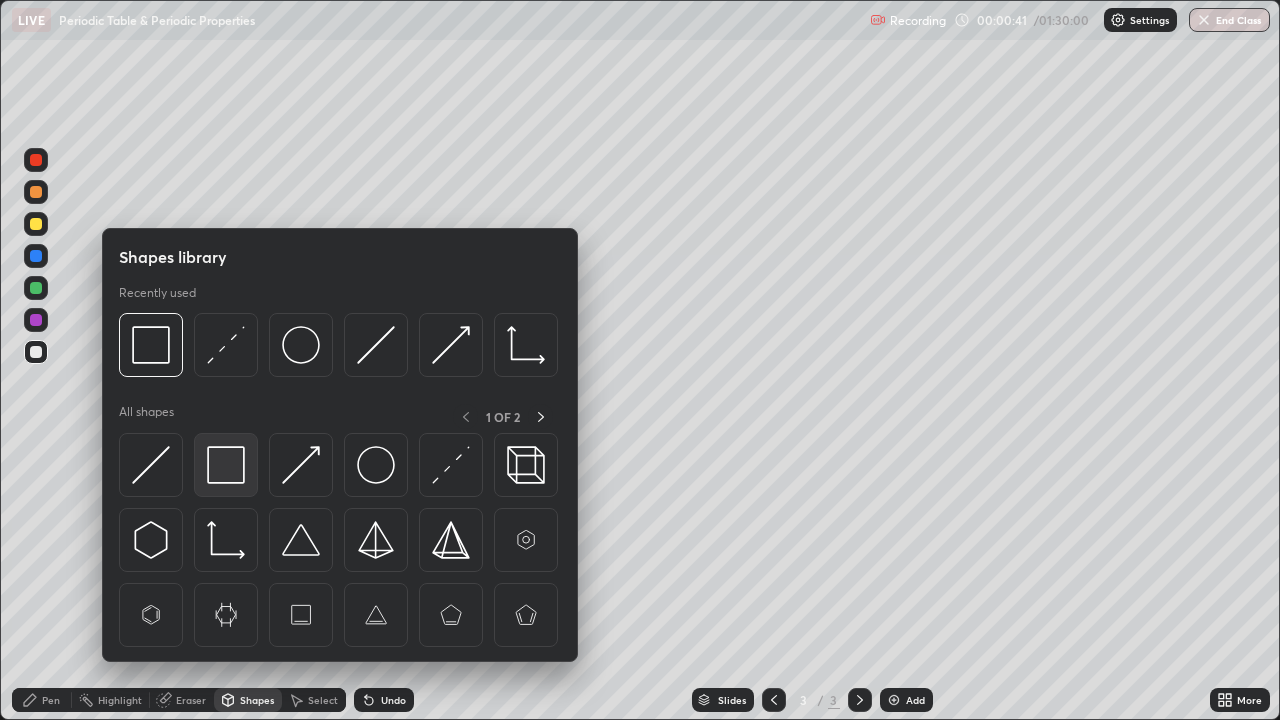 click at bounding box center (226, 465) 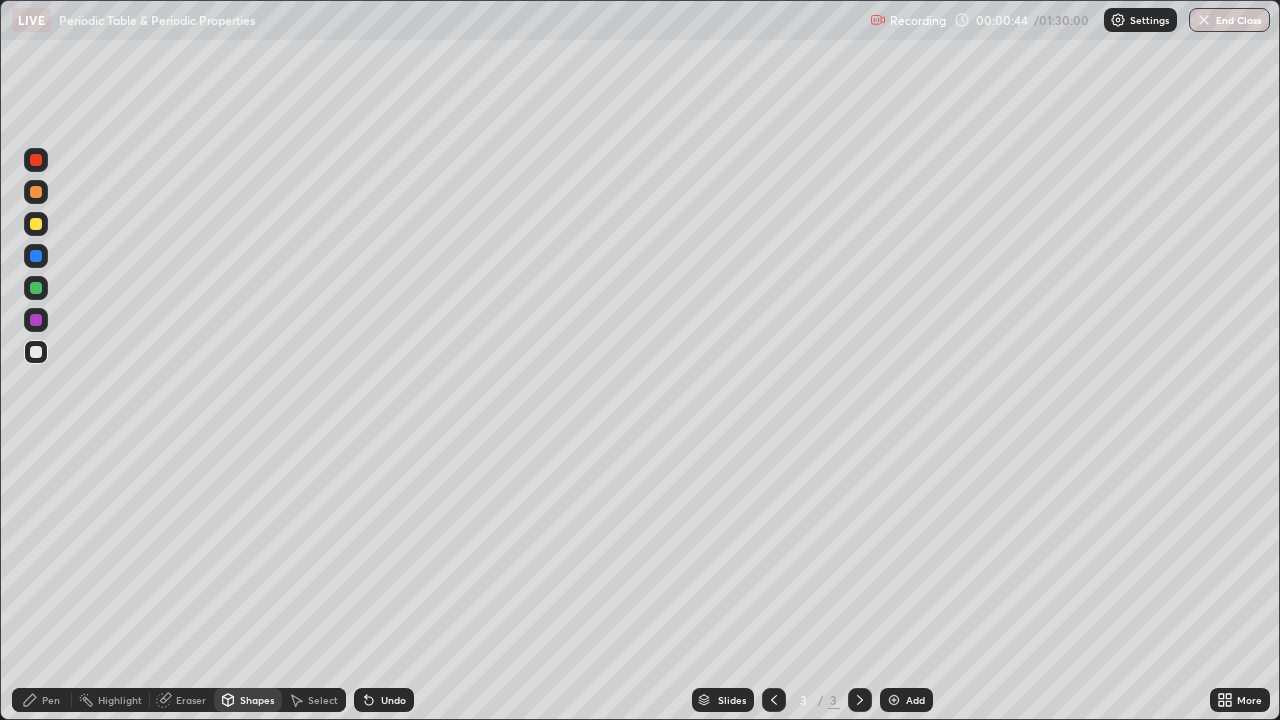click 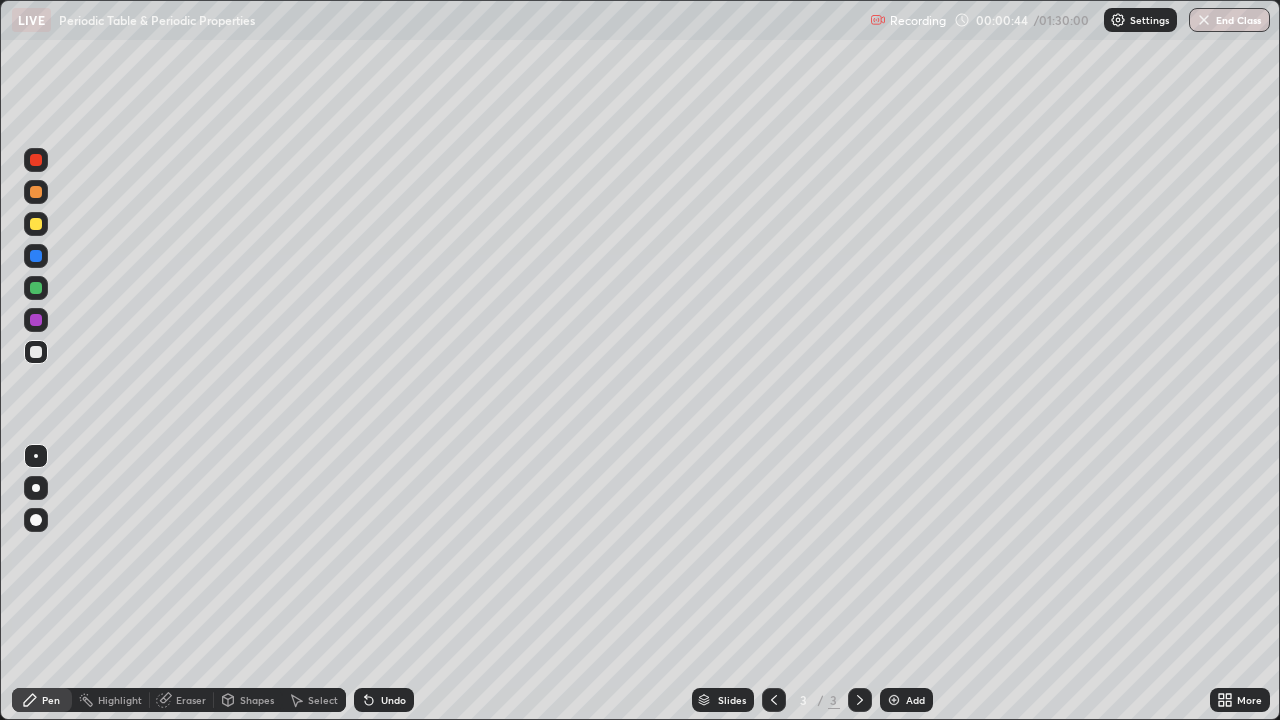 click at bounding box center [36, 520] 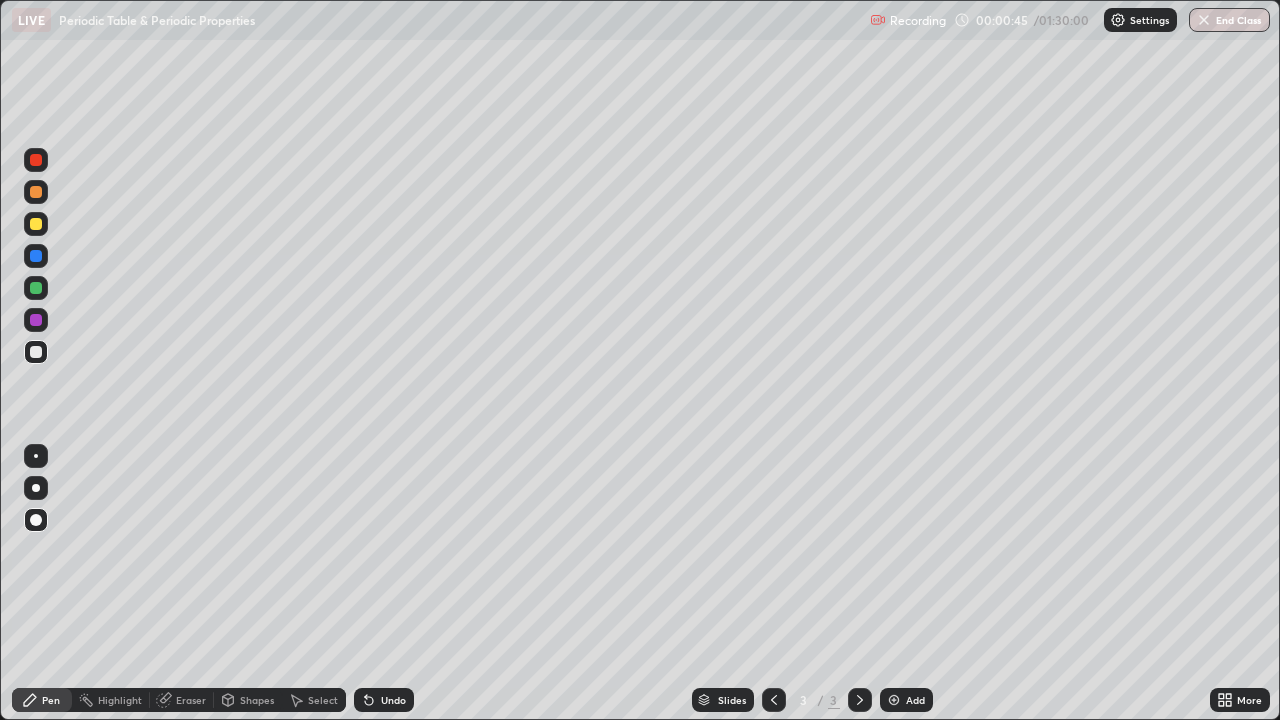 click at bounding box center [36, 256] 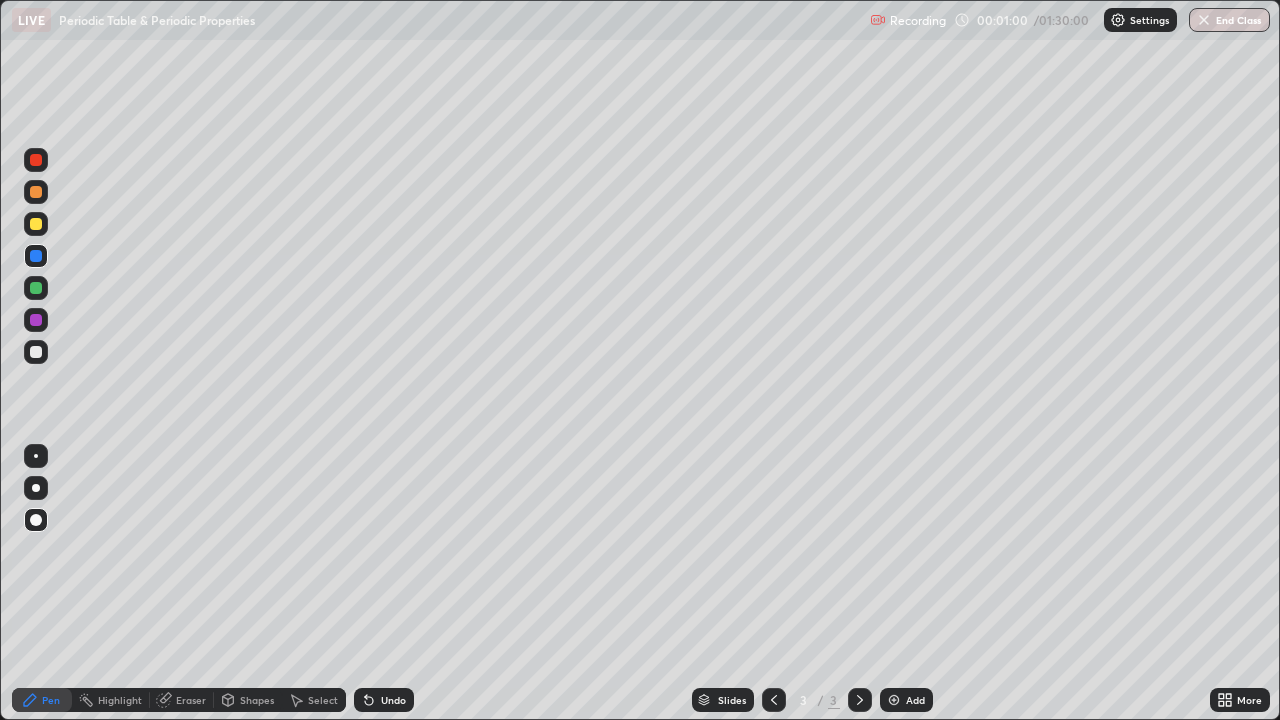 click on "Shapes" at bounding box center (248, 700) 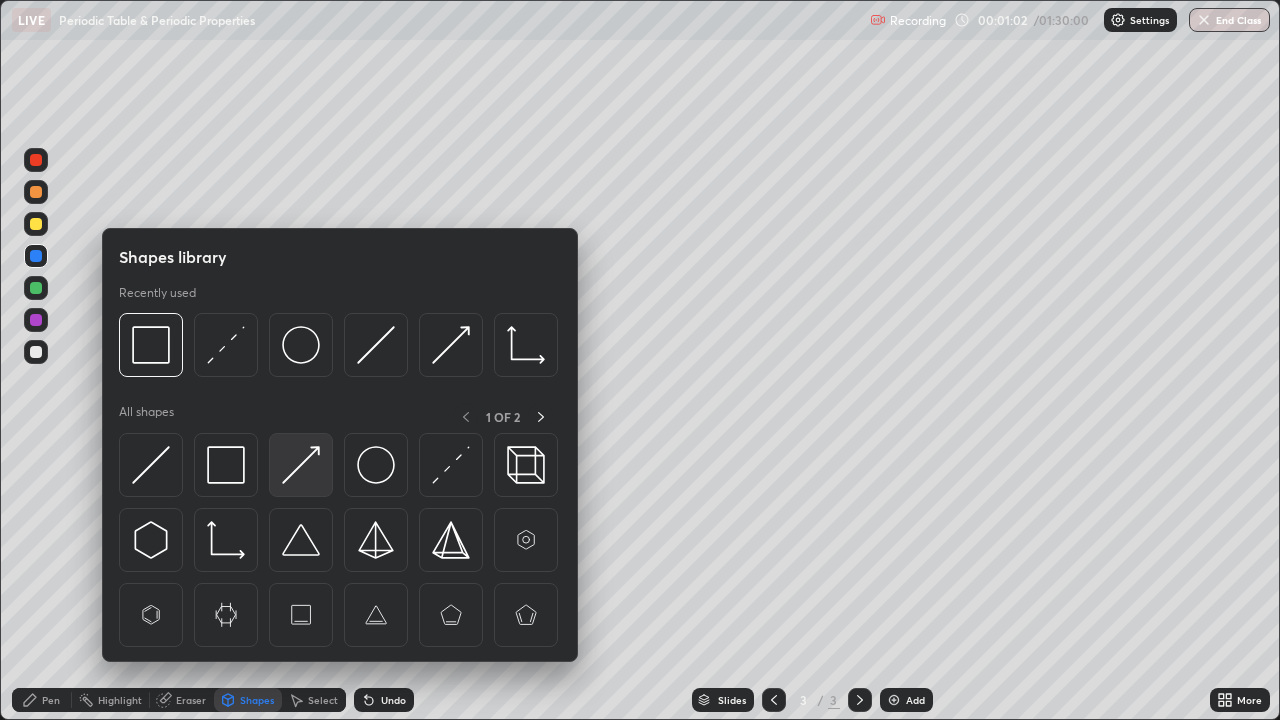 click at bounding box center [301, 465] 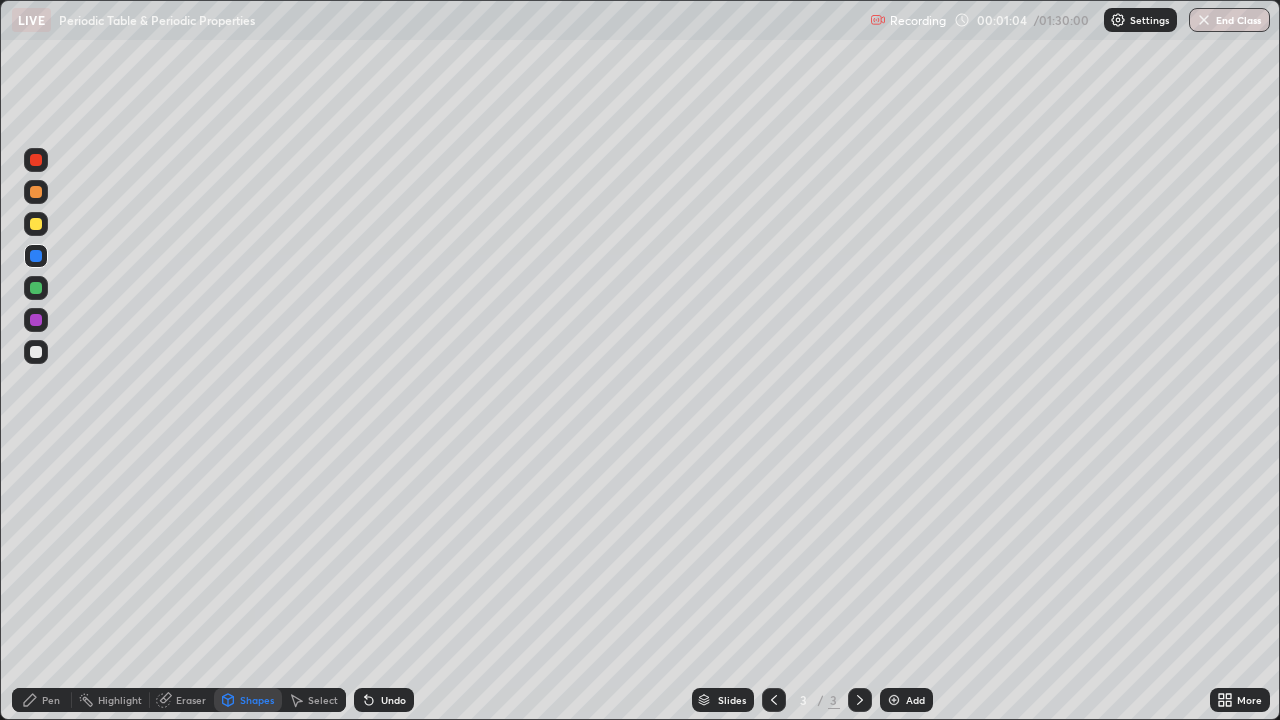 click on "Pen" at bounding box center [51, 700] 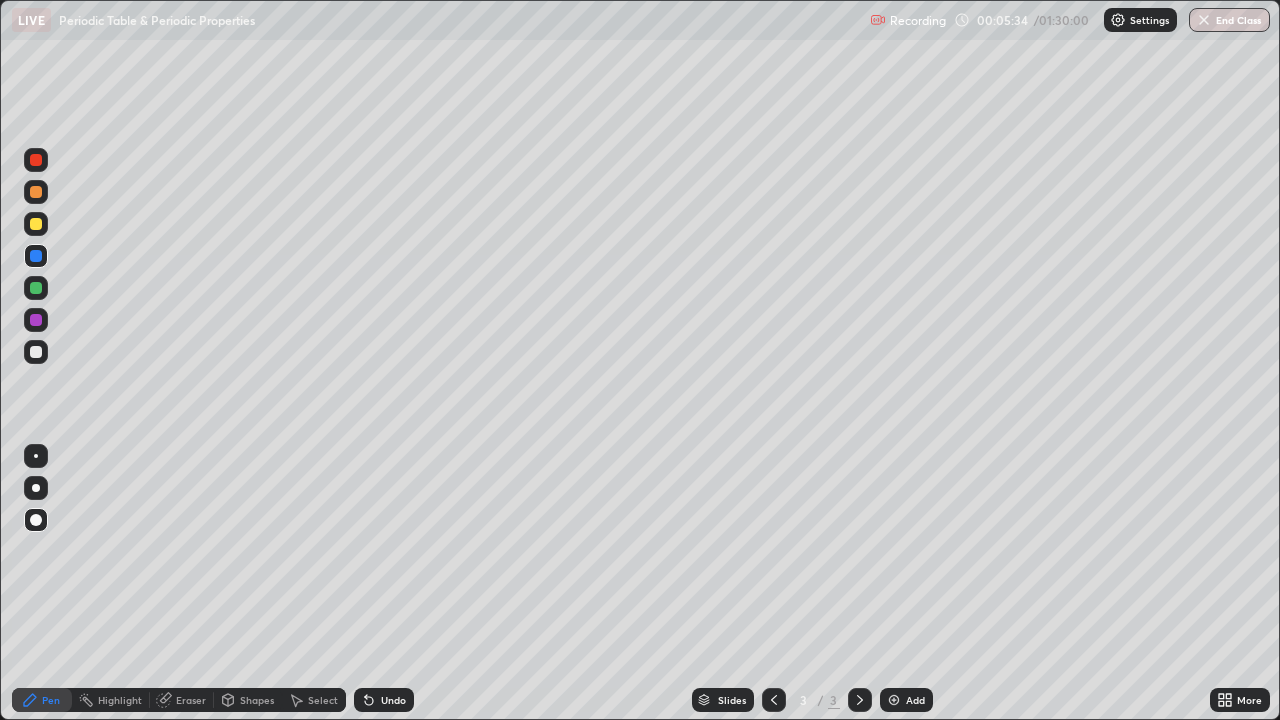 click on "Eraser" at bounding box center (191, 700) 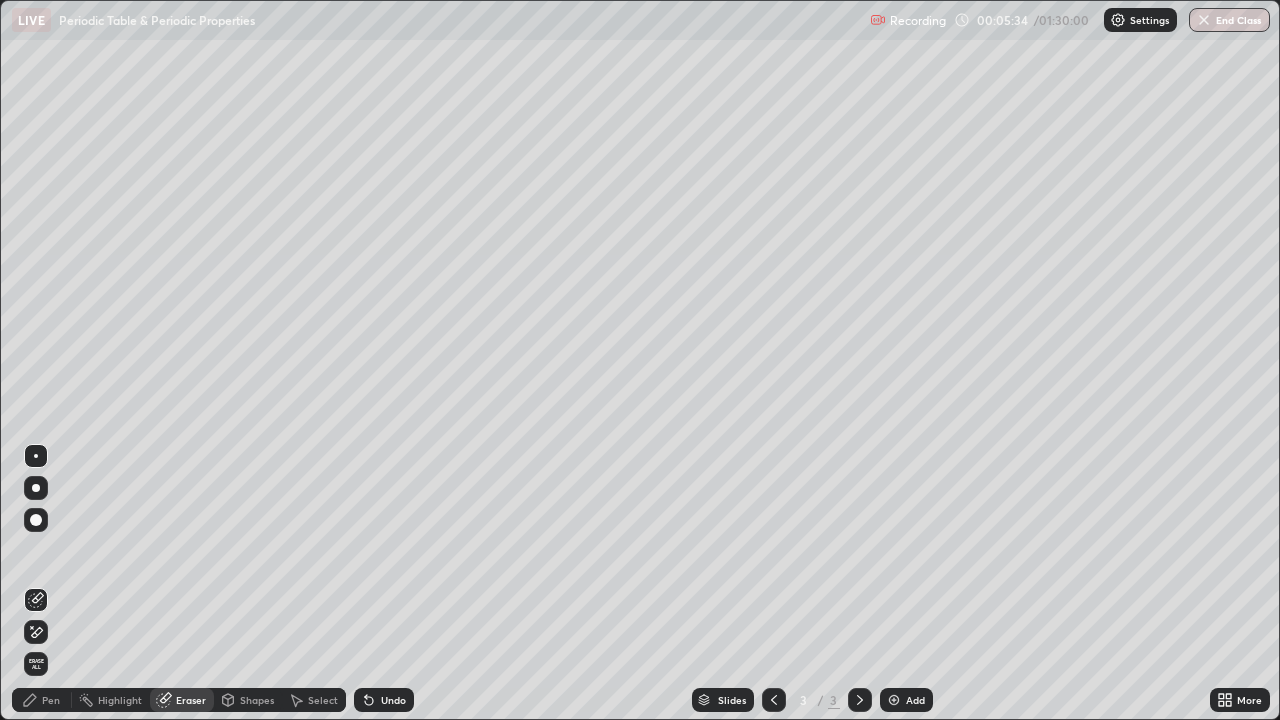 click on "Undo" at bounding box center [393, 700] 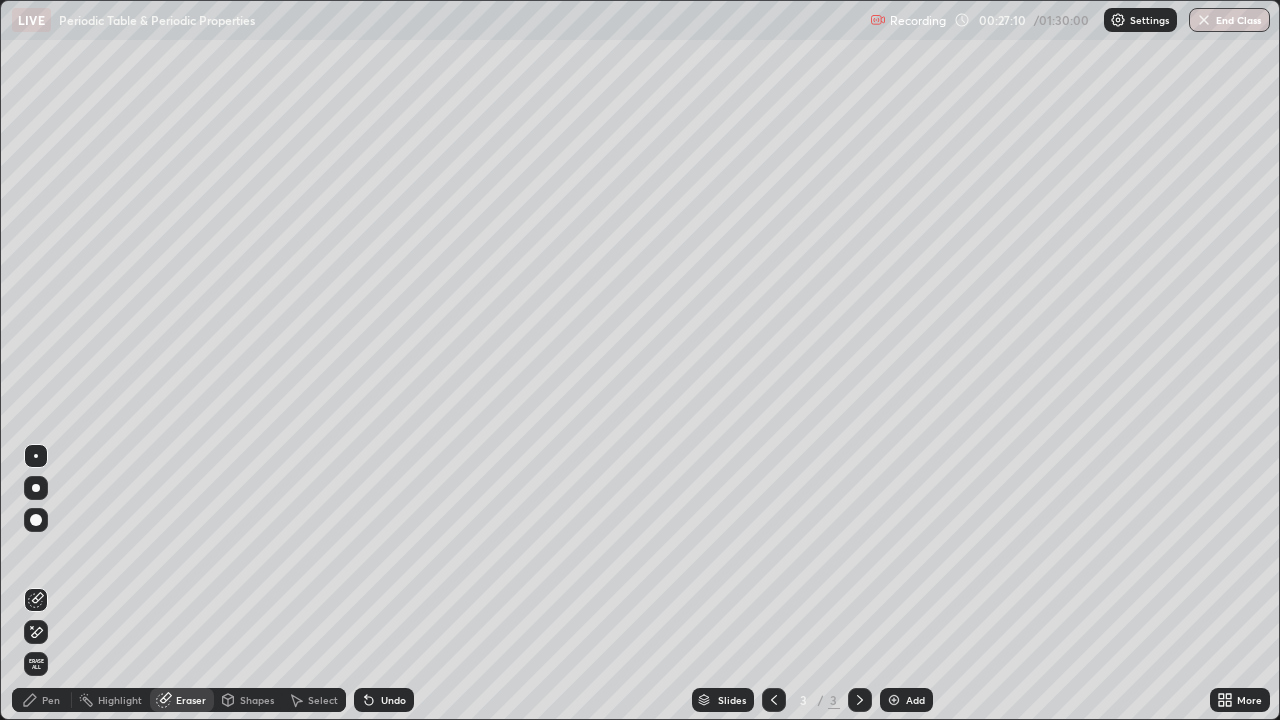 click on "Add" at bounding box center (906, 700) 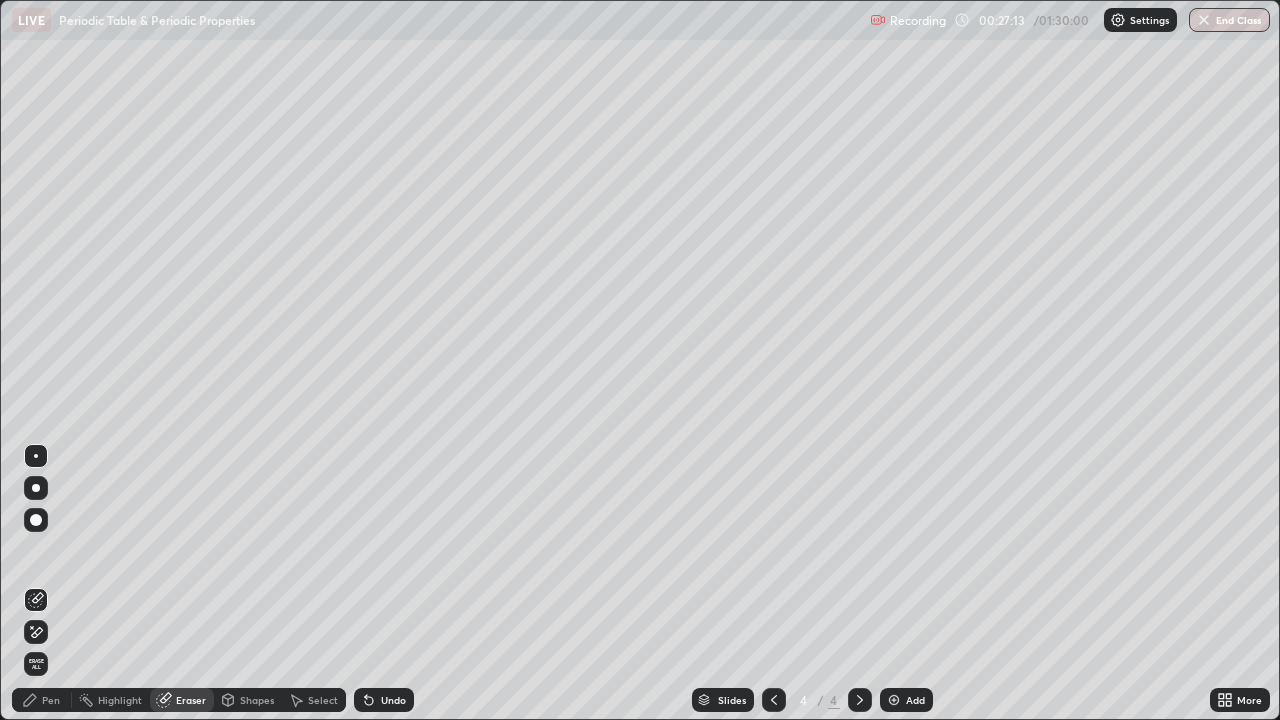 click on "Pen" at bounding box center [51, 700] 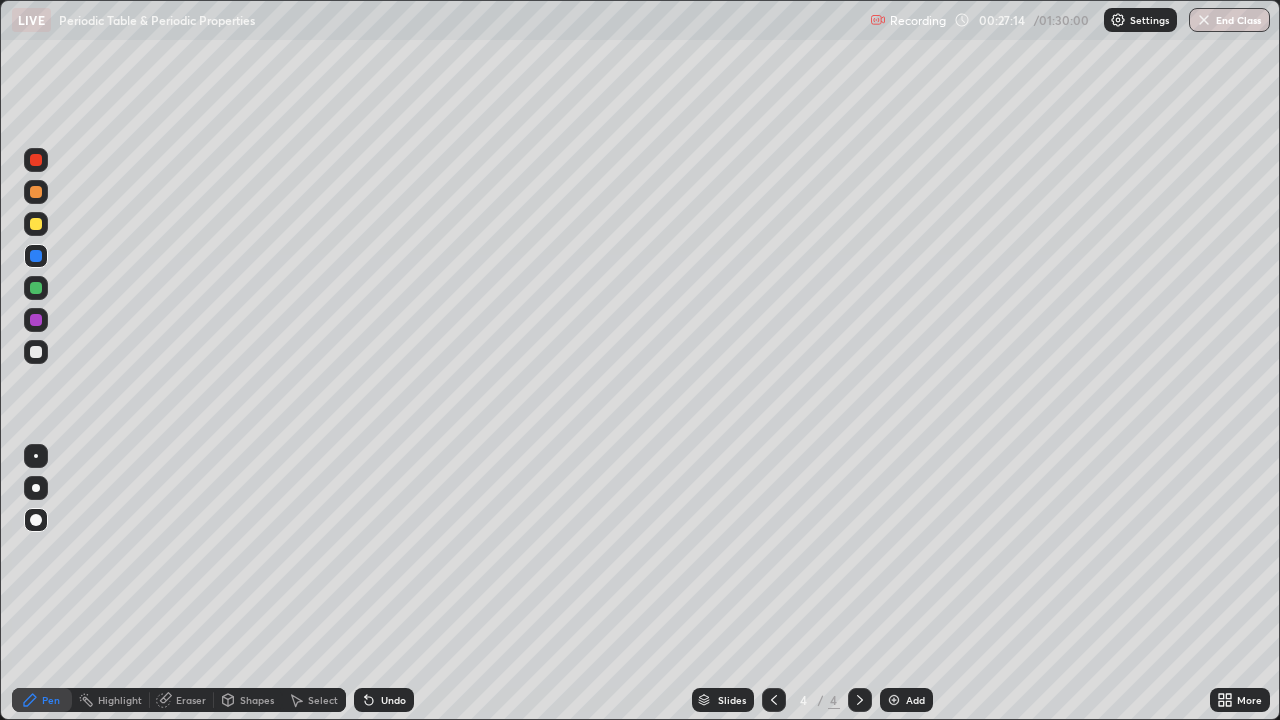 click at bounding box center (36, 224) 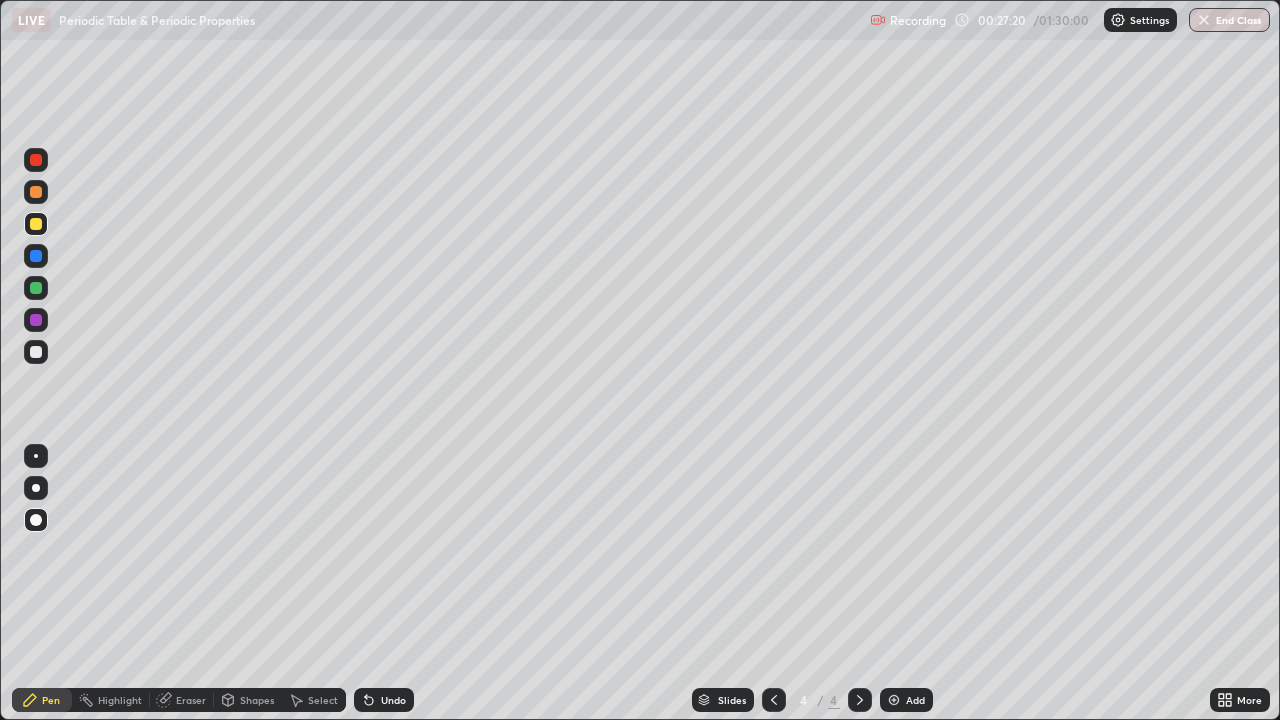 click on "Undo" at bounding box center [393, 700] 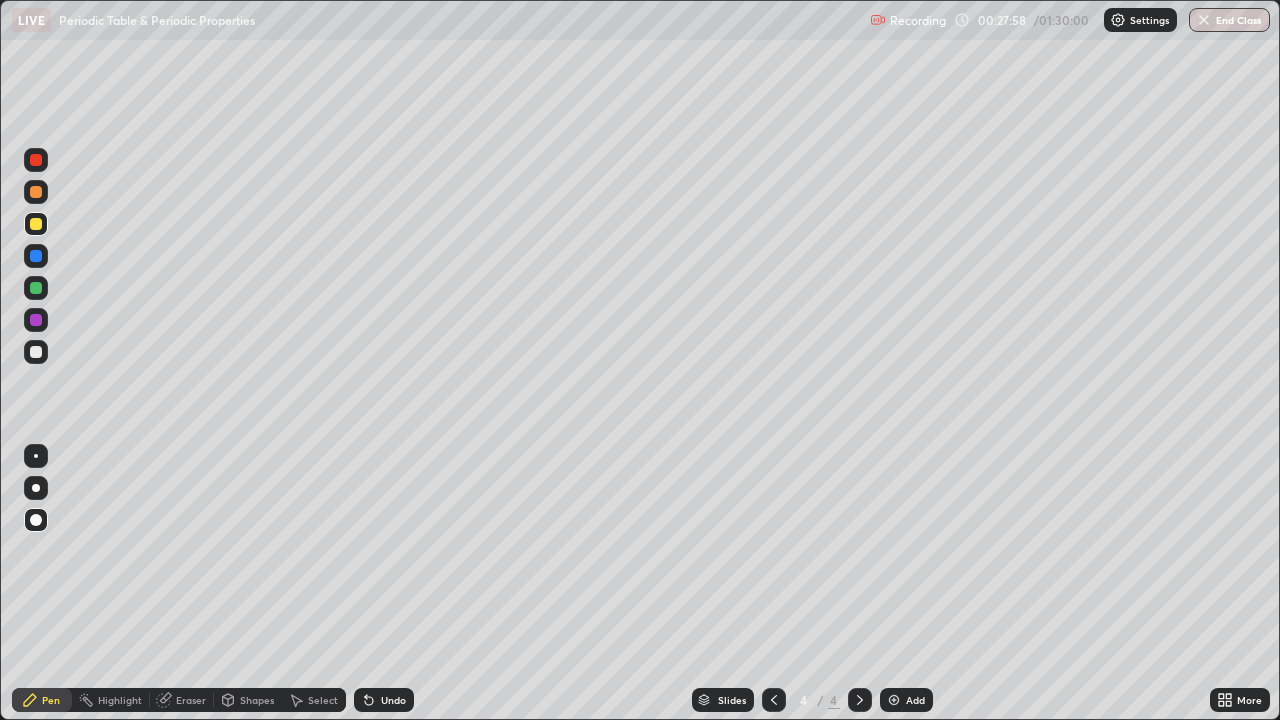click on "Shapes" at bounding box center [257, 700] 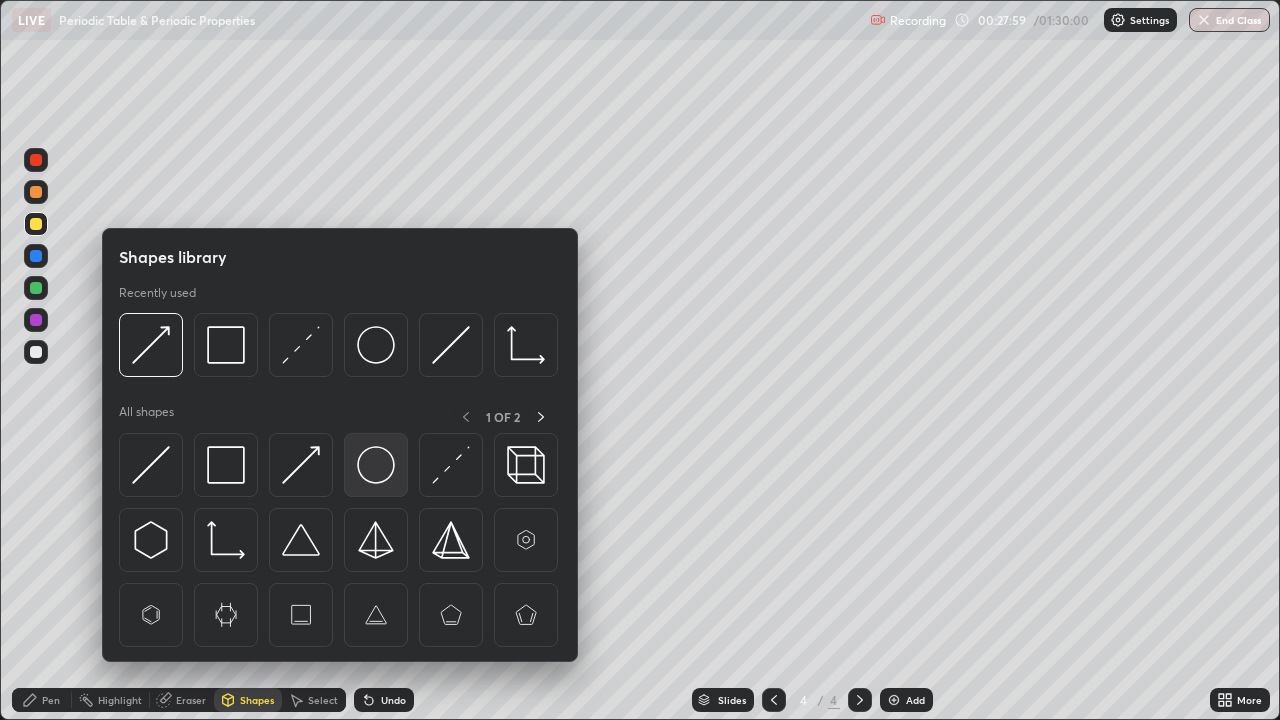 click at bounding box center [376, 465] 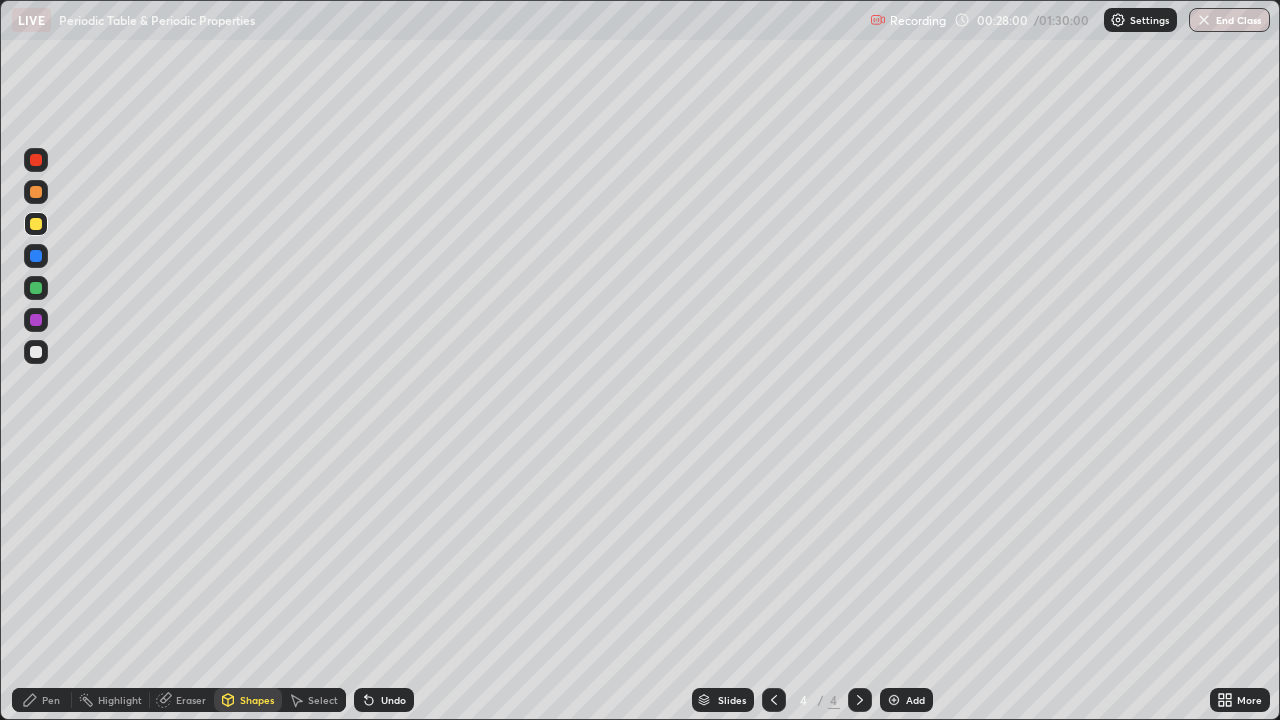 click at bounding box center (36, 256) 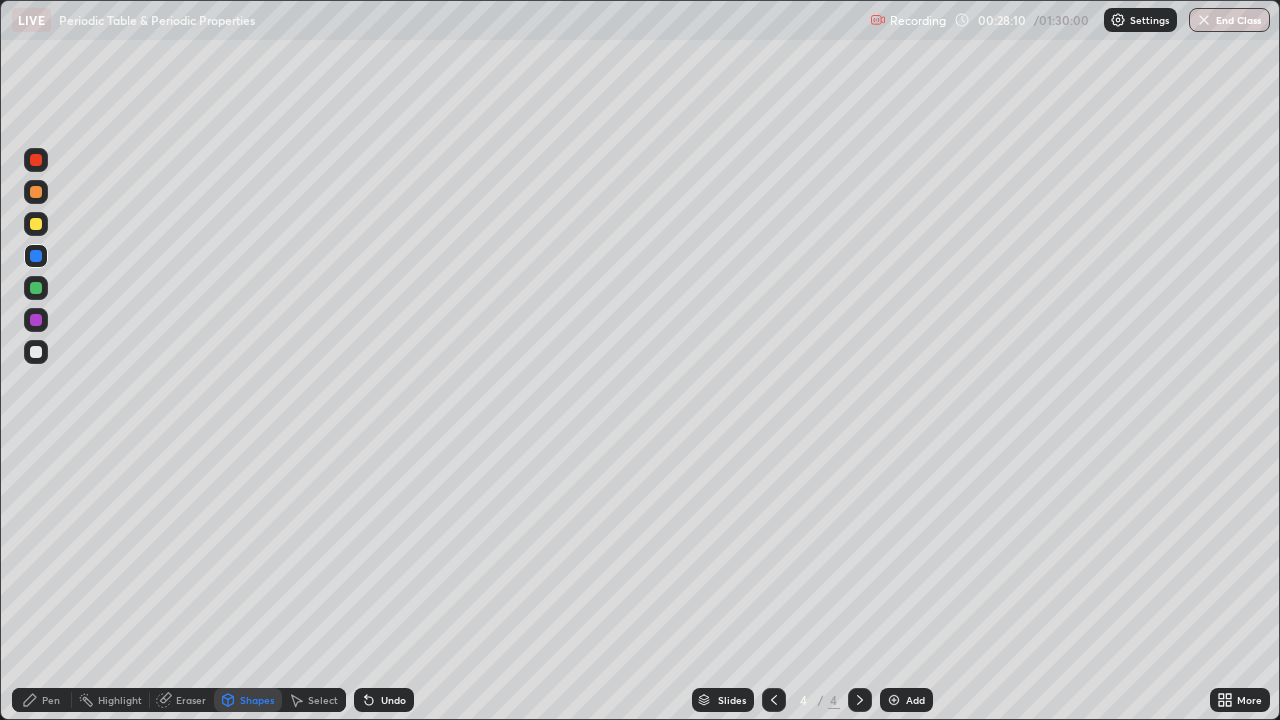 click on "Undo" at bounding box center (393, 700) 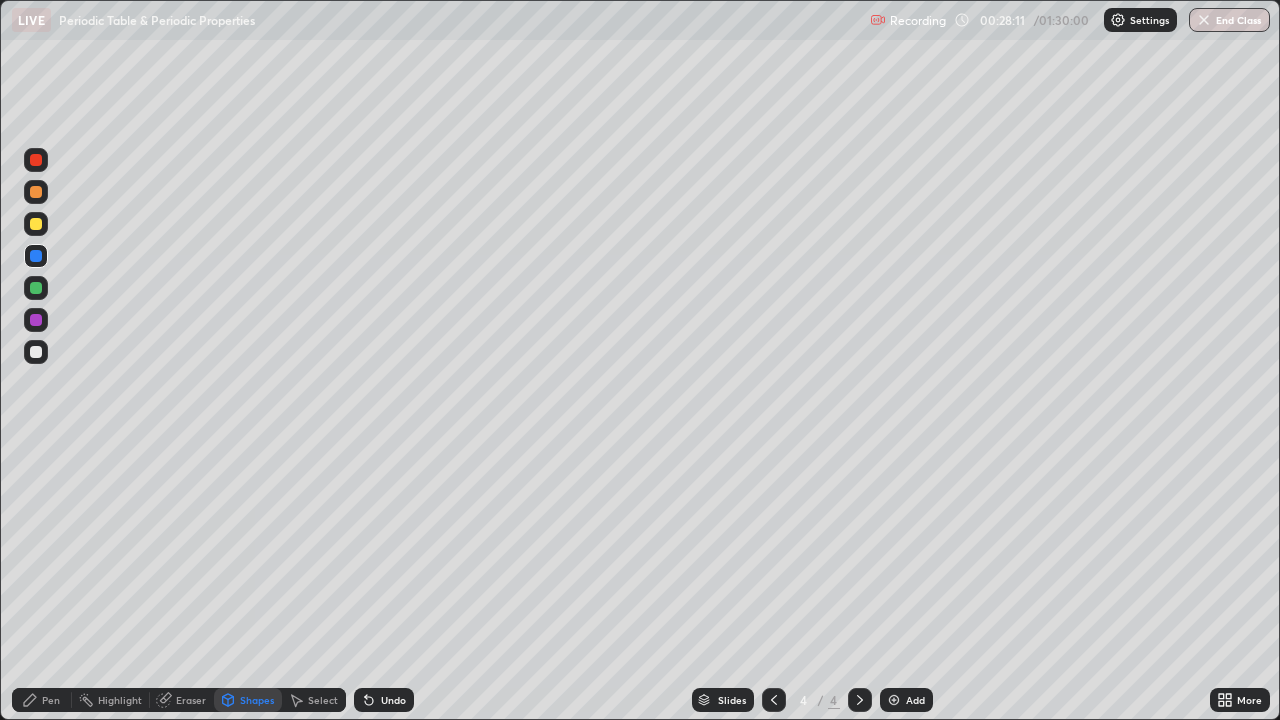click on "Pen" at bounding box center [42, 700] 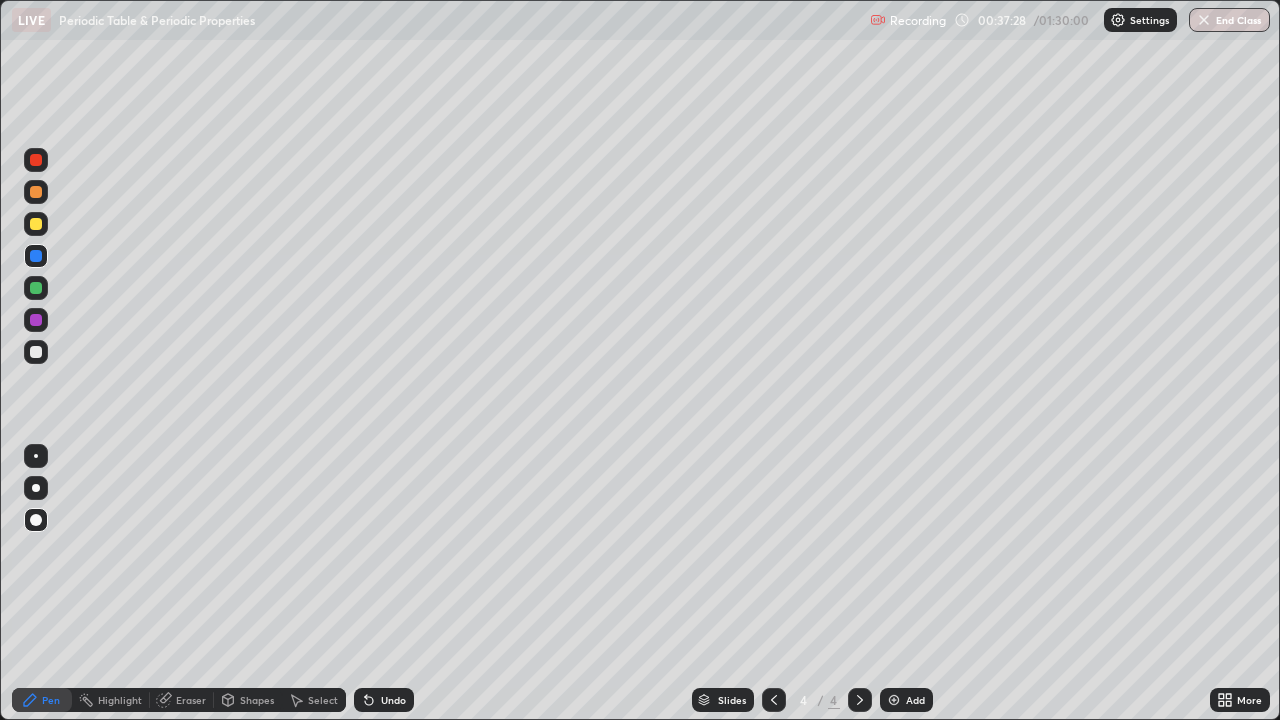 click on "Add" at bounding box center (915, 700) 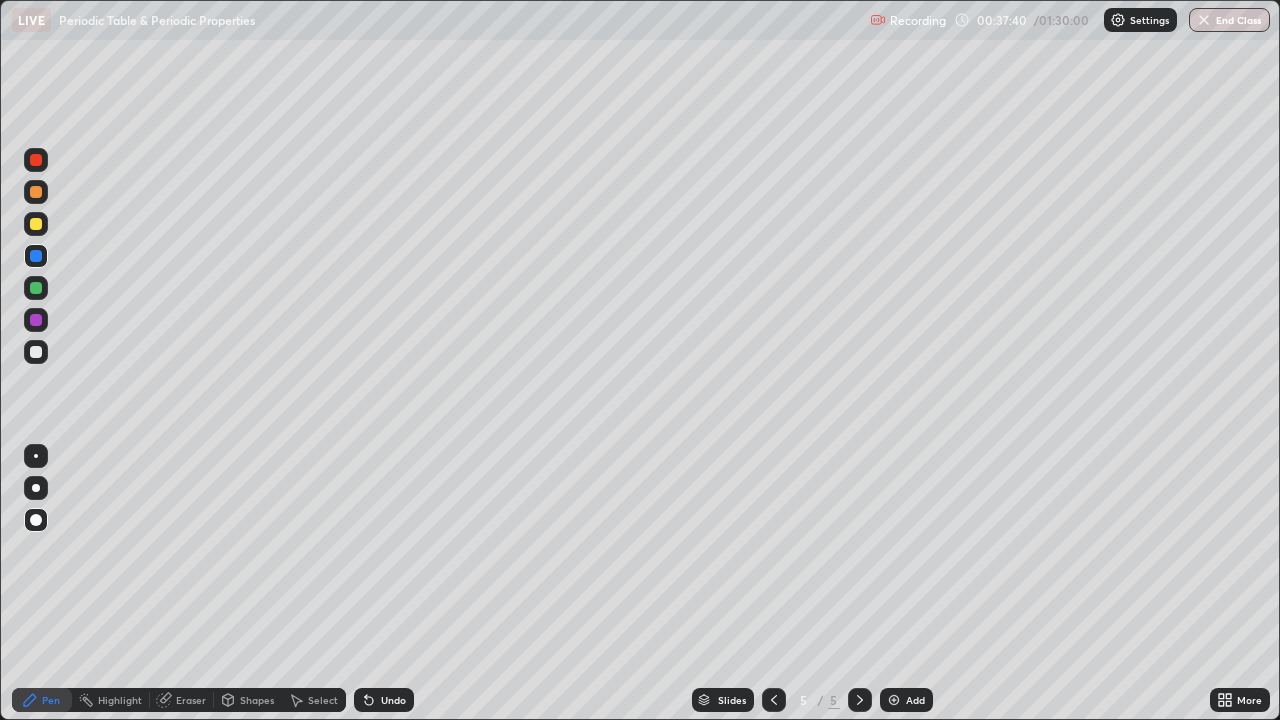click at bounding box center [36, 224] 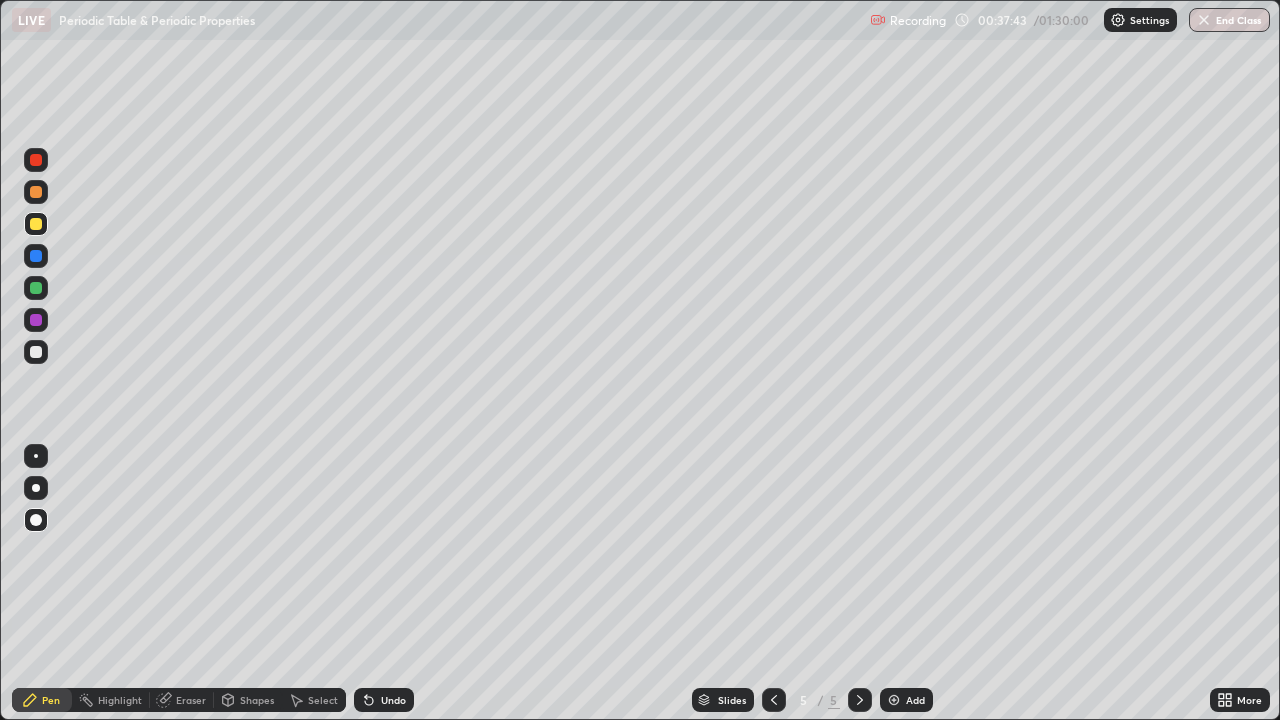 click on "Shapes" at bounding box center [248, 700] 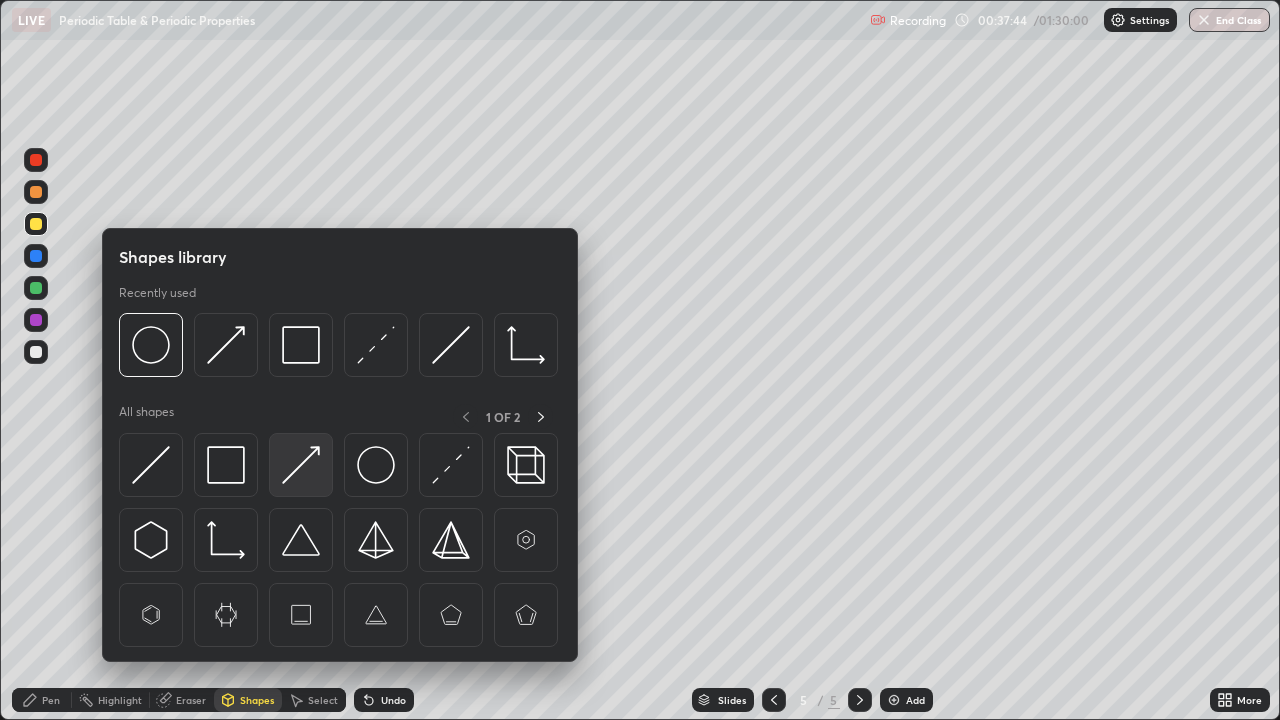 click at bounding box center [301, 465] 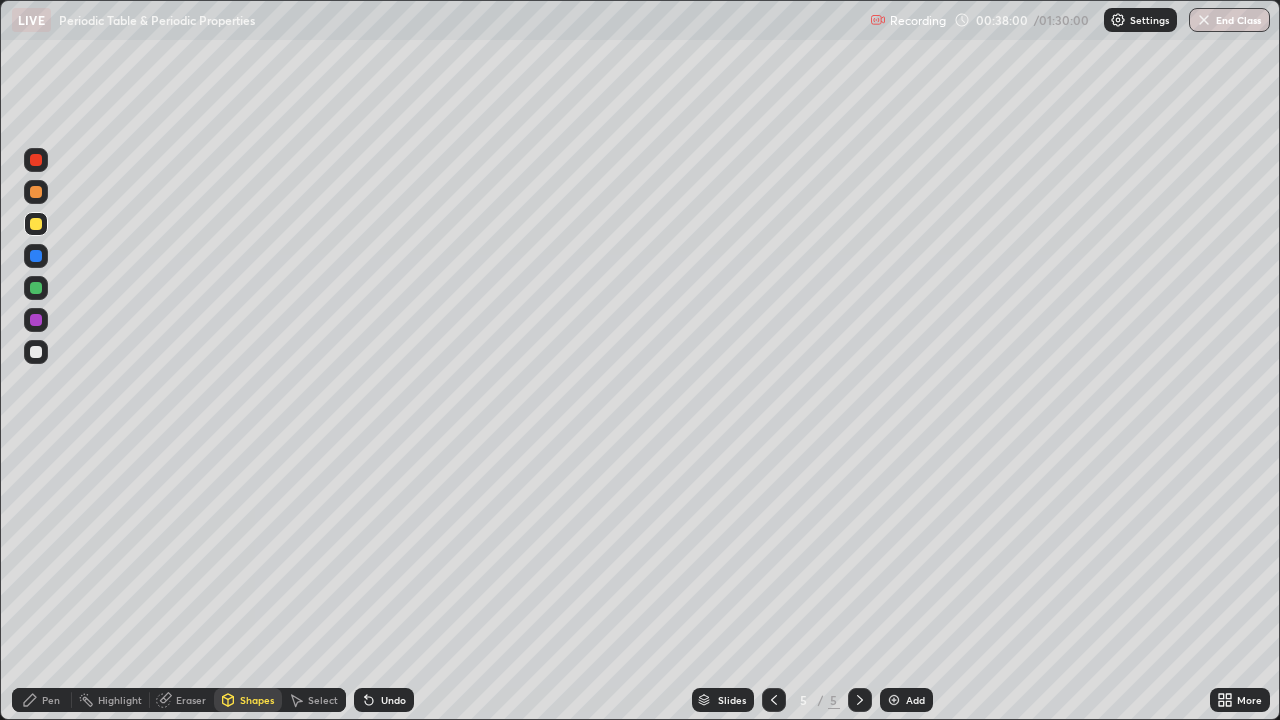 click on "Pen" at bounding box center [51, 700] 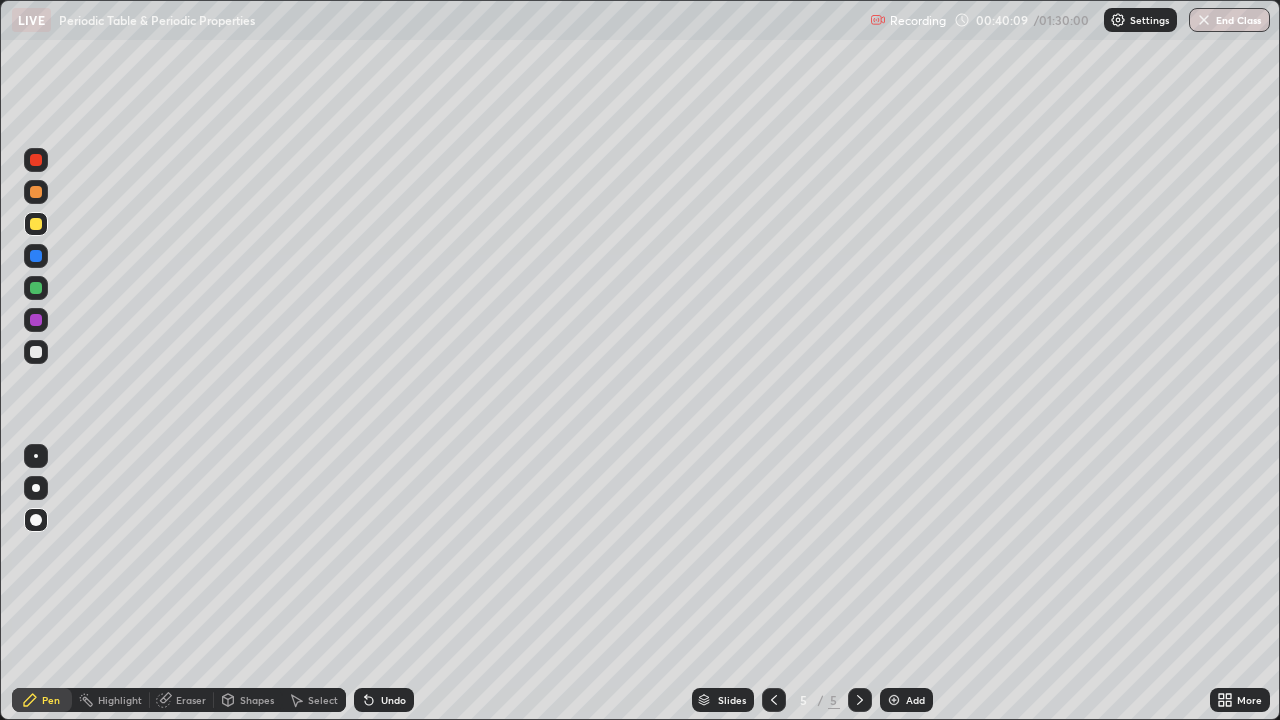 click on "Add" at bounding box center (915, 700) 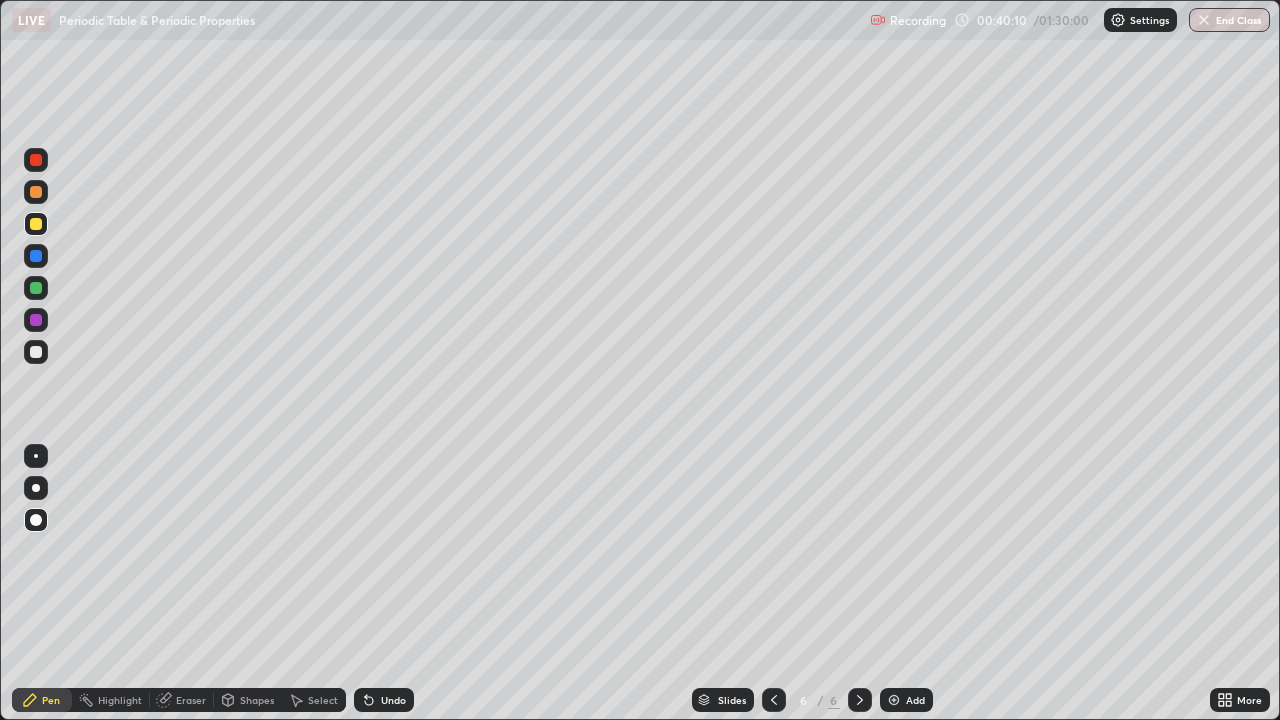 click on "Shapes" at bounding box center (257, 700) 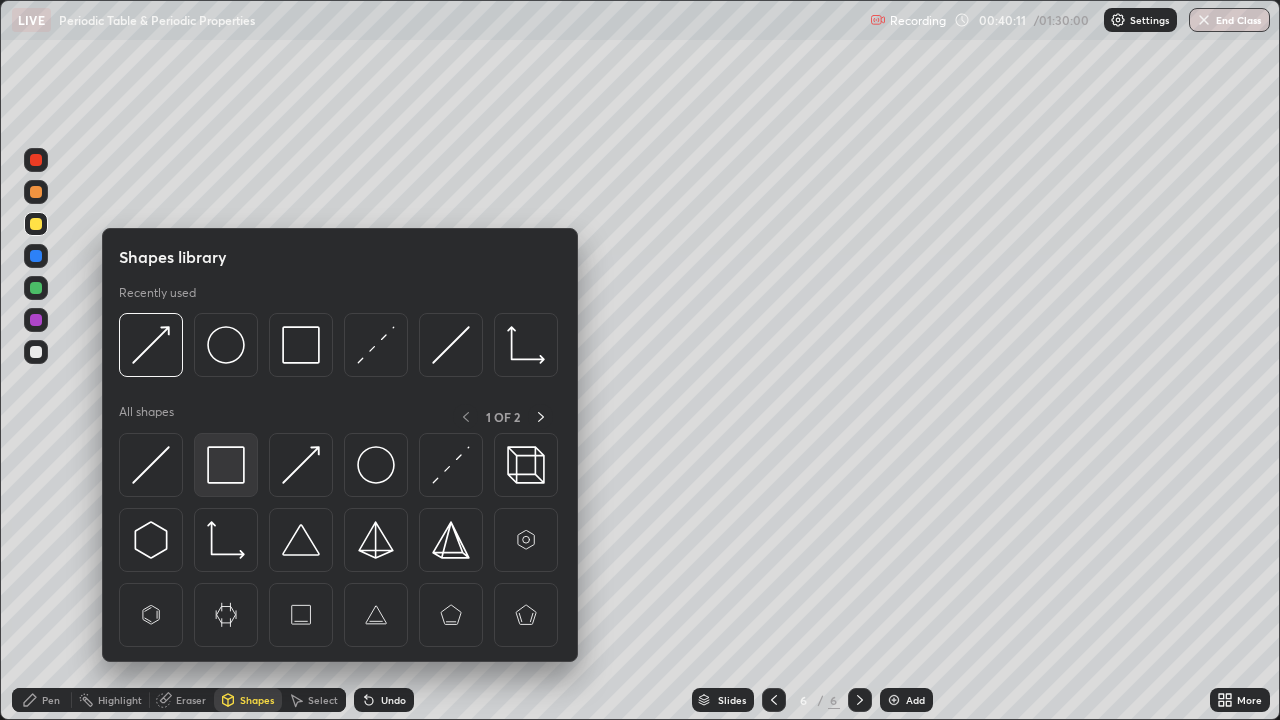 click at bounding box center (226, 465) 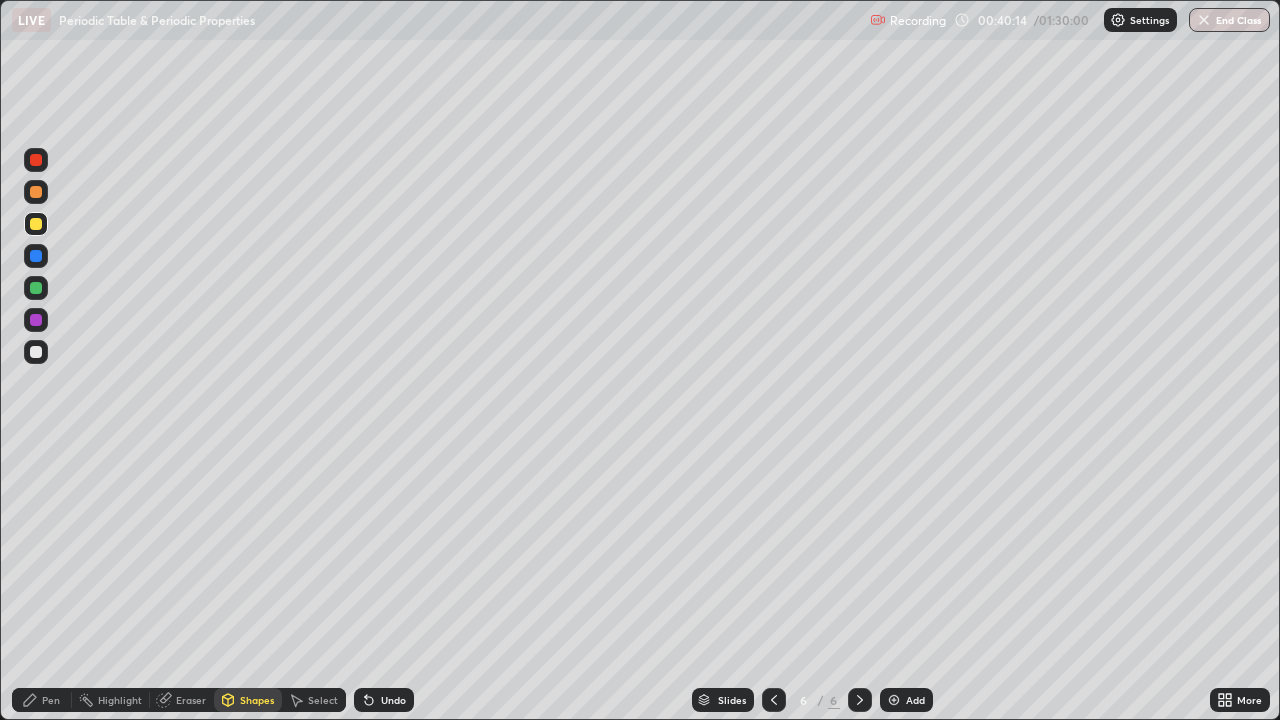 click on "Pen" at bounding box center (42, 700) 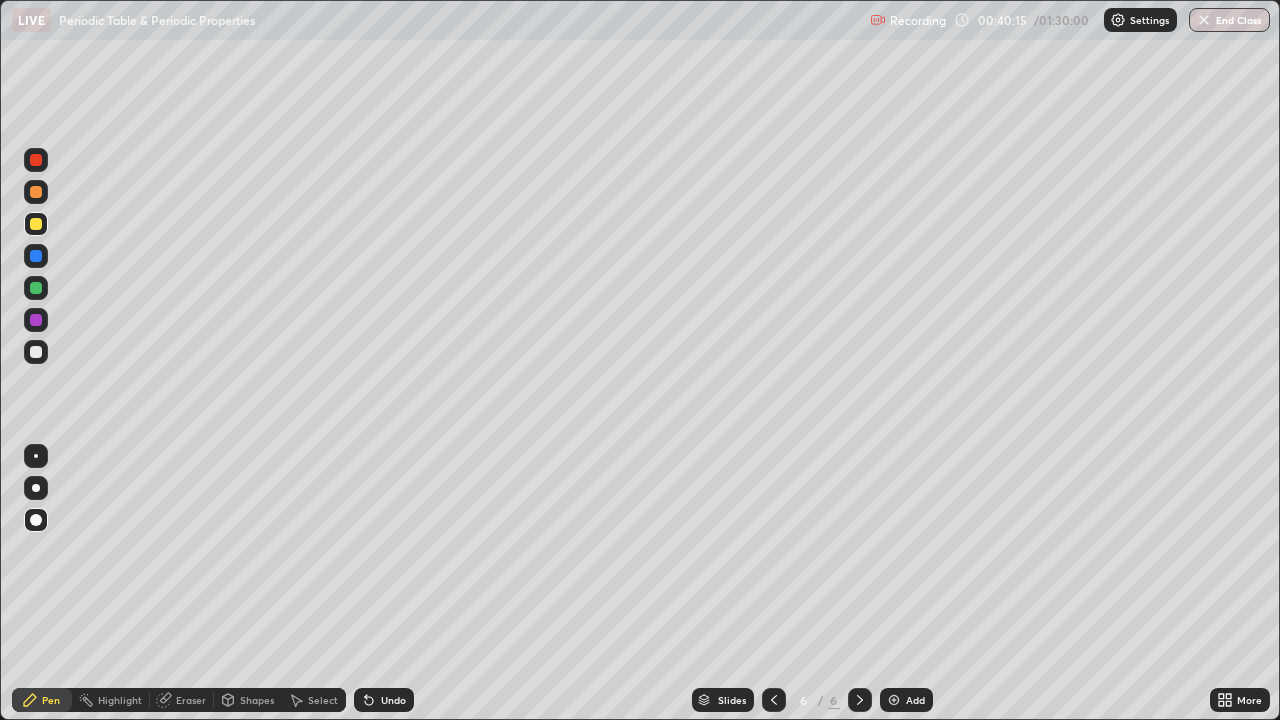 click at bounding box center [36, 256] 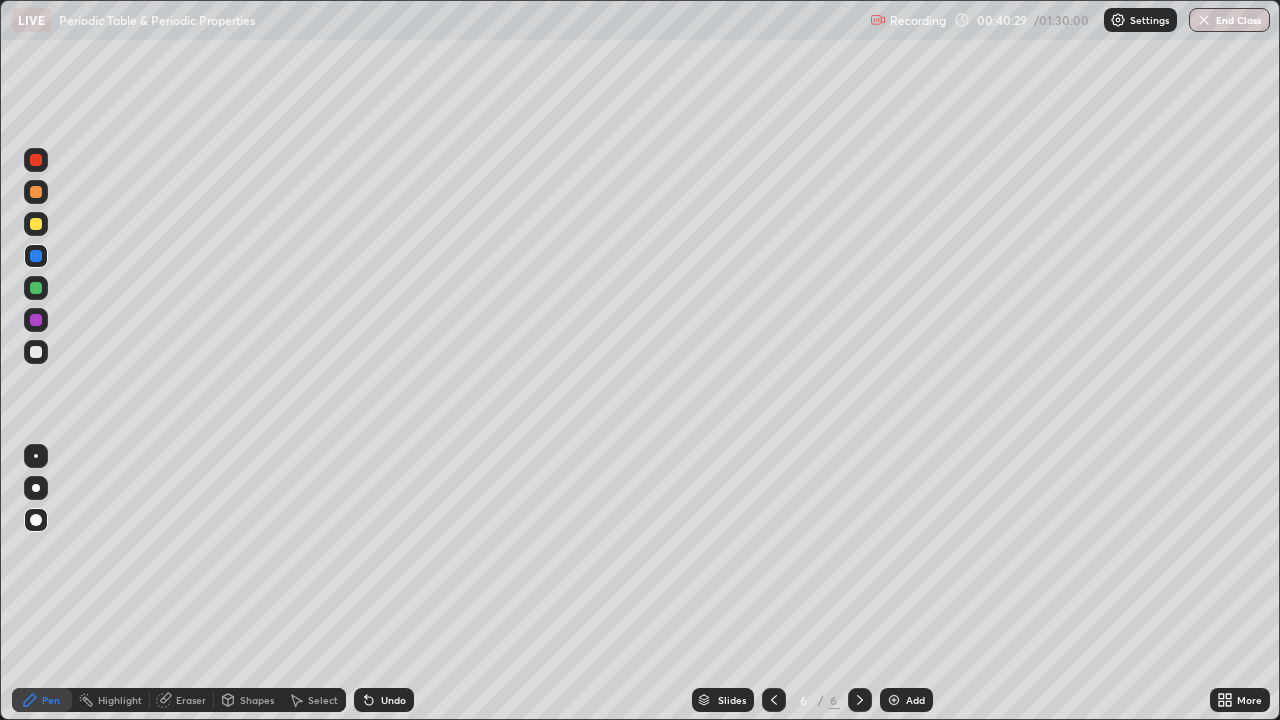 click at bounding box center (36, 288) 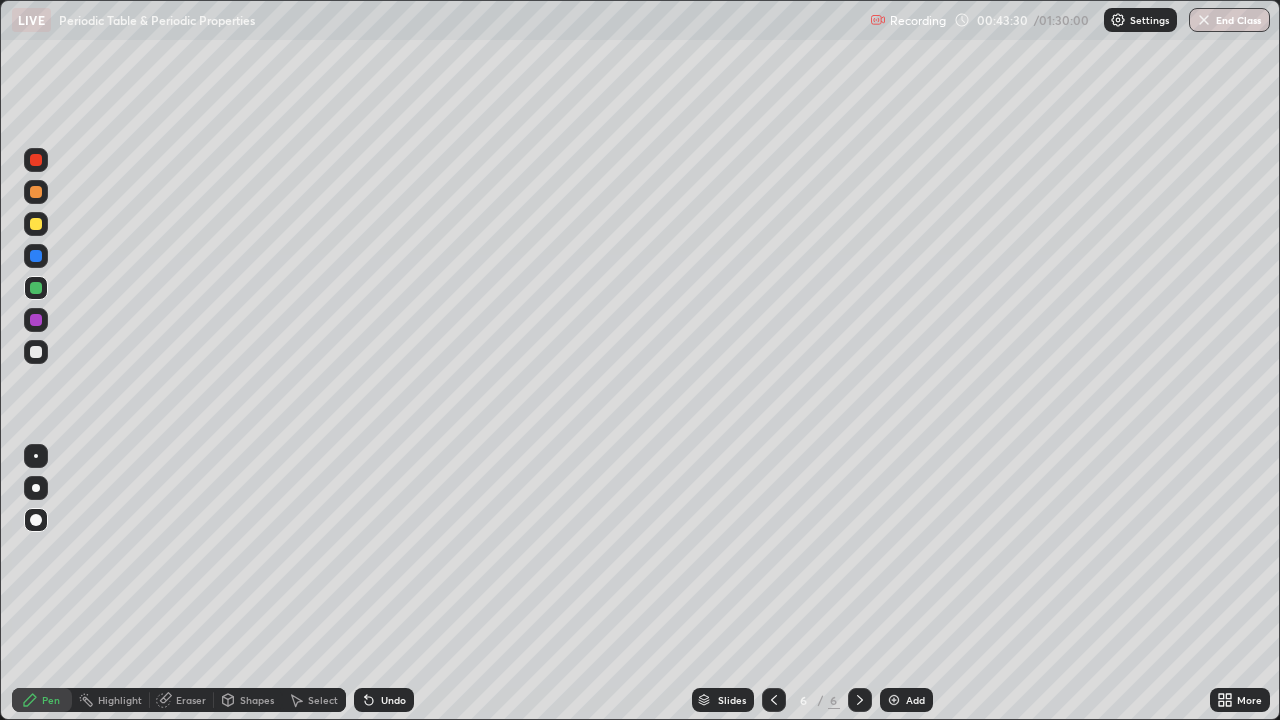 click on "Shapes" at bounding box center [257, 700] 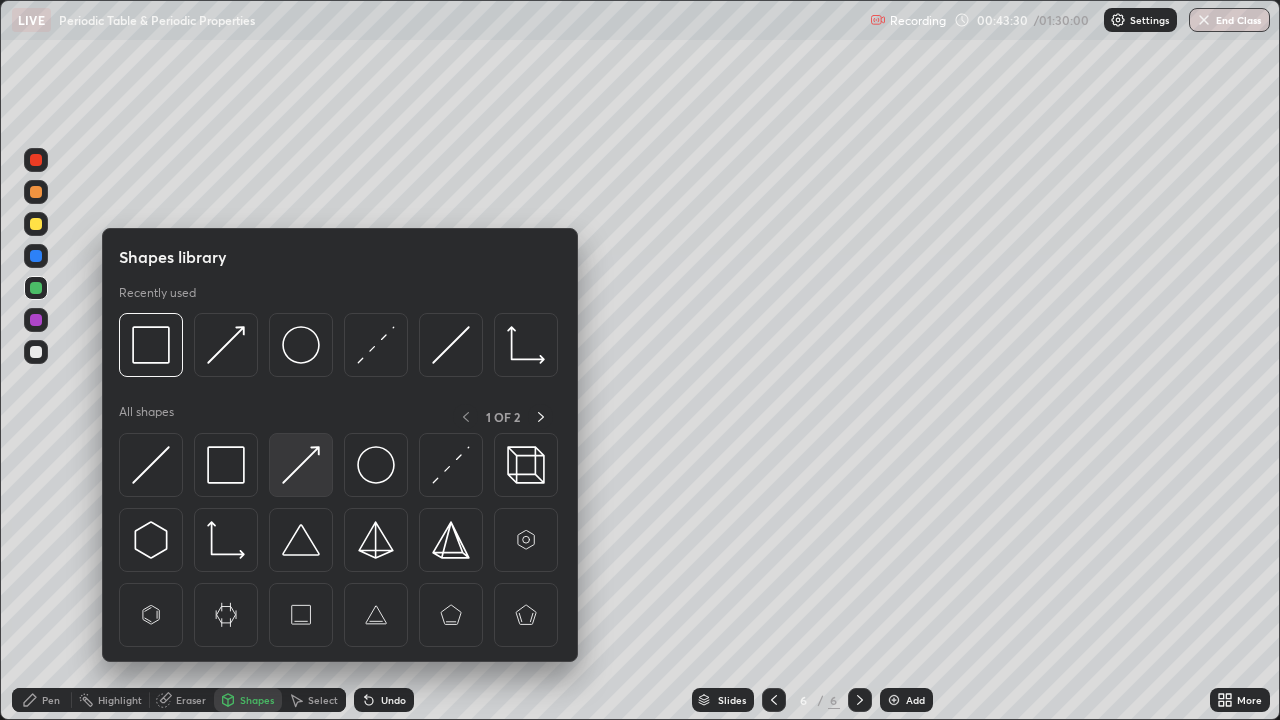 click at bounding box center (301, 465) 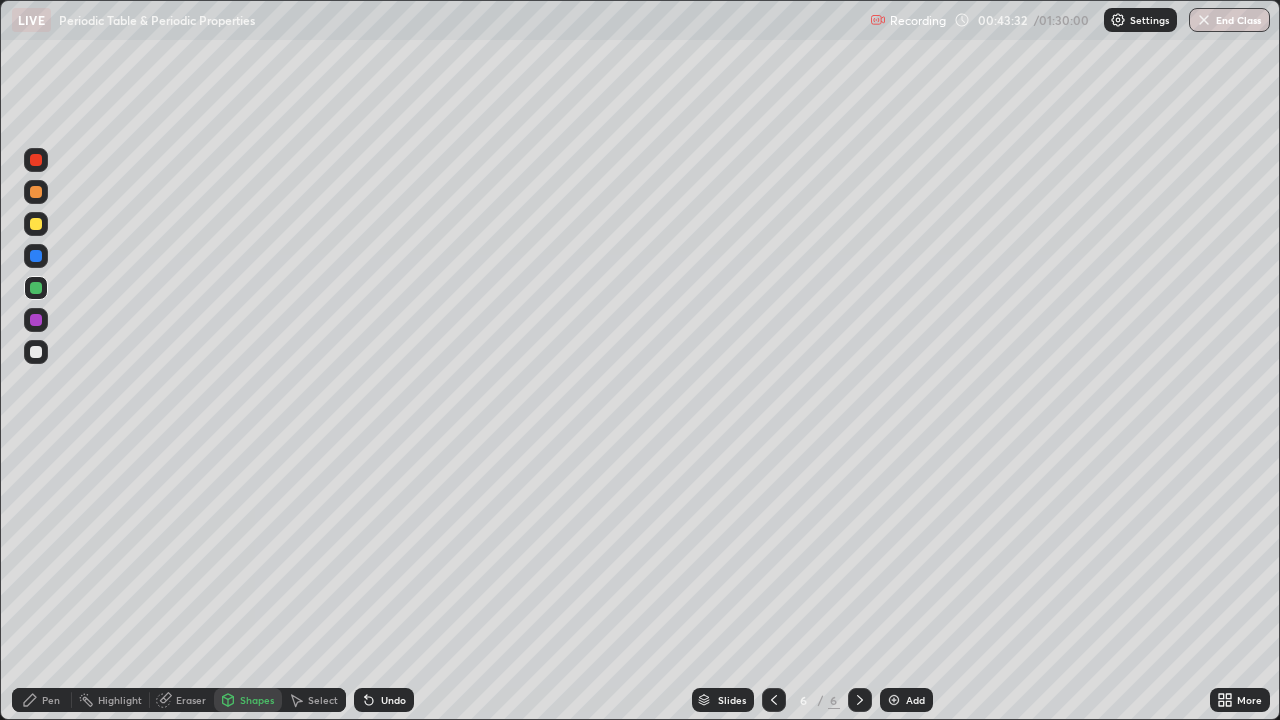 click 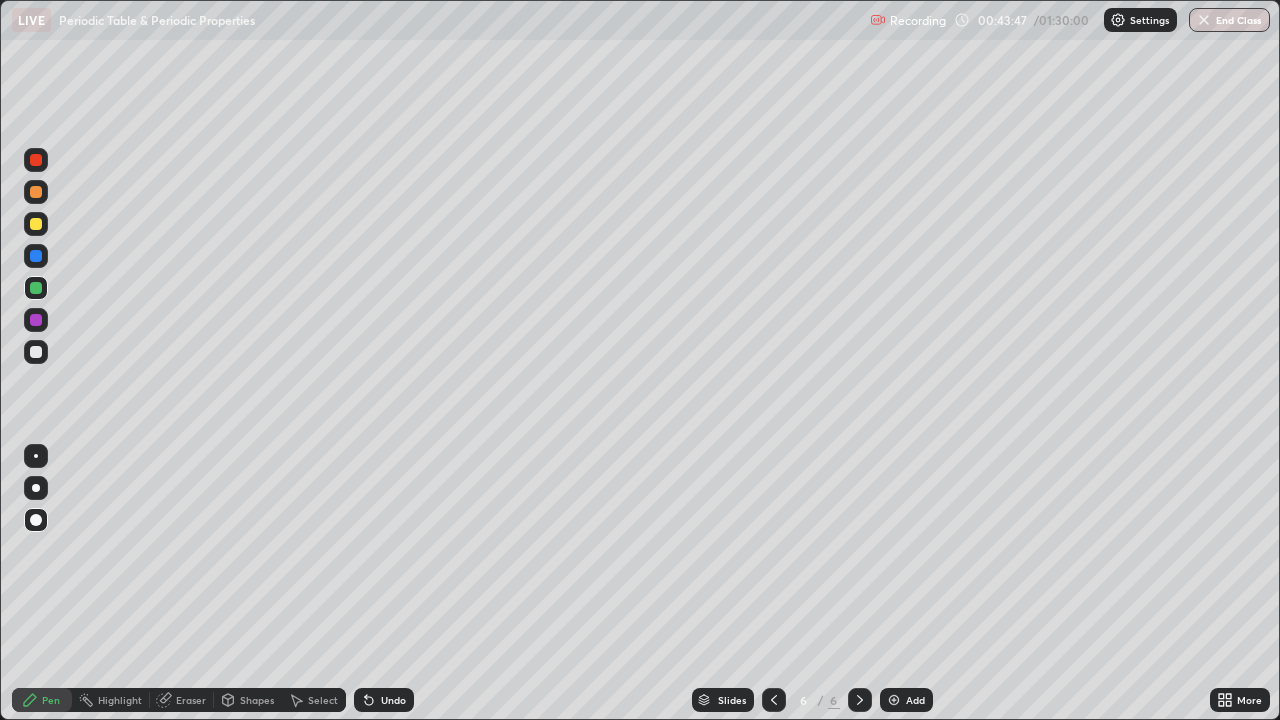 click on "Undo" at bounding box center [384, 700] 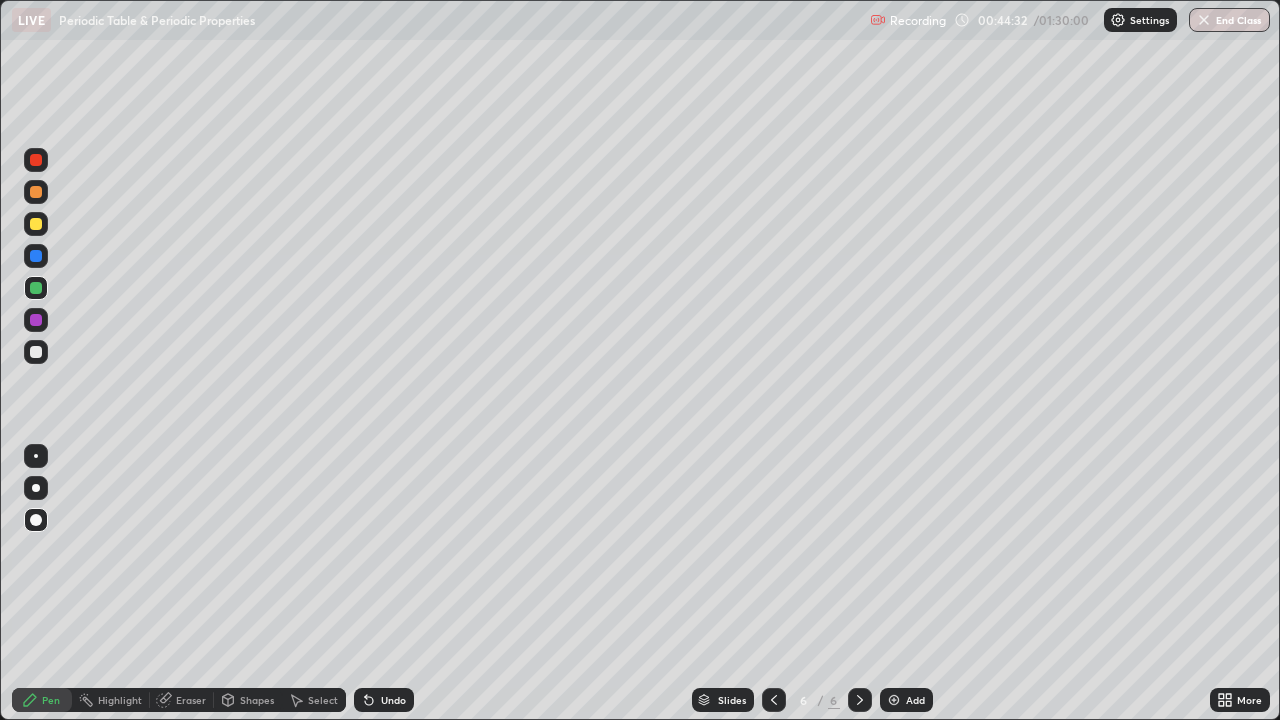 click on "Add" at bounding box center (906, 700) 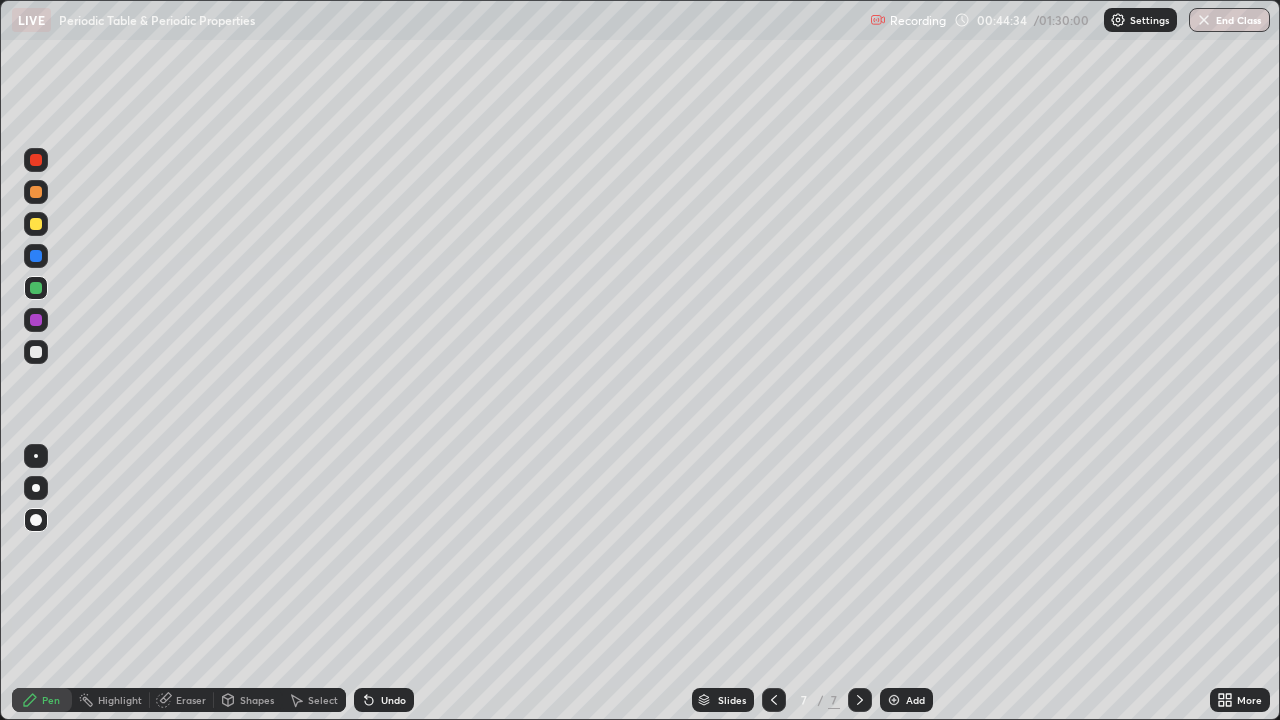 click at bounding box center (36, 256) 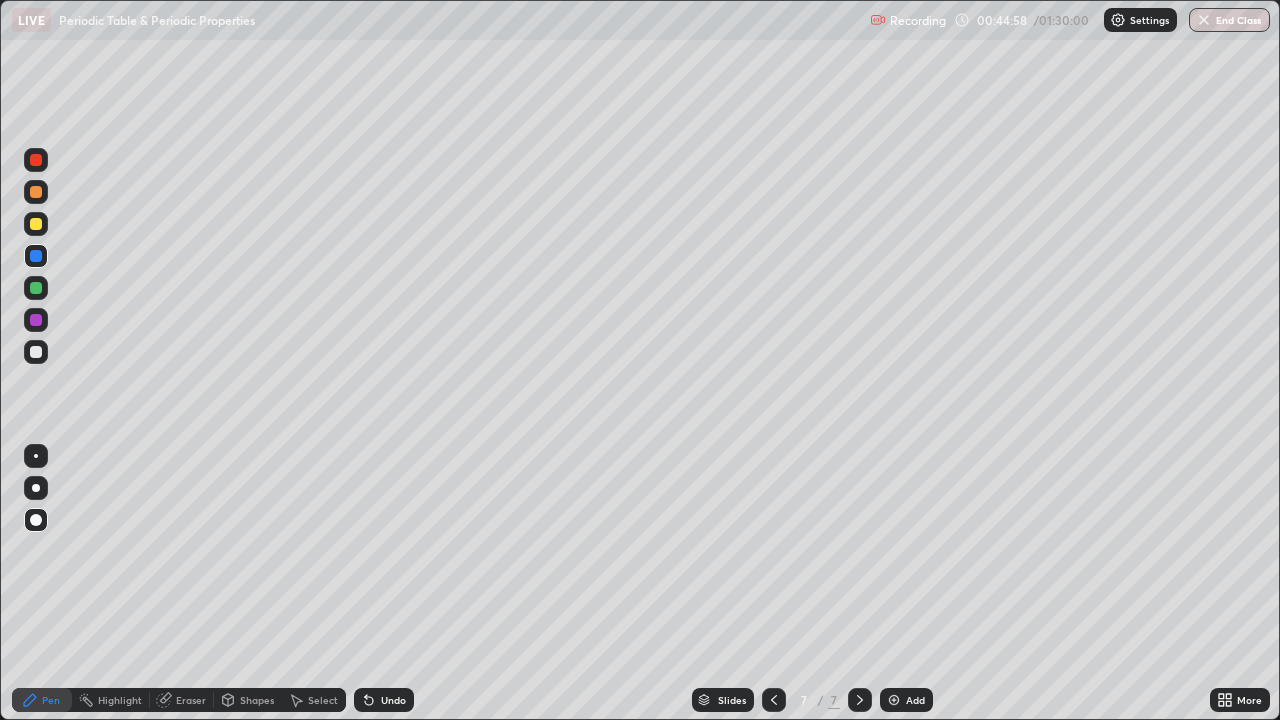 click on "Shapes" at bounding box center [257, 700] 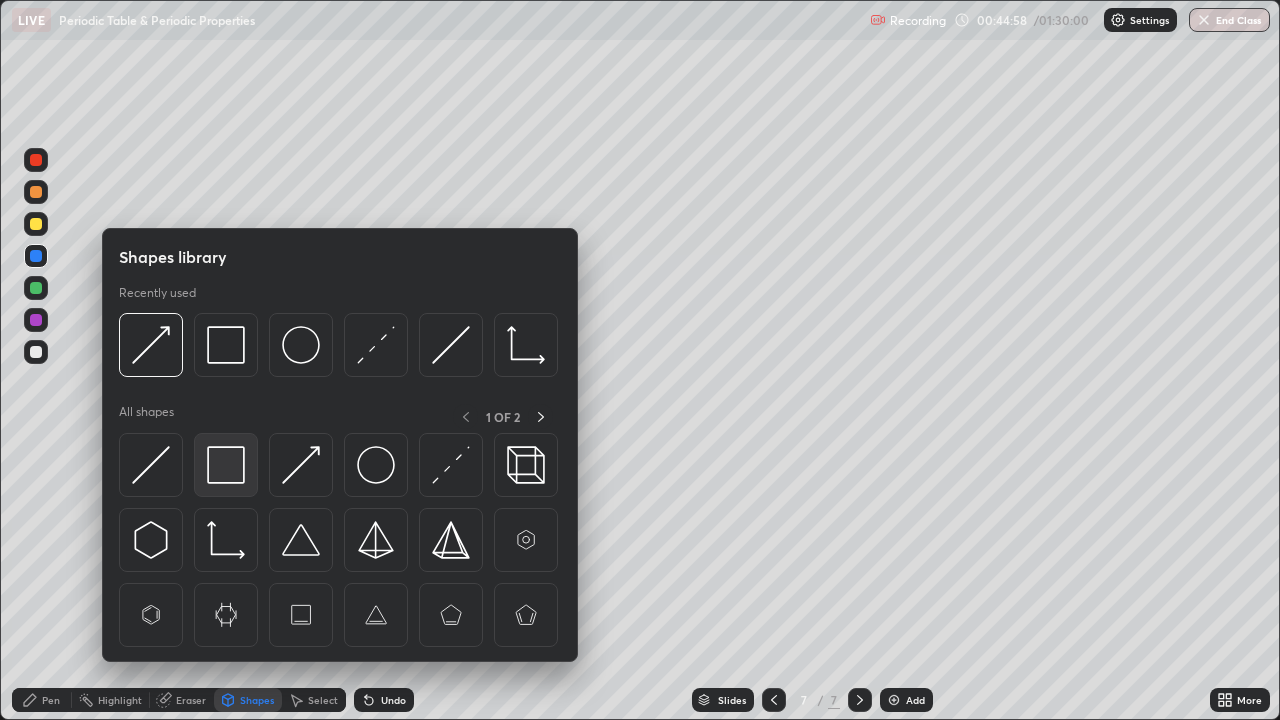 click at bounding box center (226, 465) 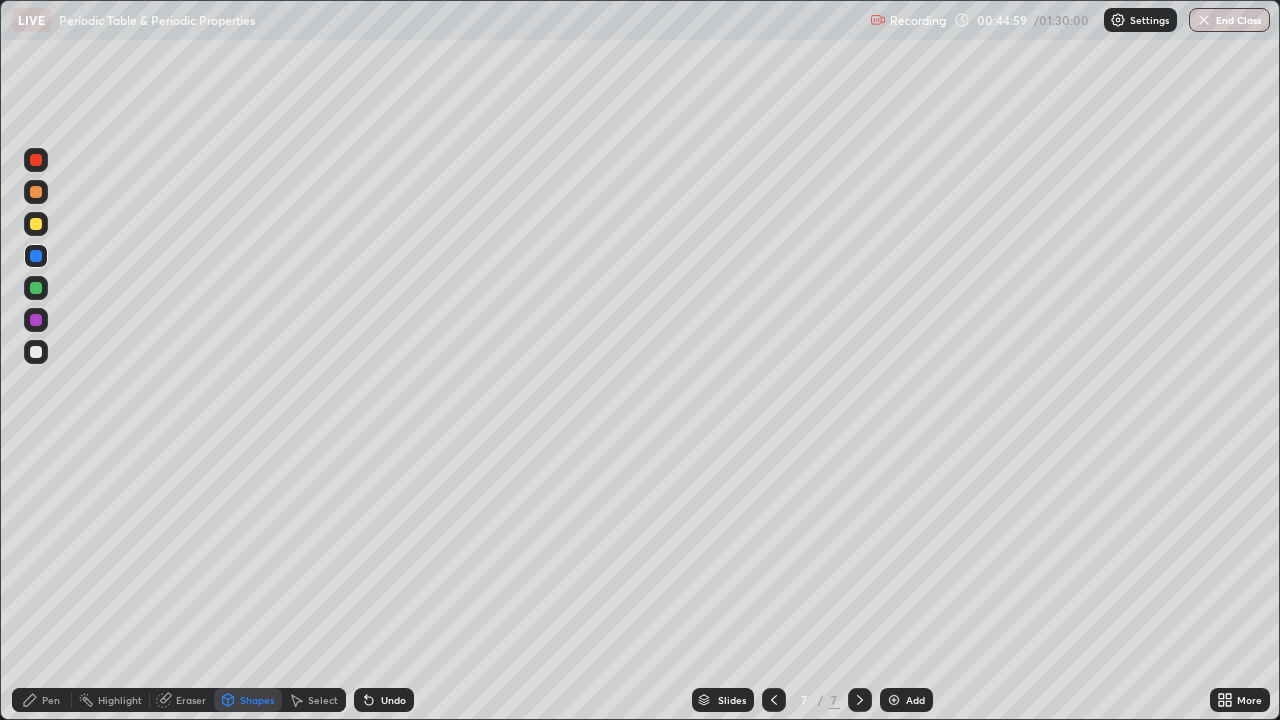 click at bounding box center [36, 352] 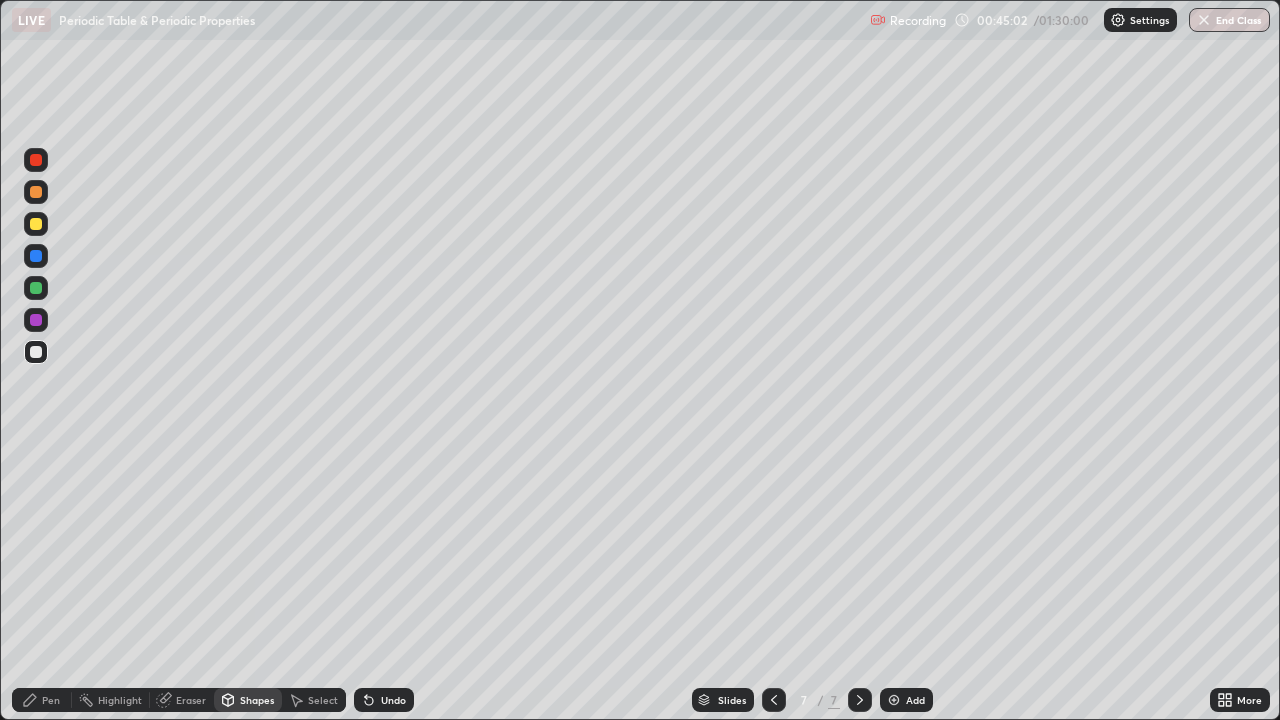 click on "Pen" at bounding box center [42, 700] 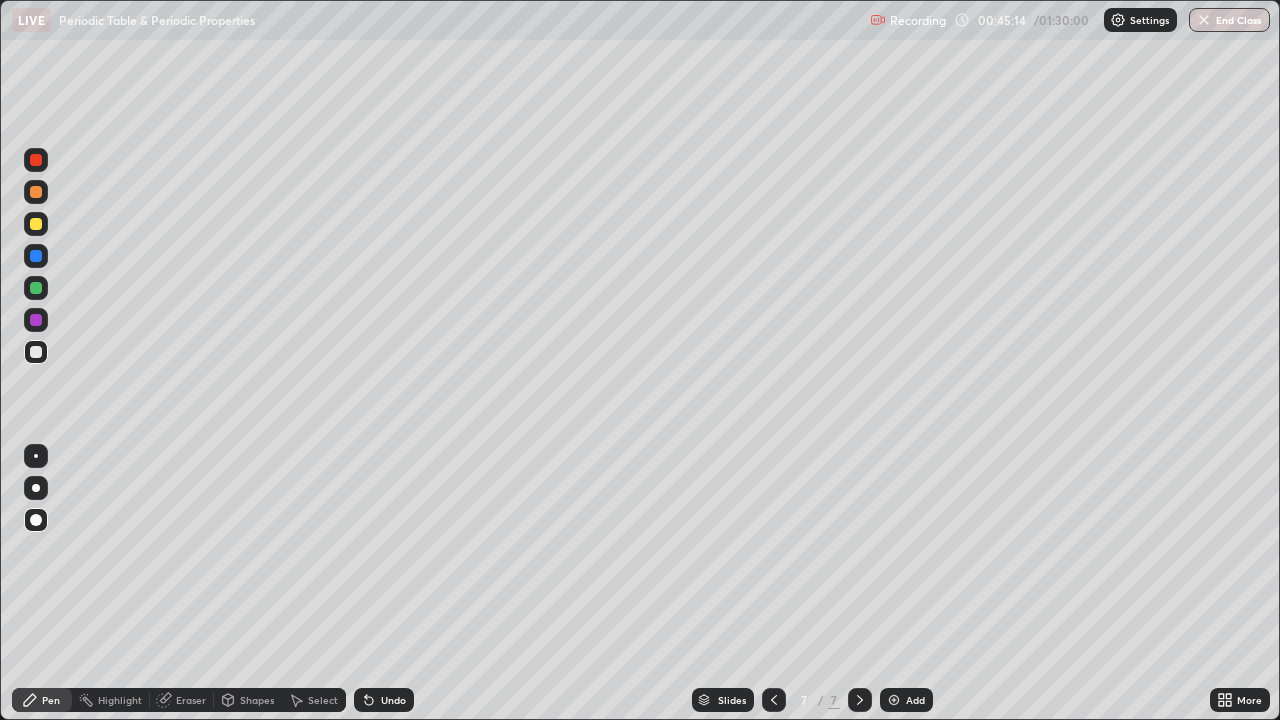 click on "Pen" at bounding box center [51, 700] 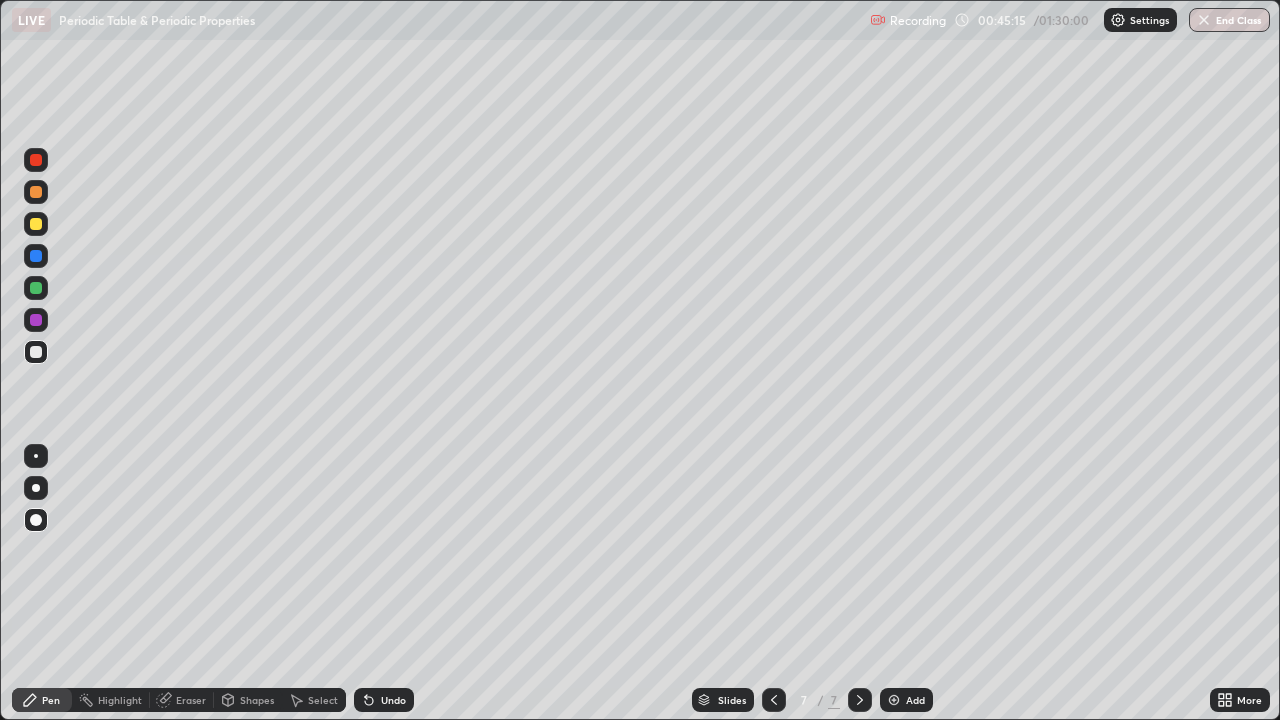 click at bounding box center [36, 320] 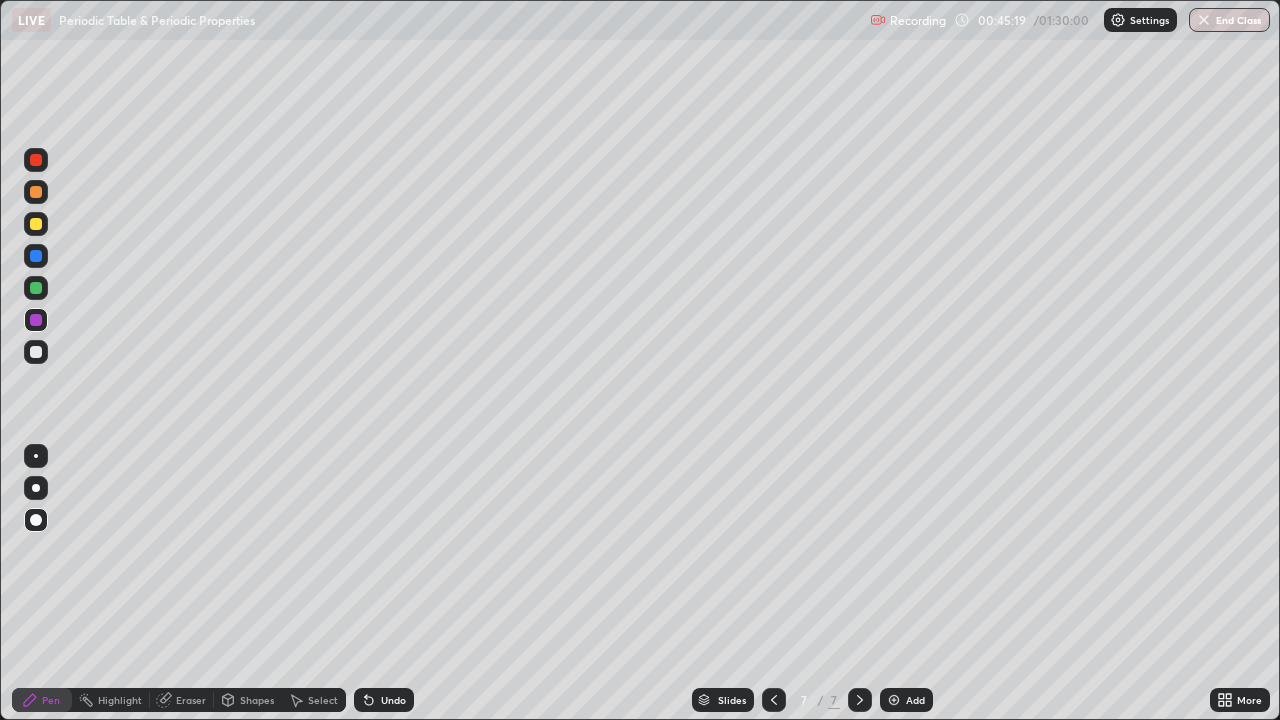 click on "Shapes" at bounding box center (257, 700) 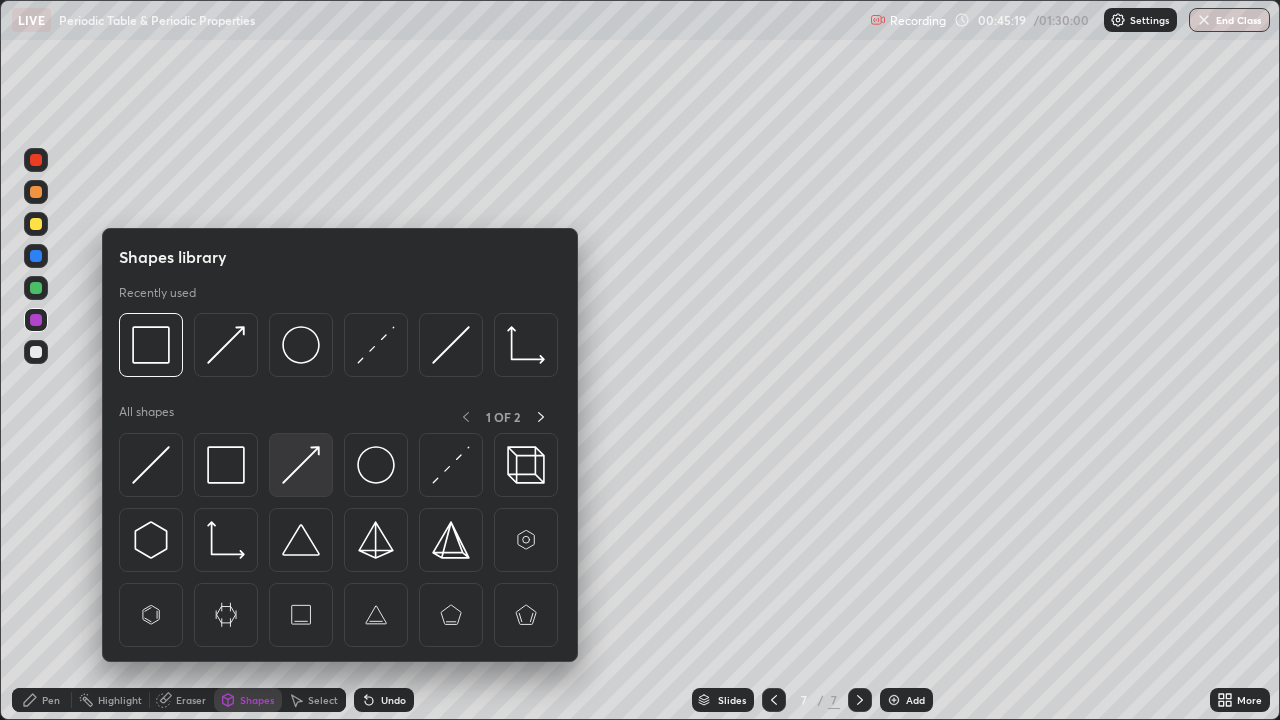 click at bounding box center [301, 465] 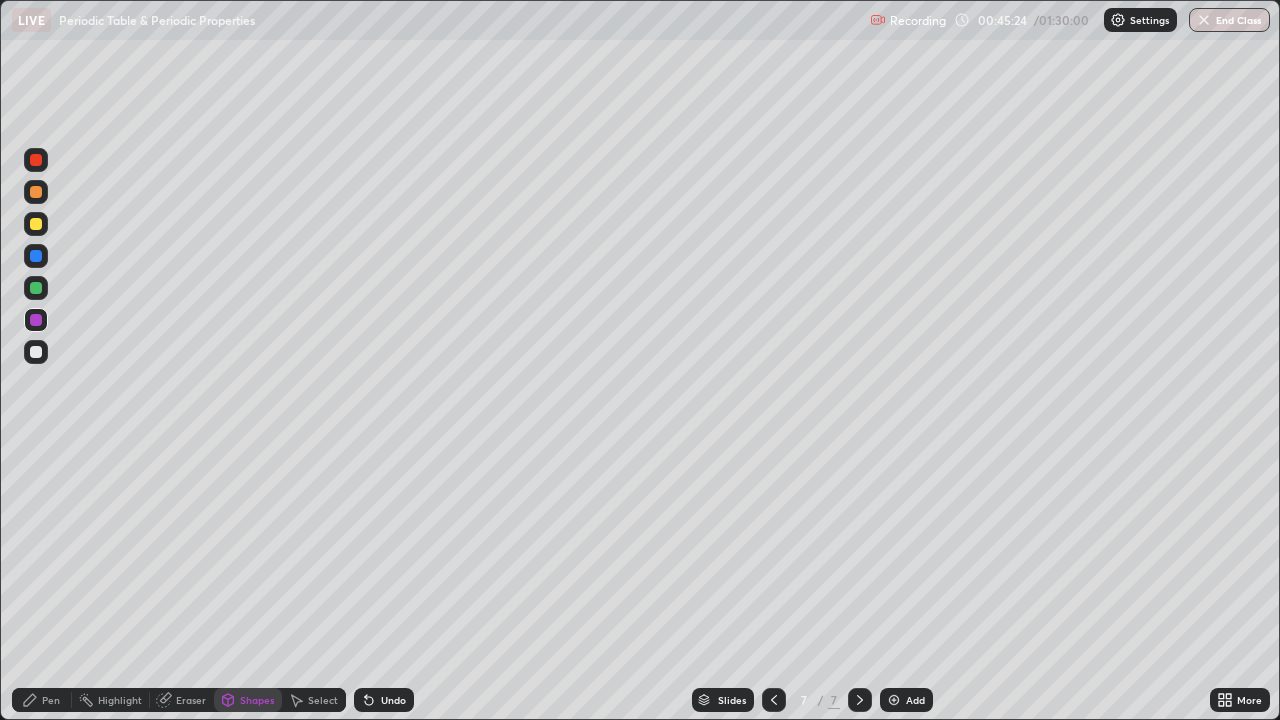 click 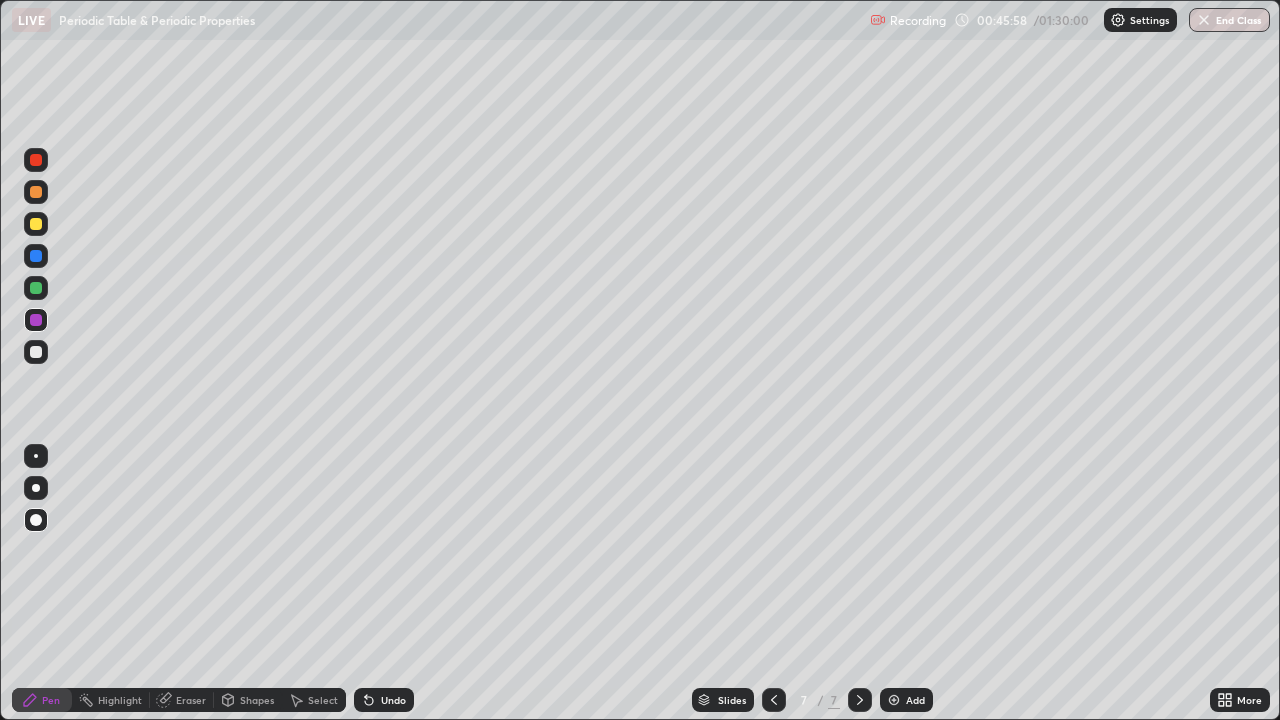 click on "Pen" at bounding box center (51, 700) 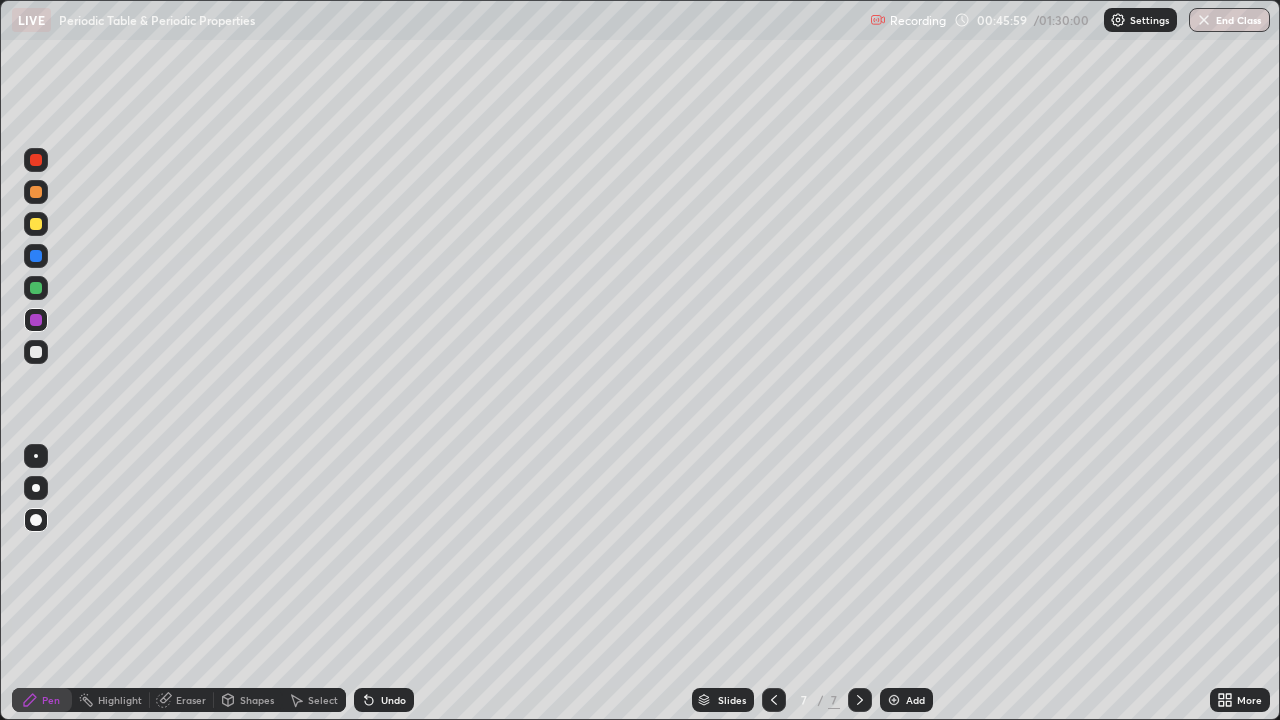 click at bounding box center [36, 288] 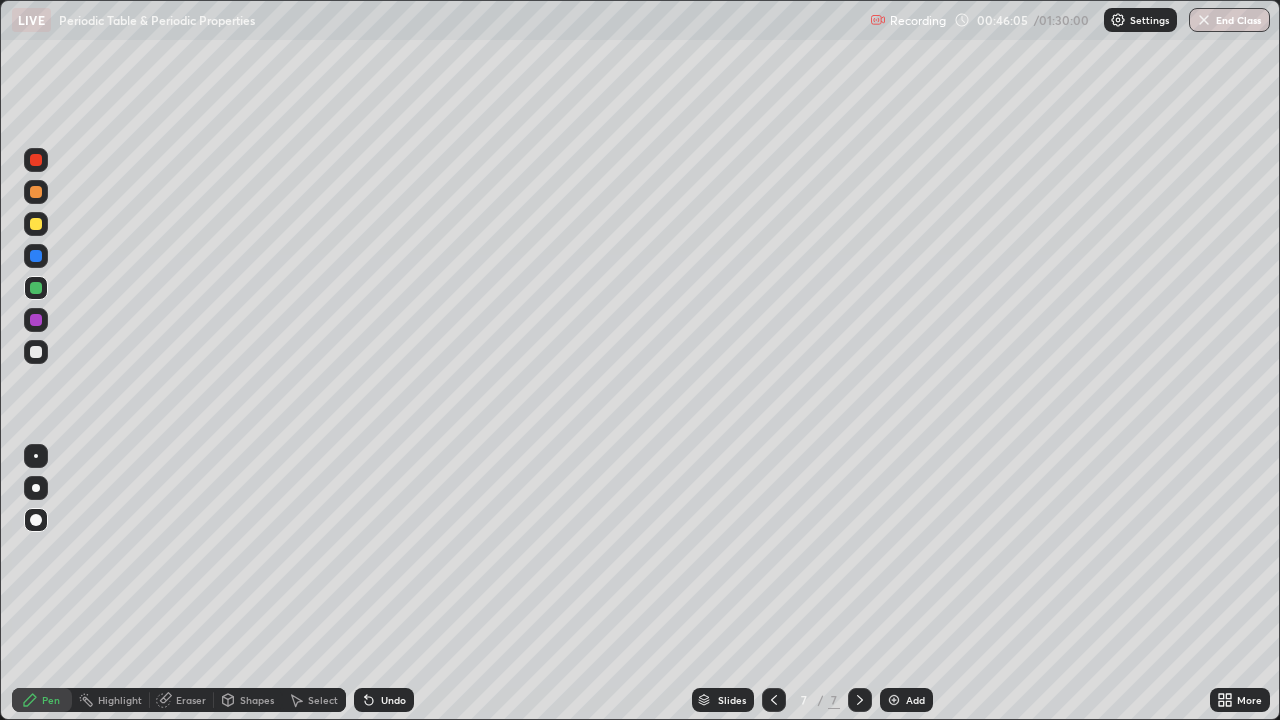 click on "Undo" at bounding box center [384, 700] 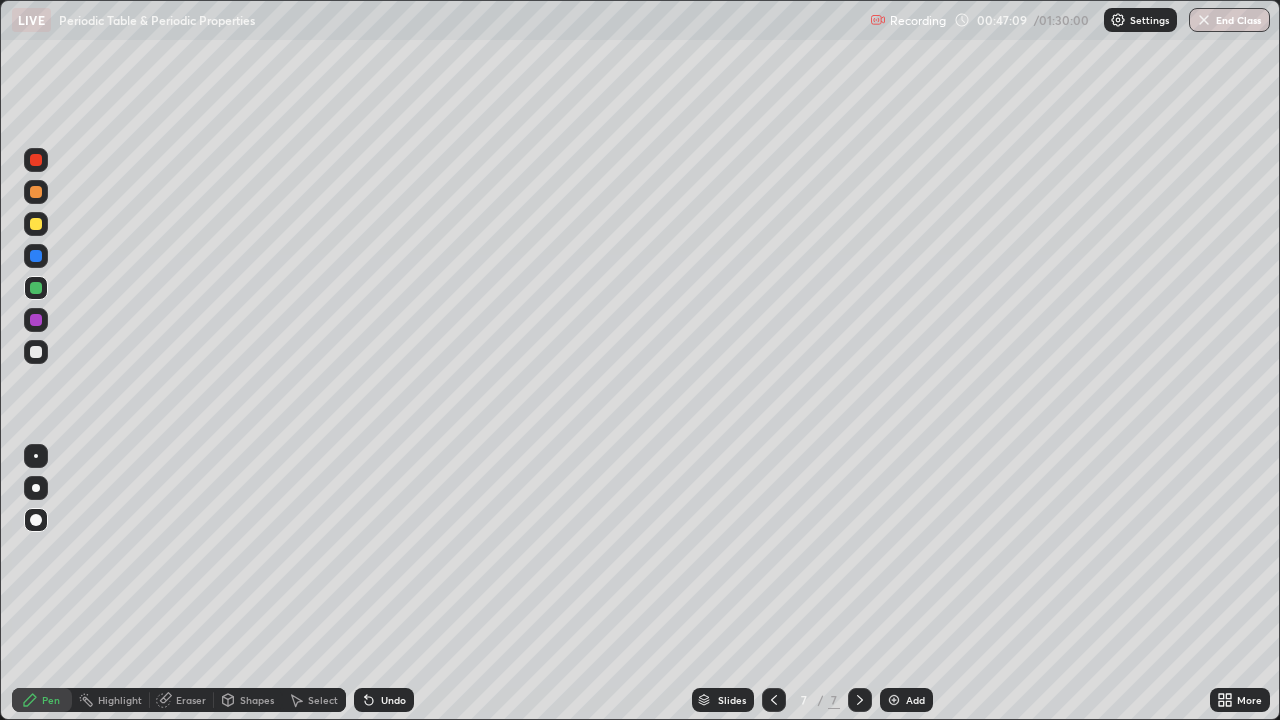 click at bounding box center [36, 224] 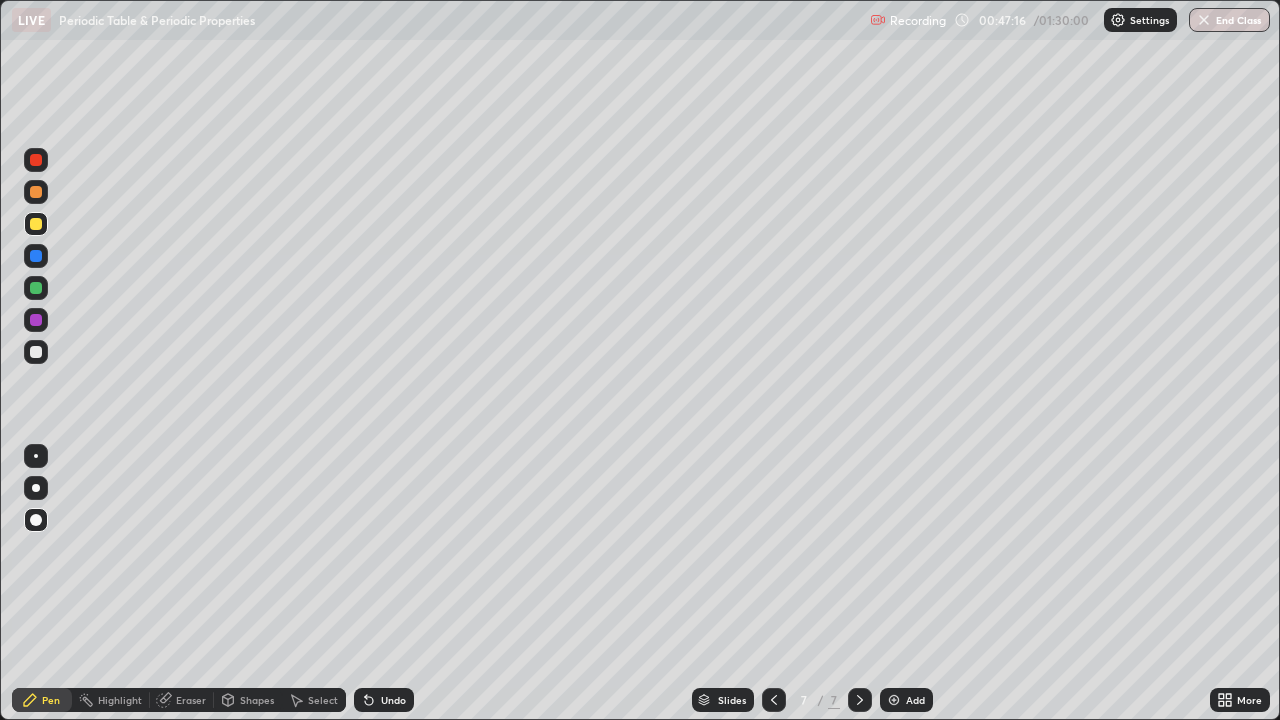 click on "Shapes" at bounding box center [257, 700] 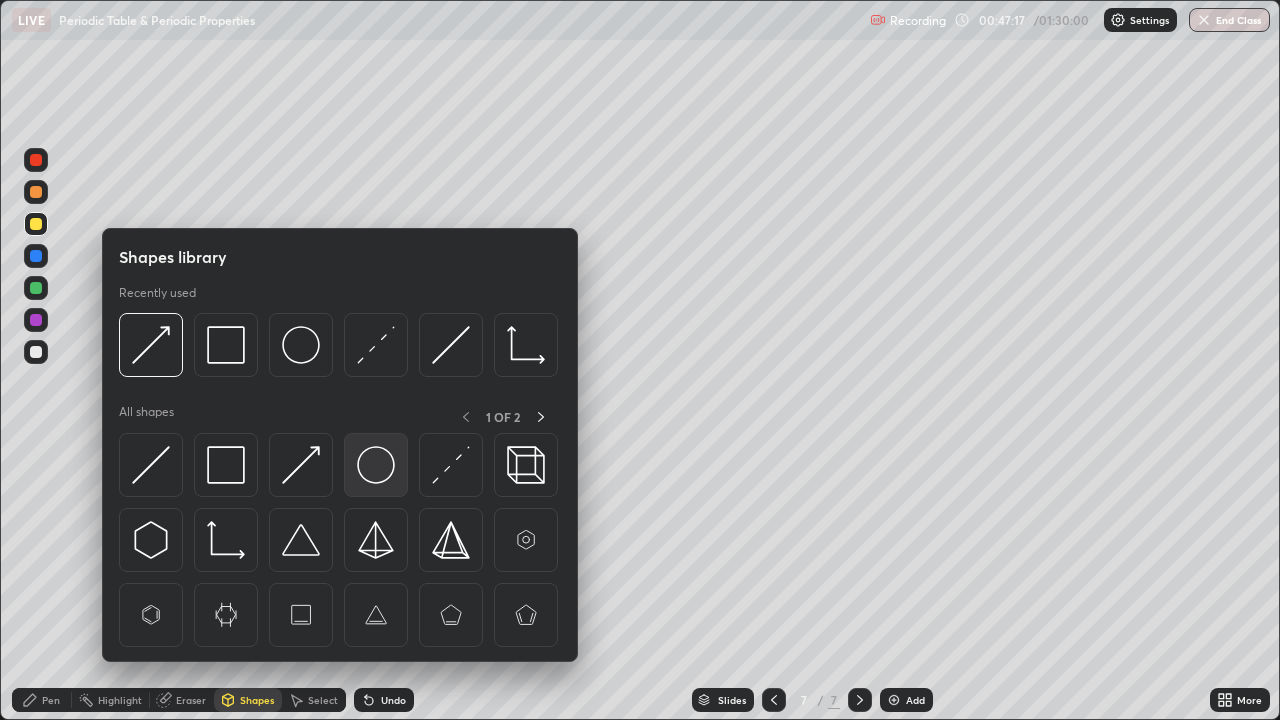 click at bounding box center [376, 465] 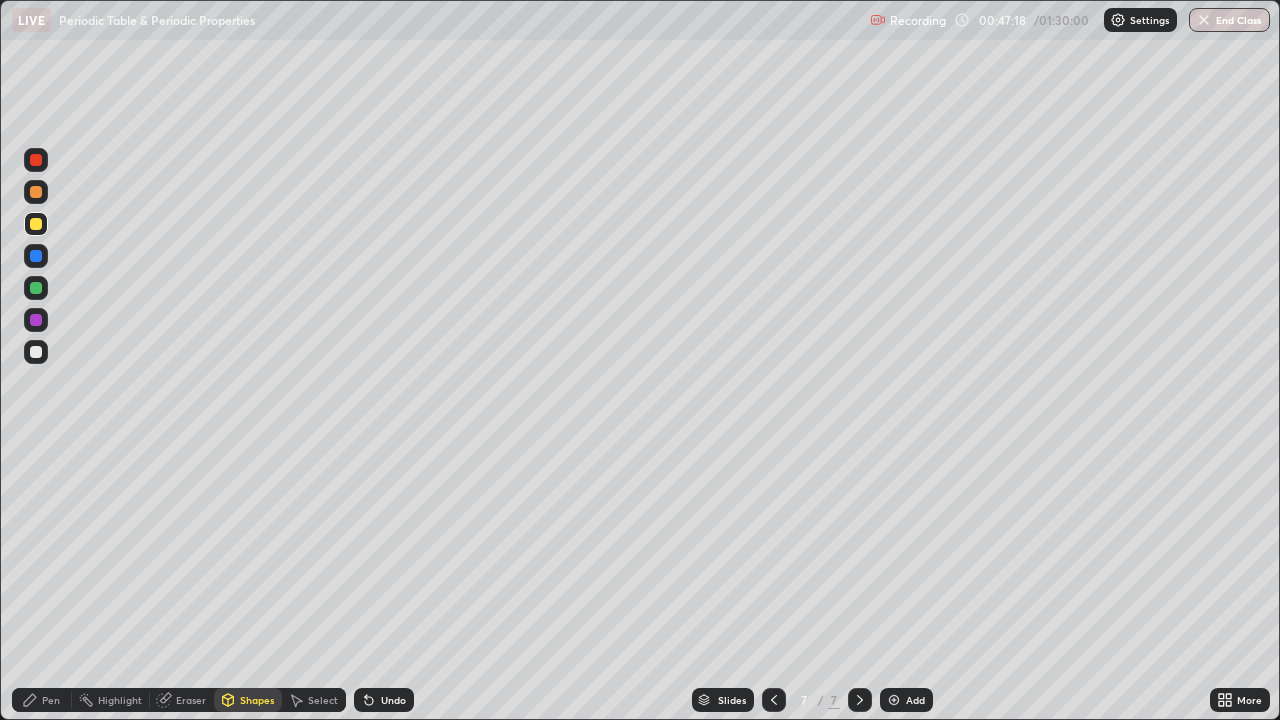 click at bounding box center (36, 352) 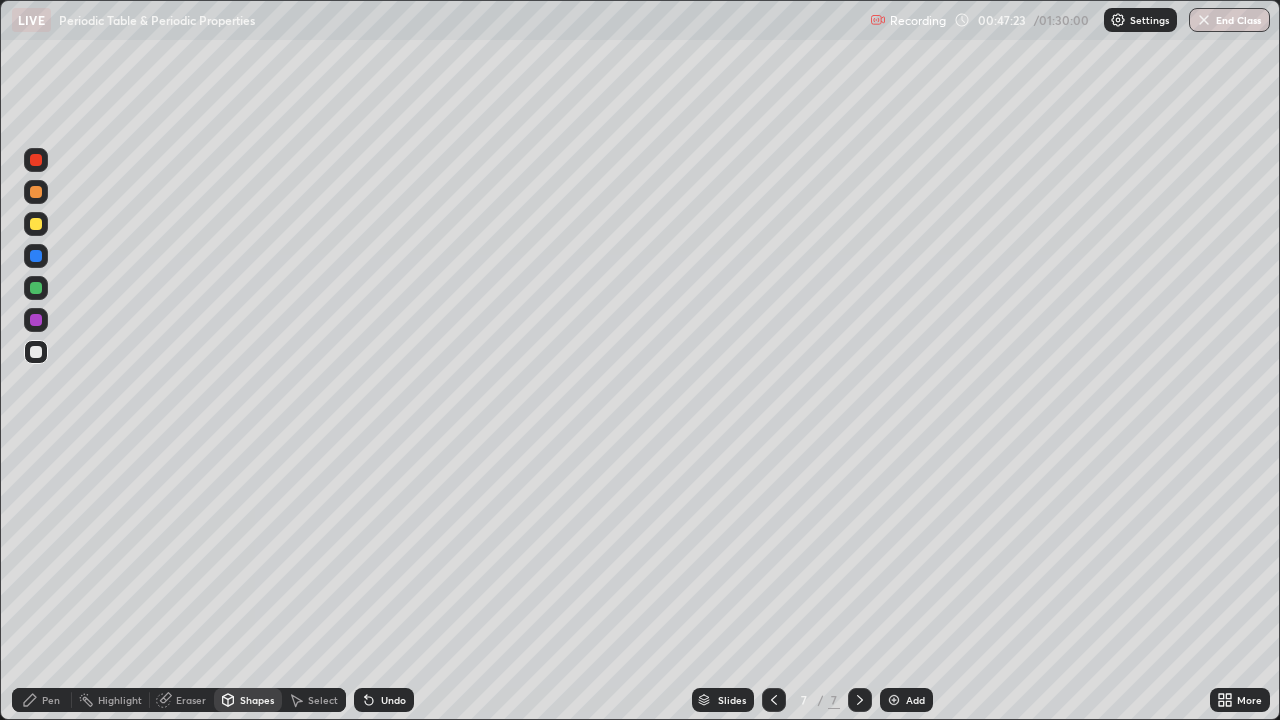 click 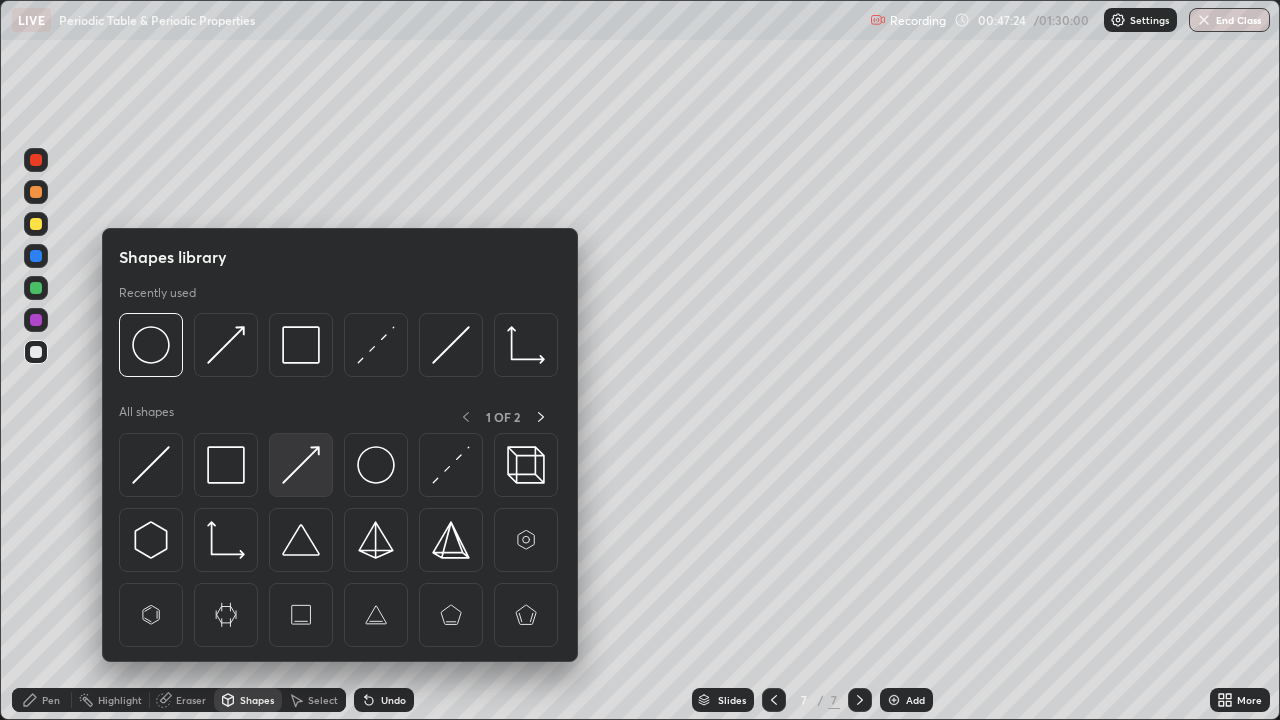 click at bounding box center [301, 465] 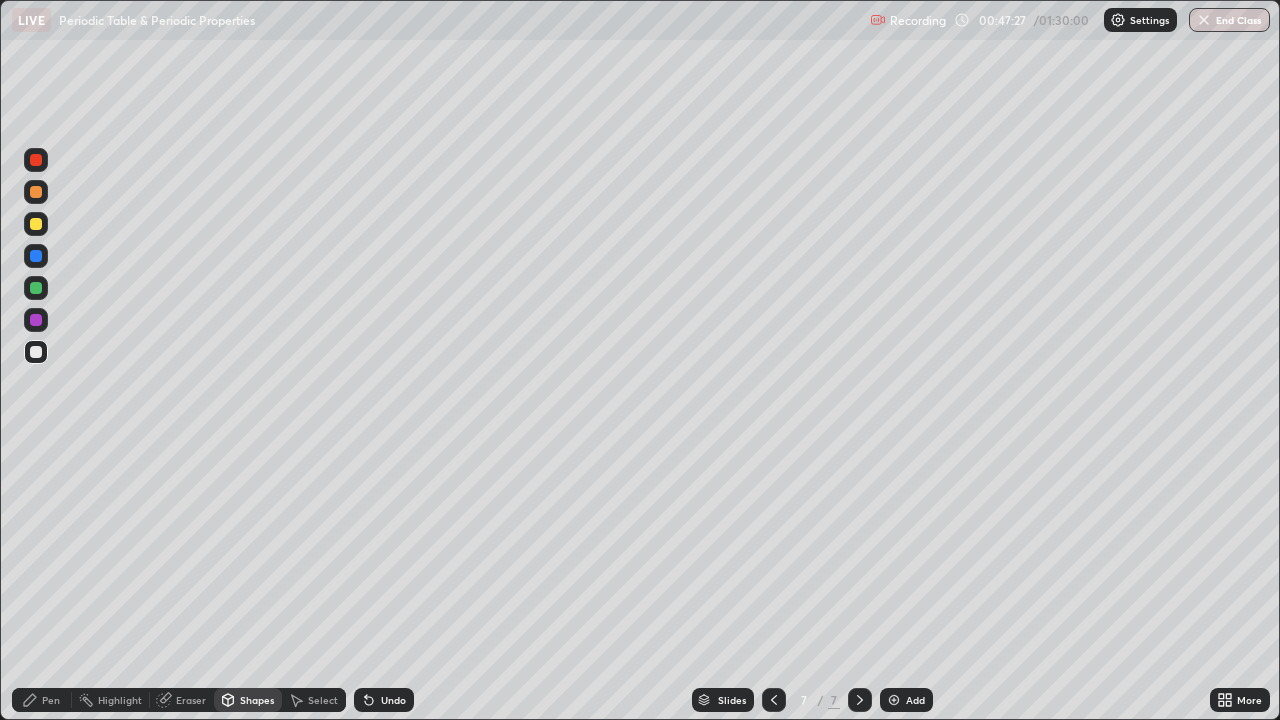 click on "Pen" at bounding box center [42, 700] 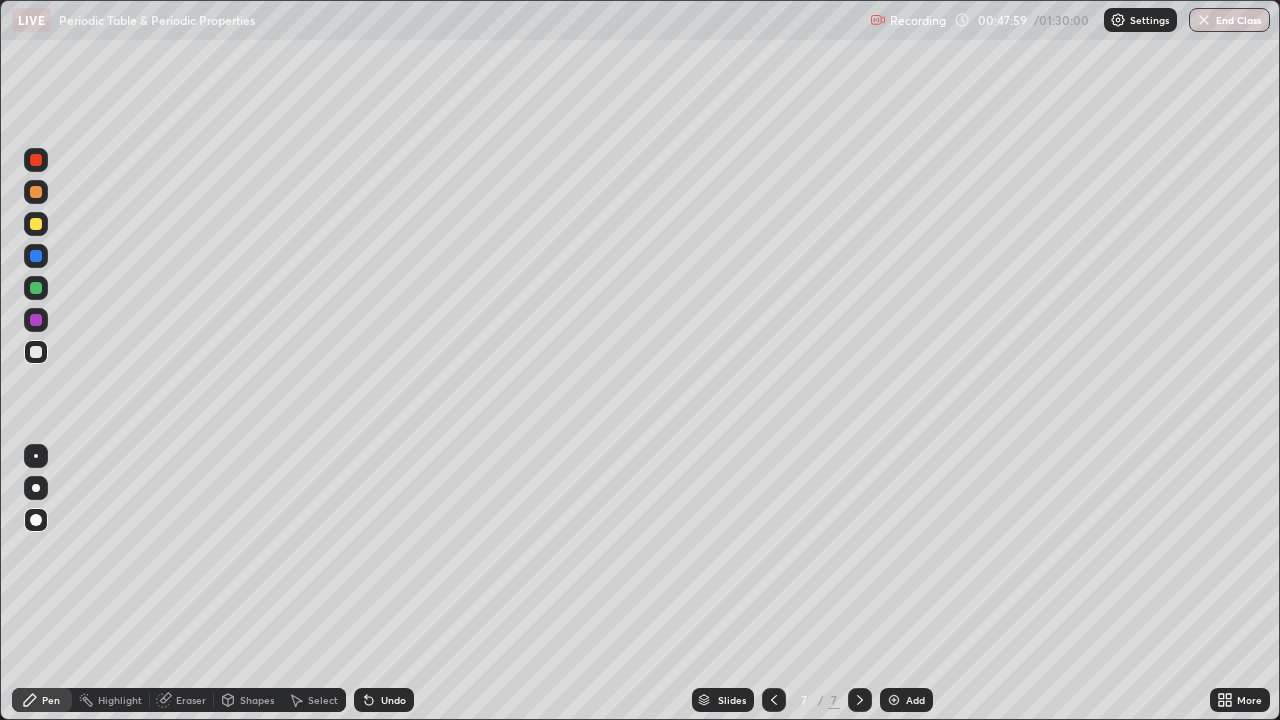 click on "Add" at bounding box center [906, 700] 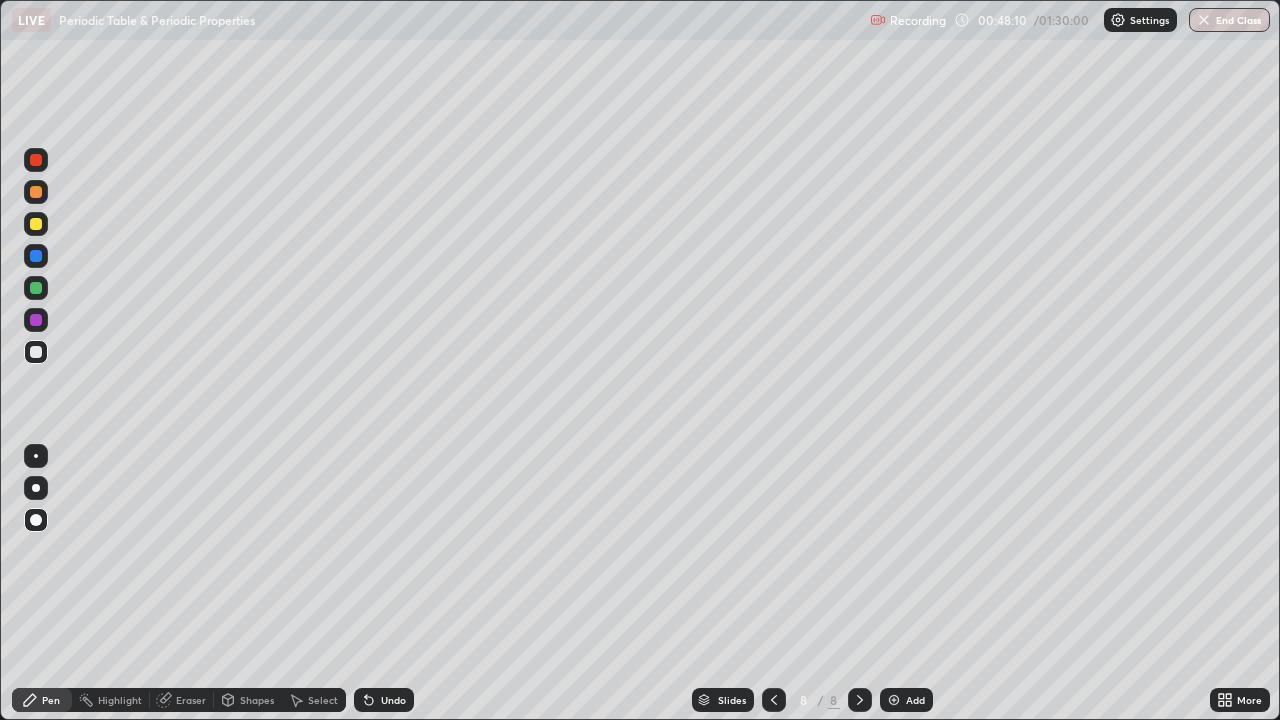 click on "Shapes" at bounding box center (248, 700) 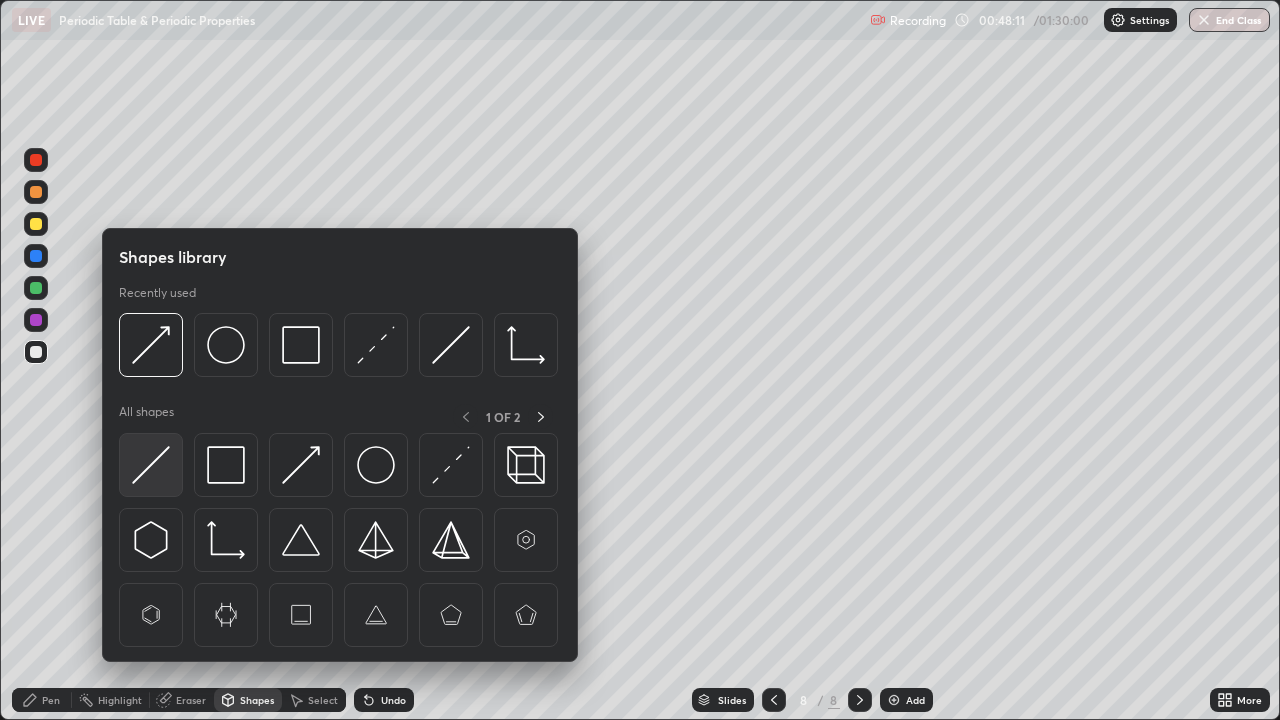 click at bounding box center [151, 465] 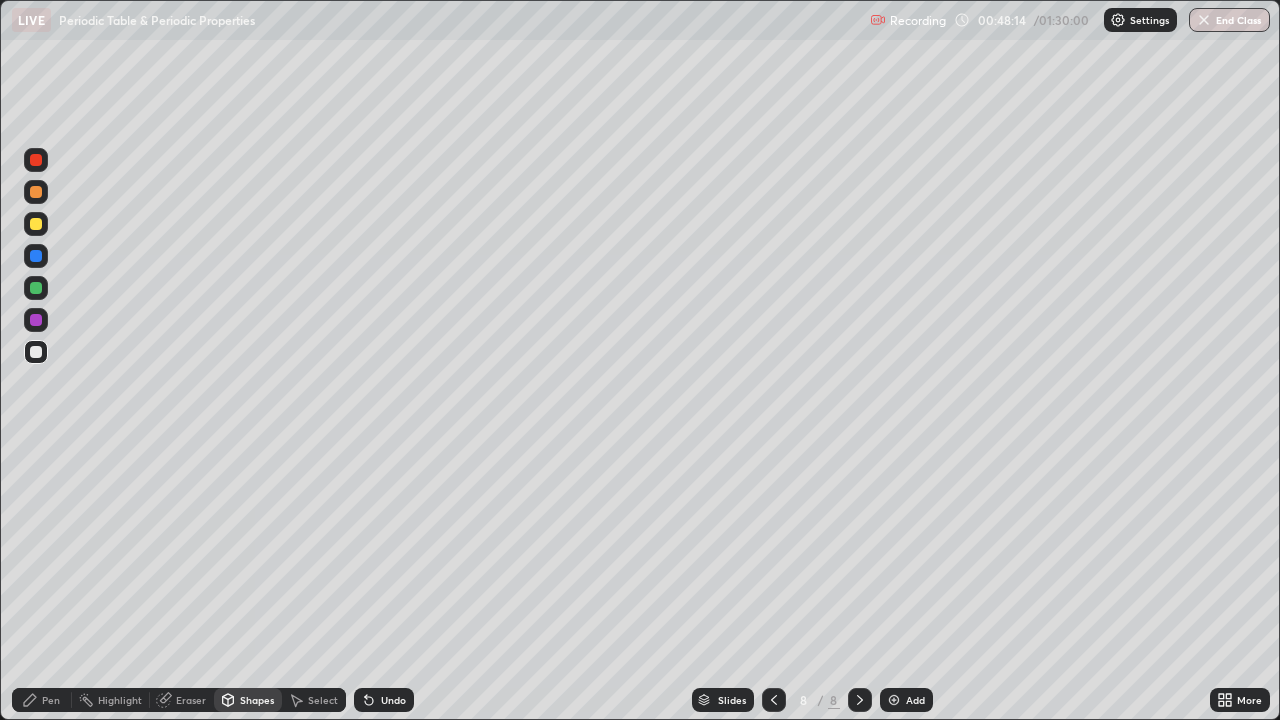 click 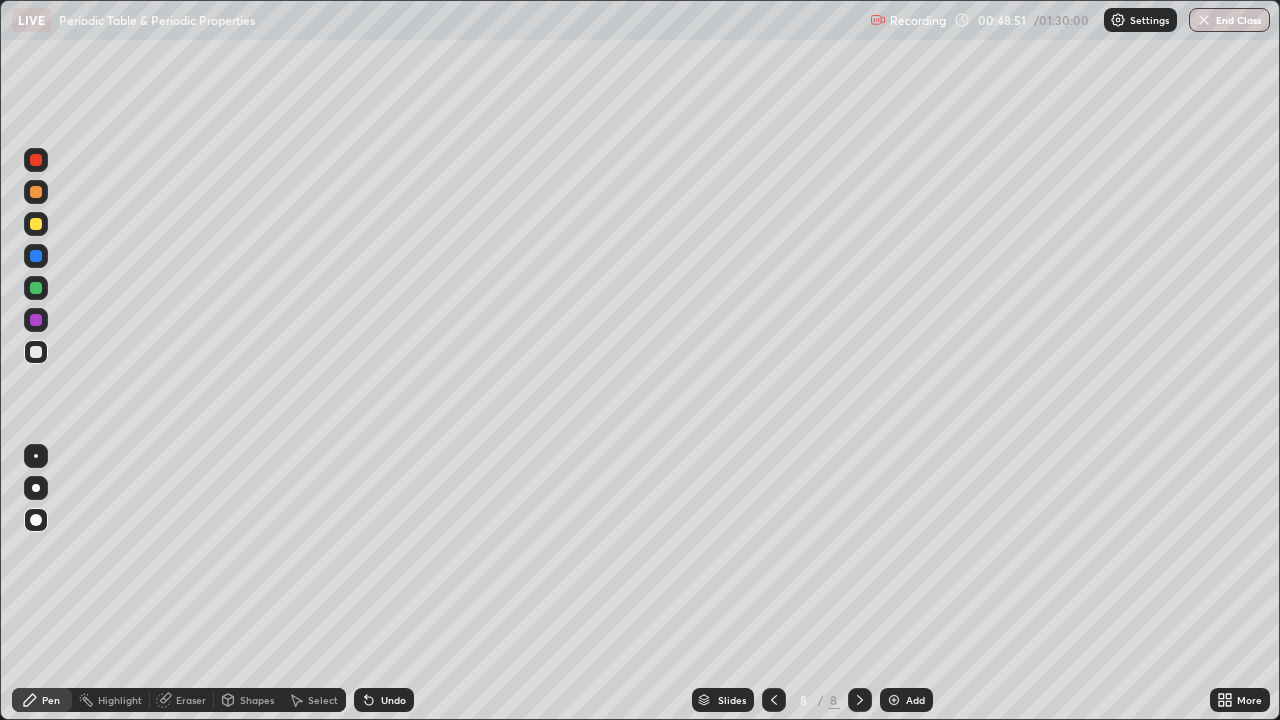 click at bounding box center (894, 700) 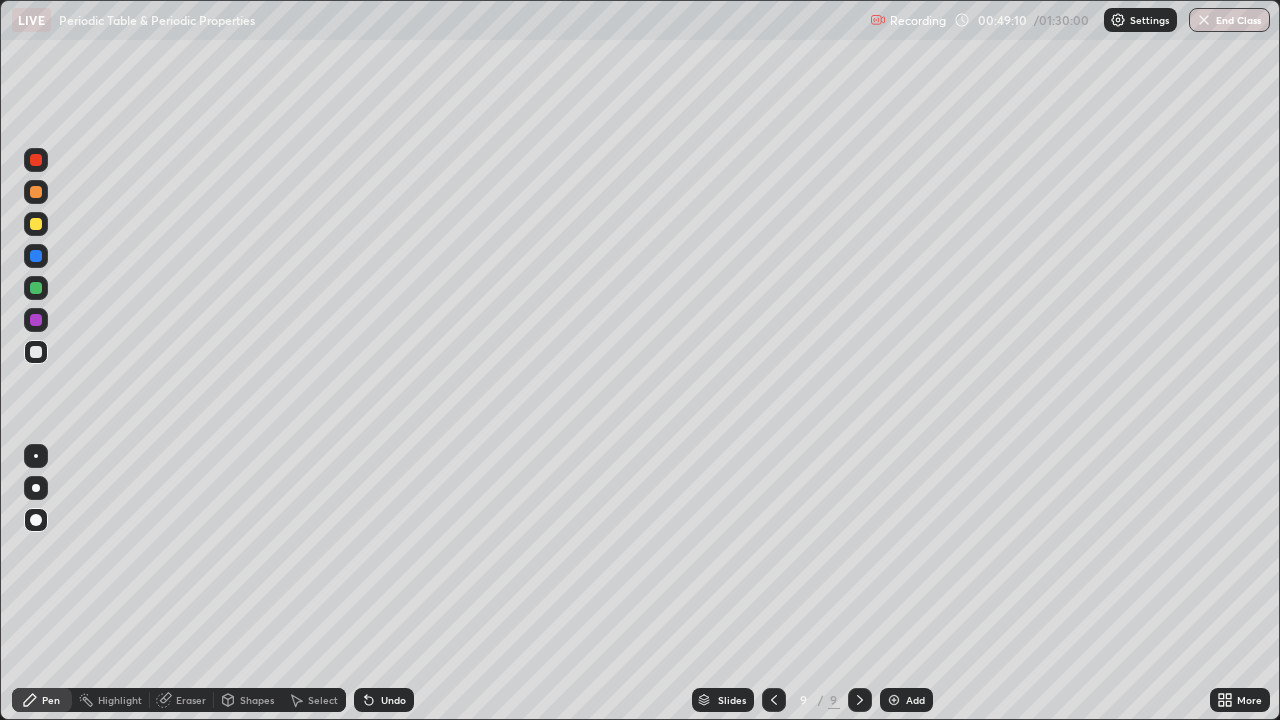 click 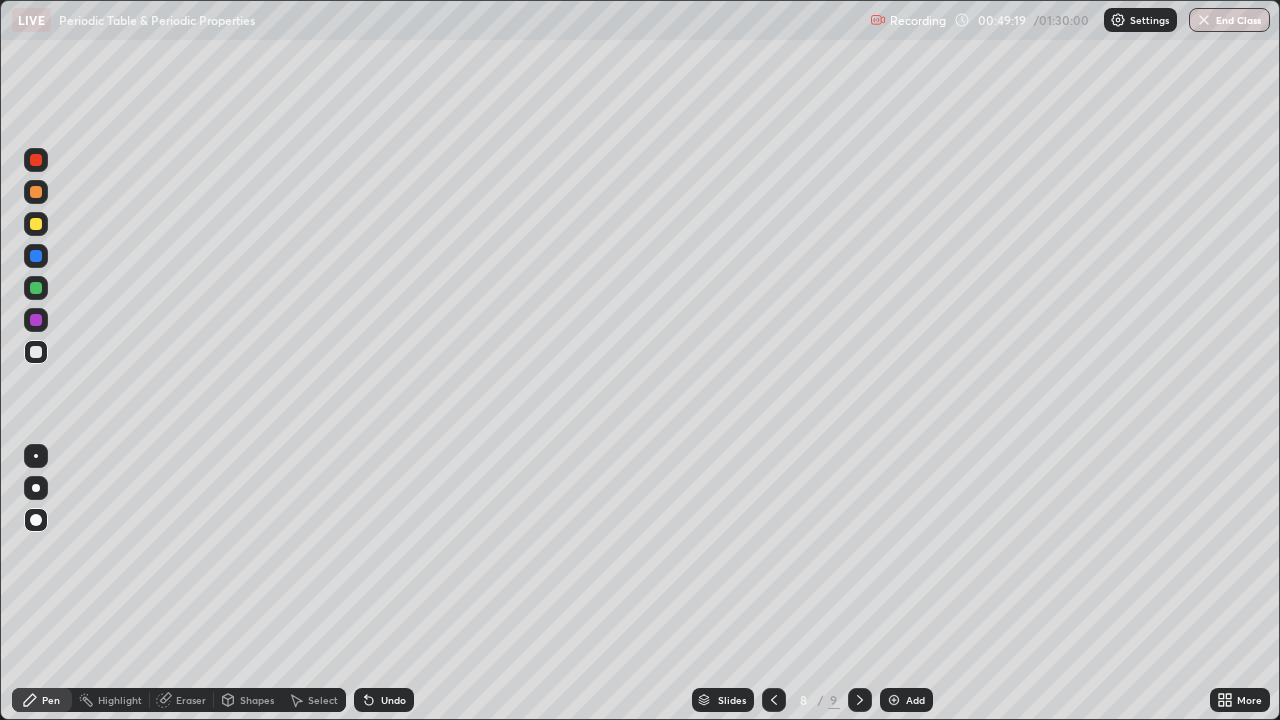click 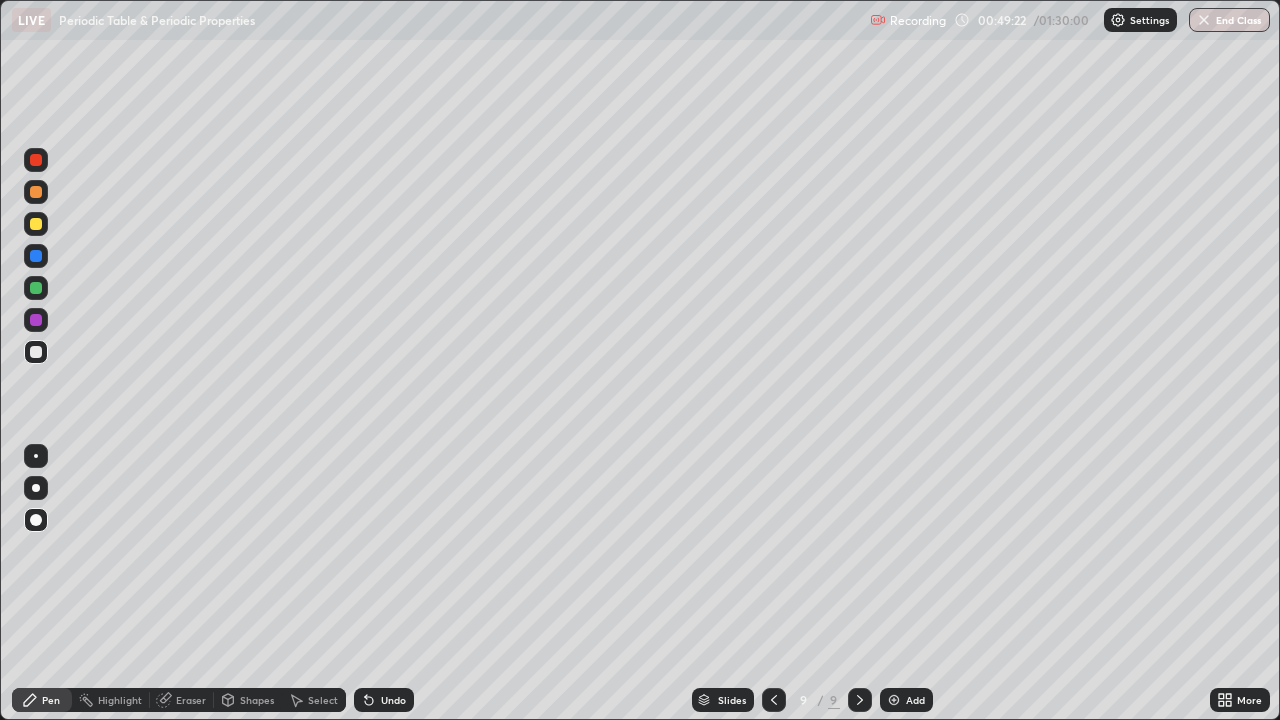 click on "Pen" at bounding box center [51, 700] 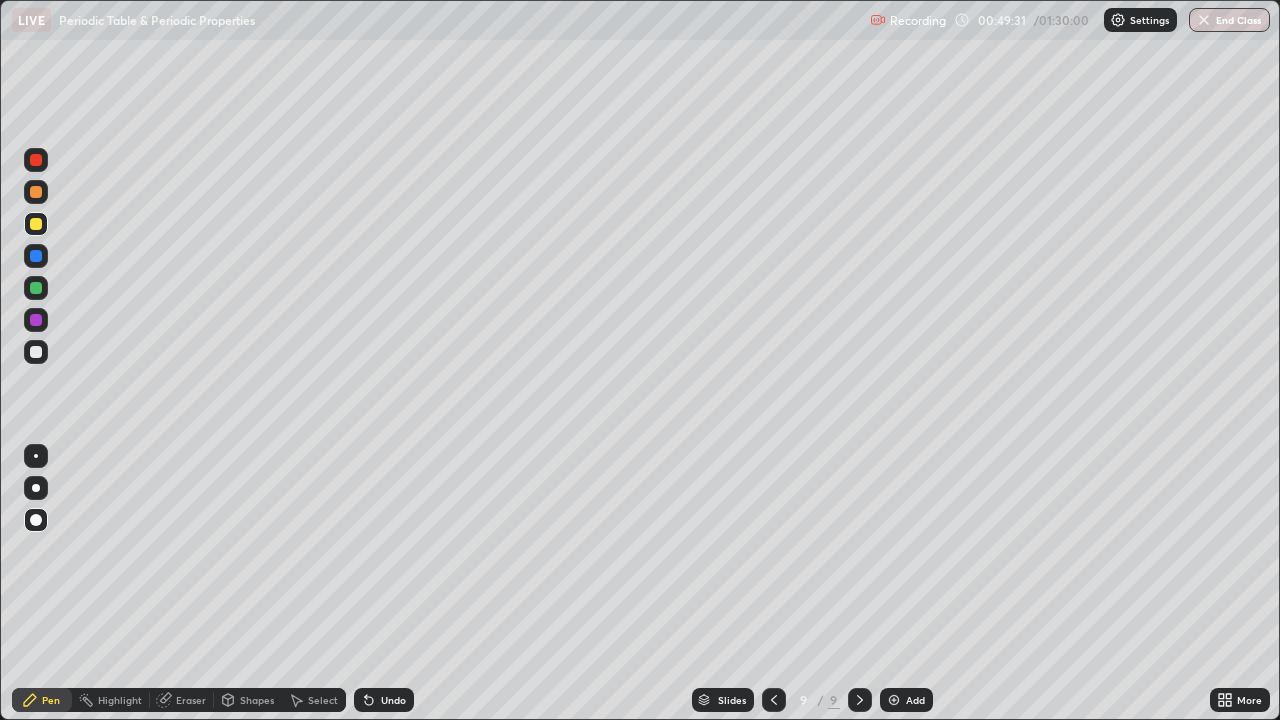 click on "Shapes" at bounding box center (257, 700) 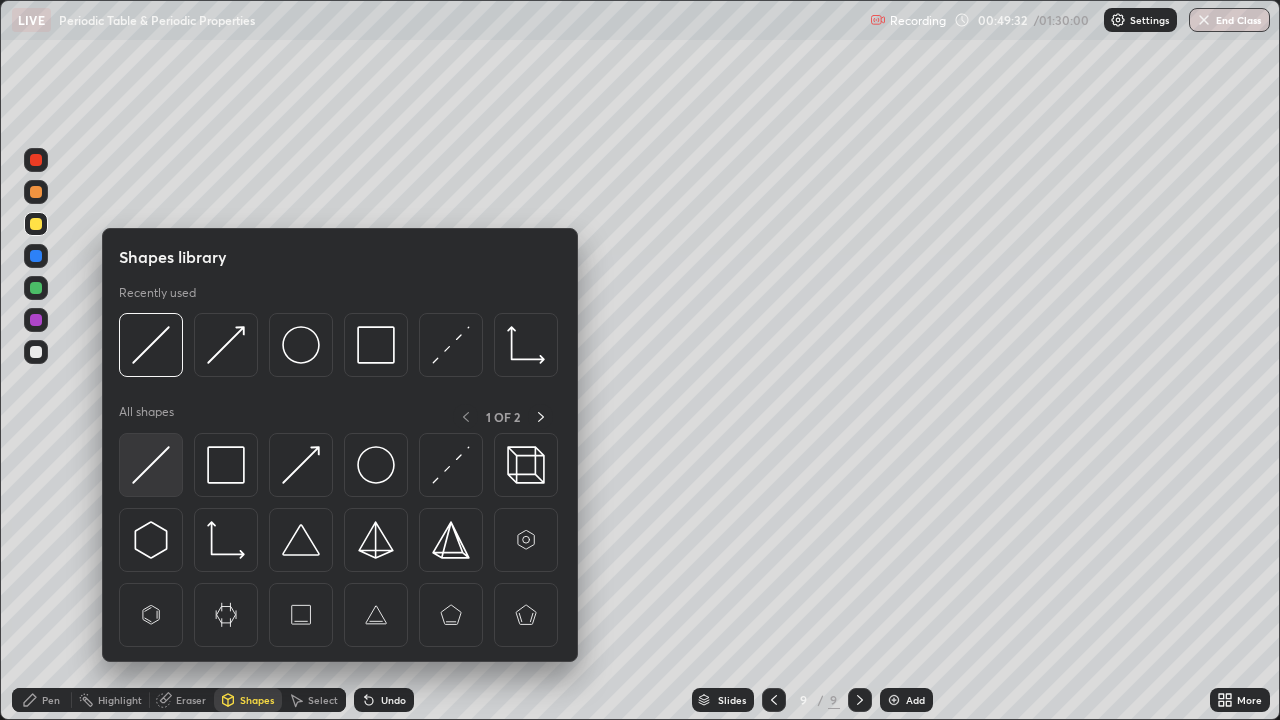 click at bounding box center (151, 465) 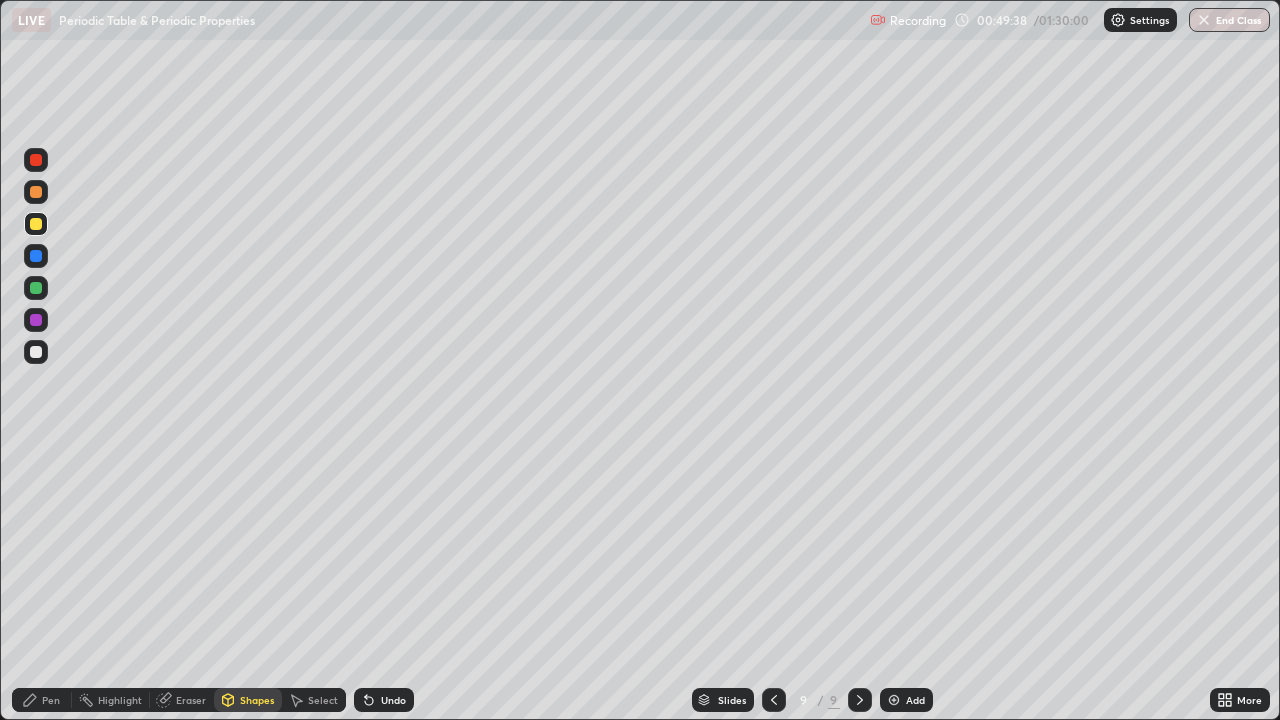 click on "Pen" at bounding box center [42, 700] 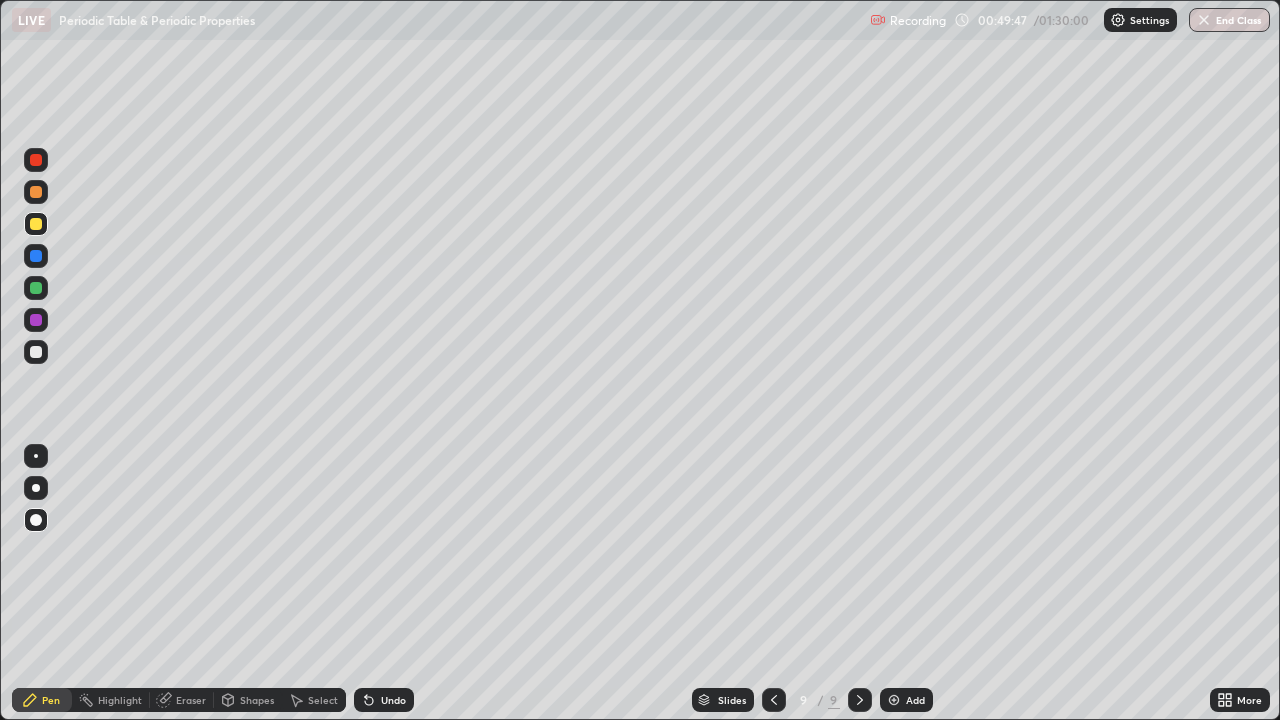 click on "Shapes" at bounding box center [257, 700] 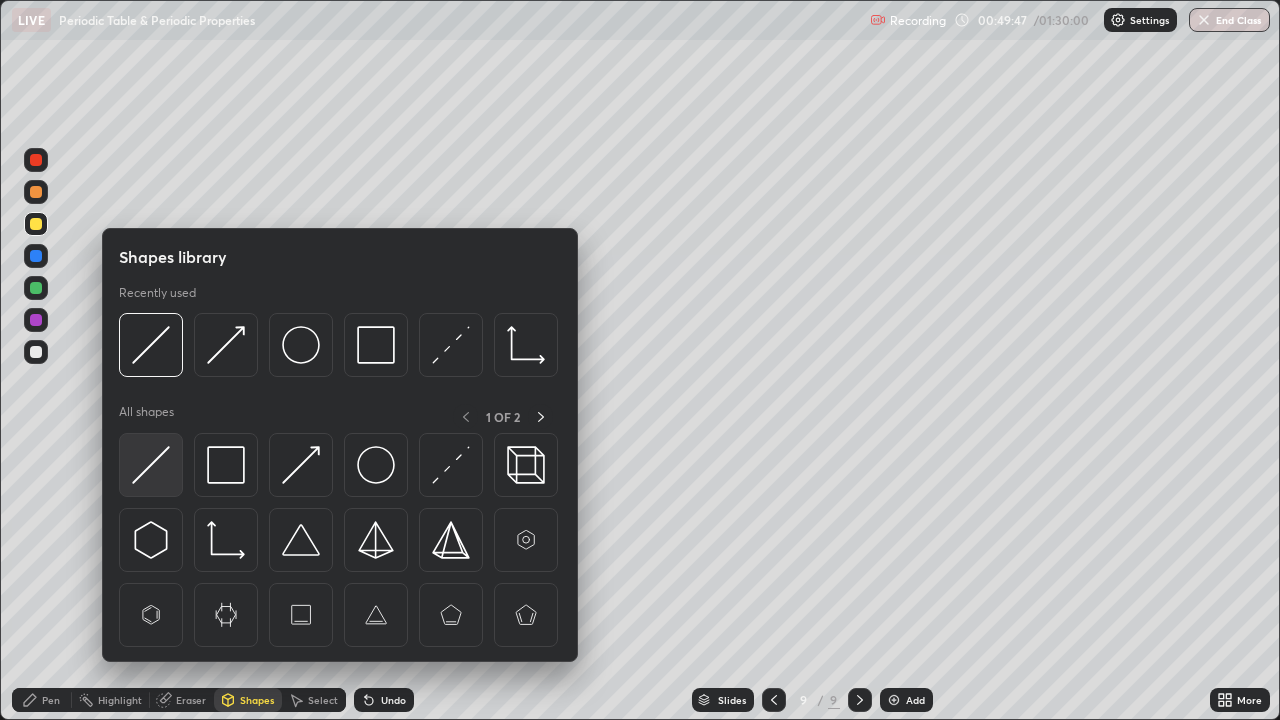 click at bounding box center (151, 465) 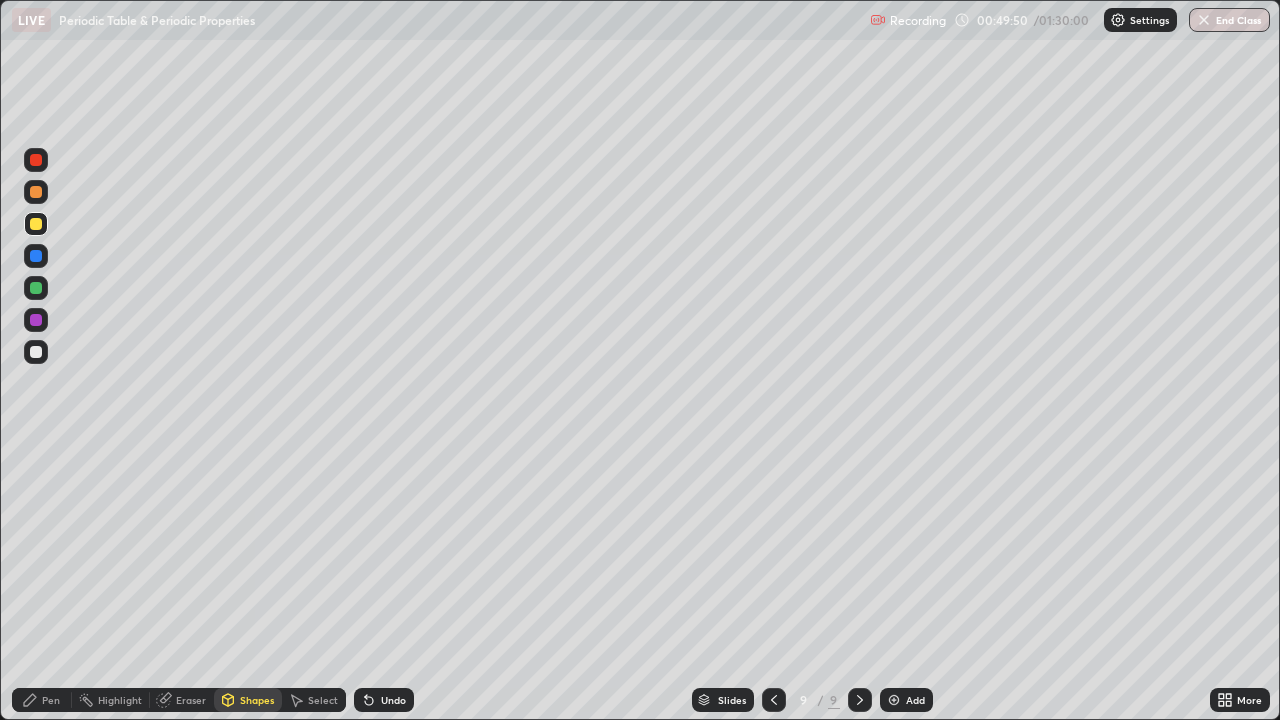 click on "Shapes" at bounding box center [257, 700] 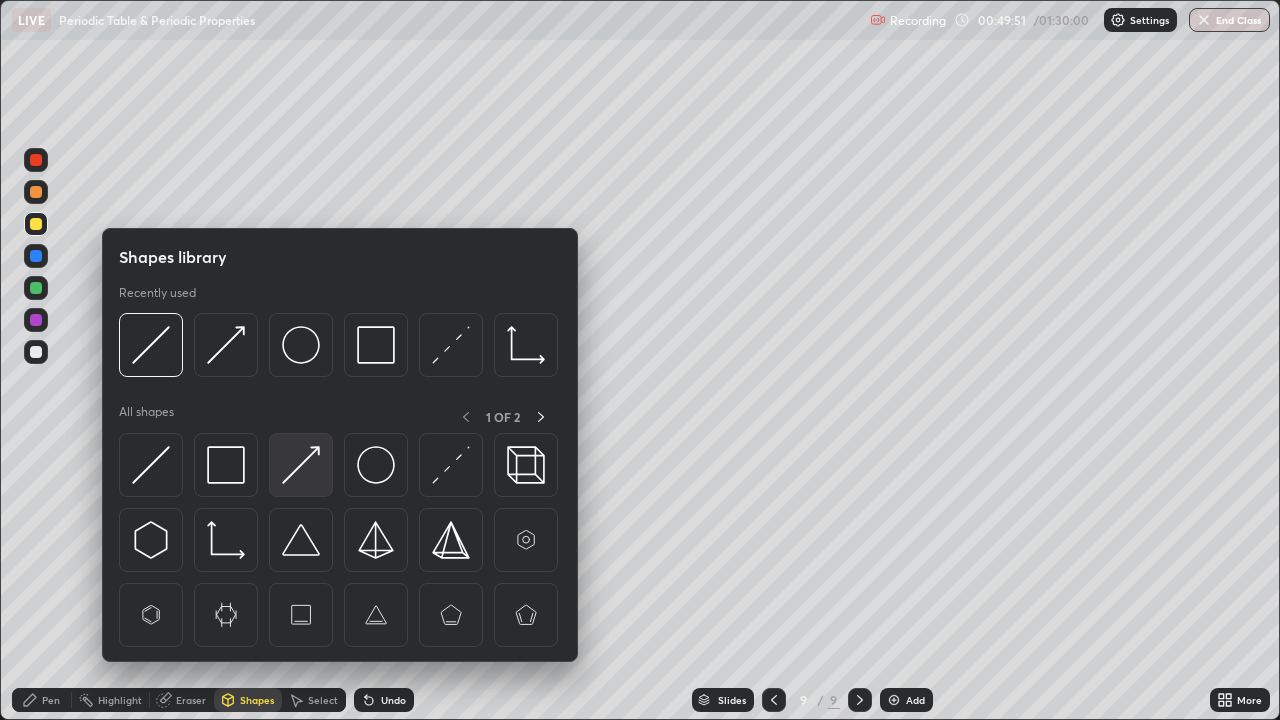 click at bounding box center (301, 465) 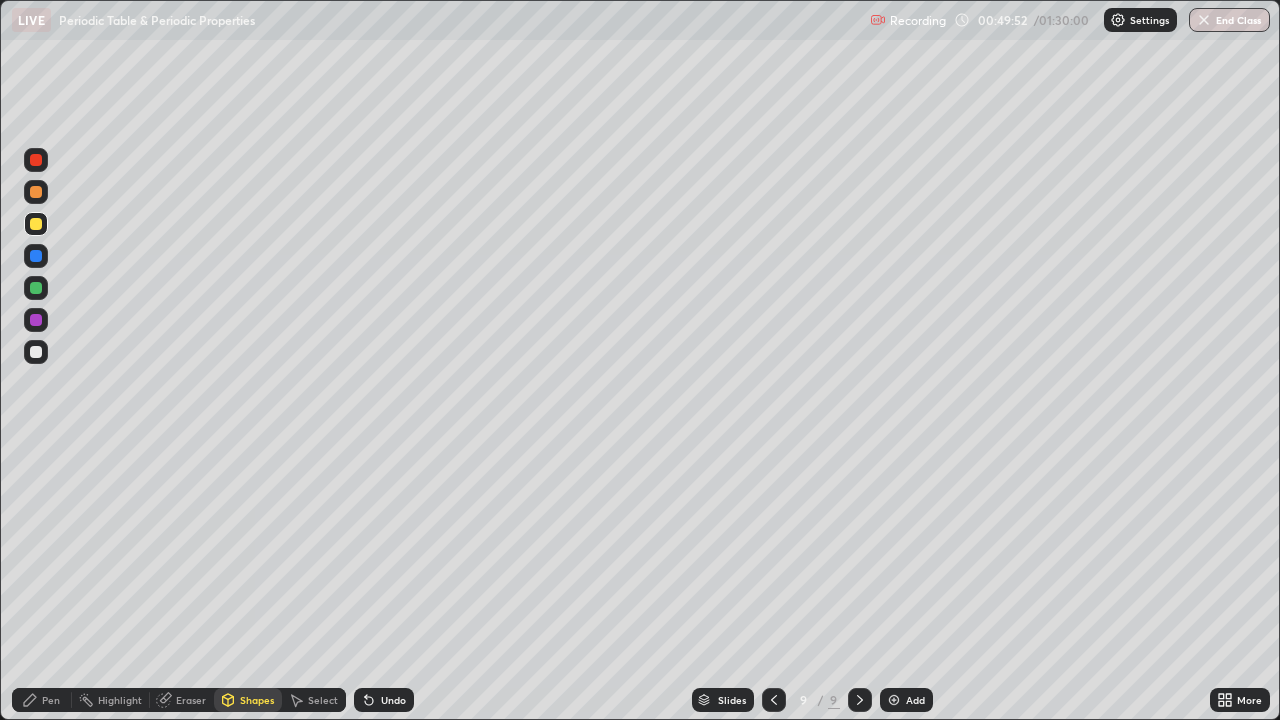 click on "Pen" at bounding box center (51, 700) 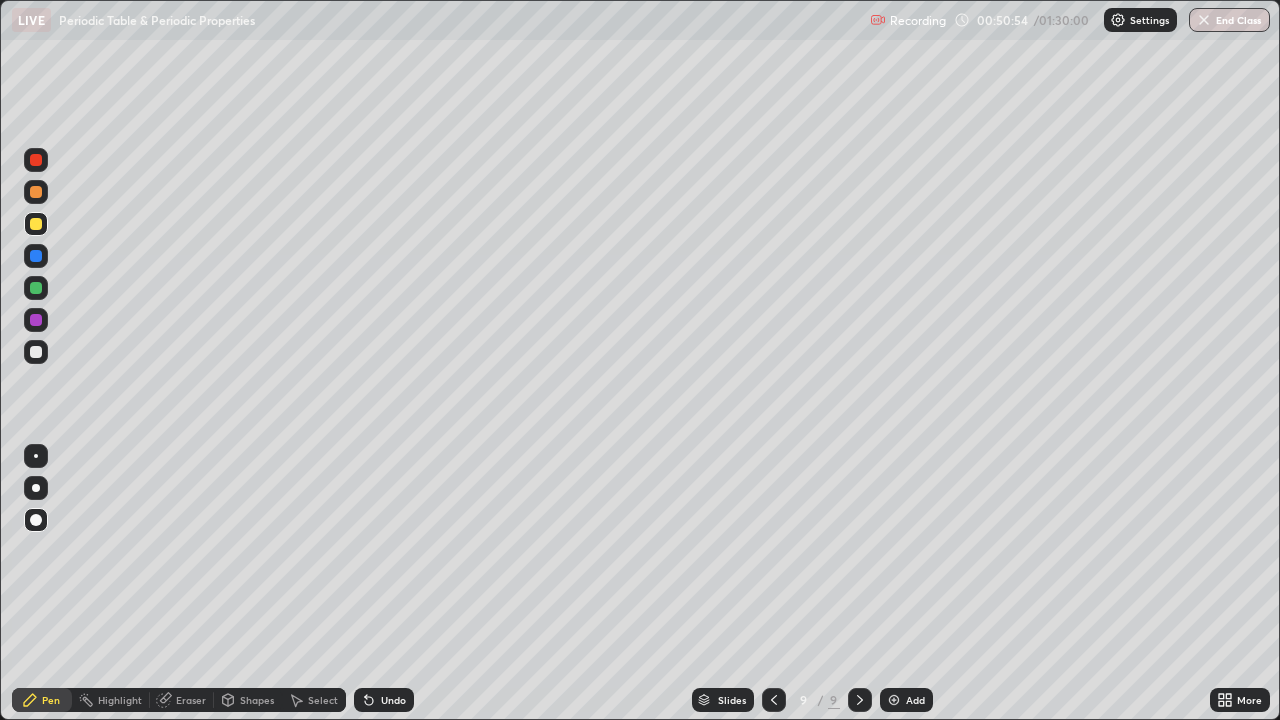 click on "Shapes" at bounding box center (248, 700) 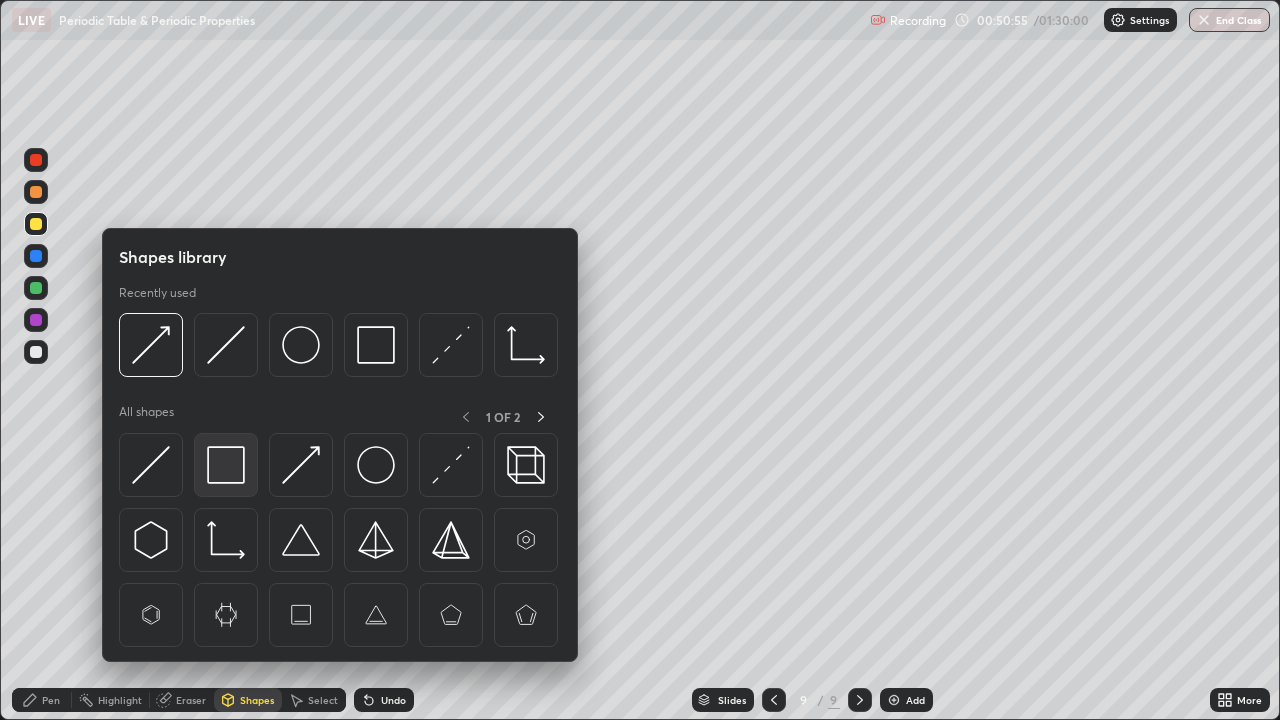 click at bounding box center [226, 465] 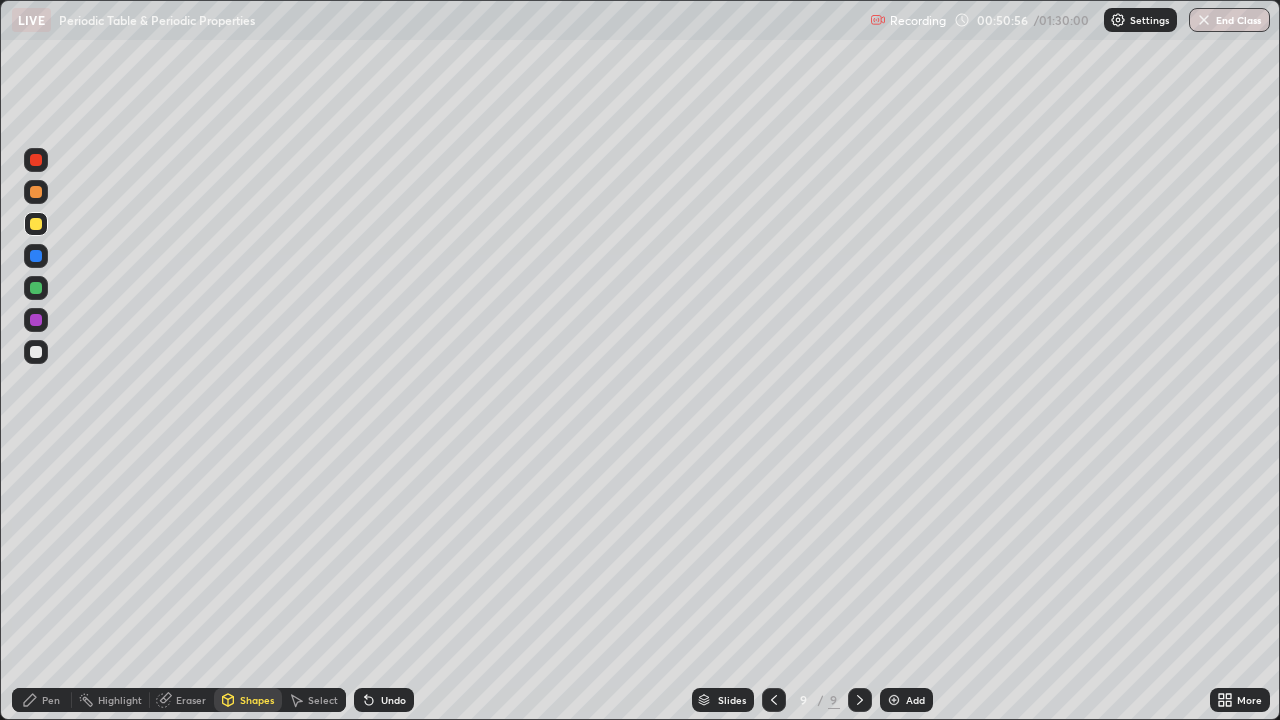 click at bounding box center (36, 320) 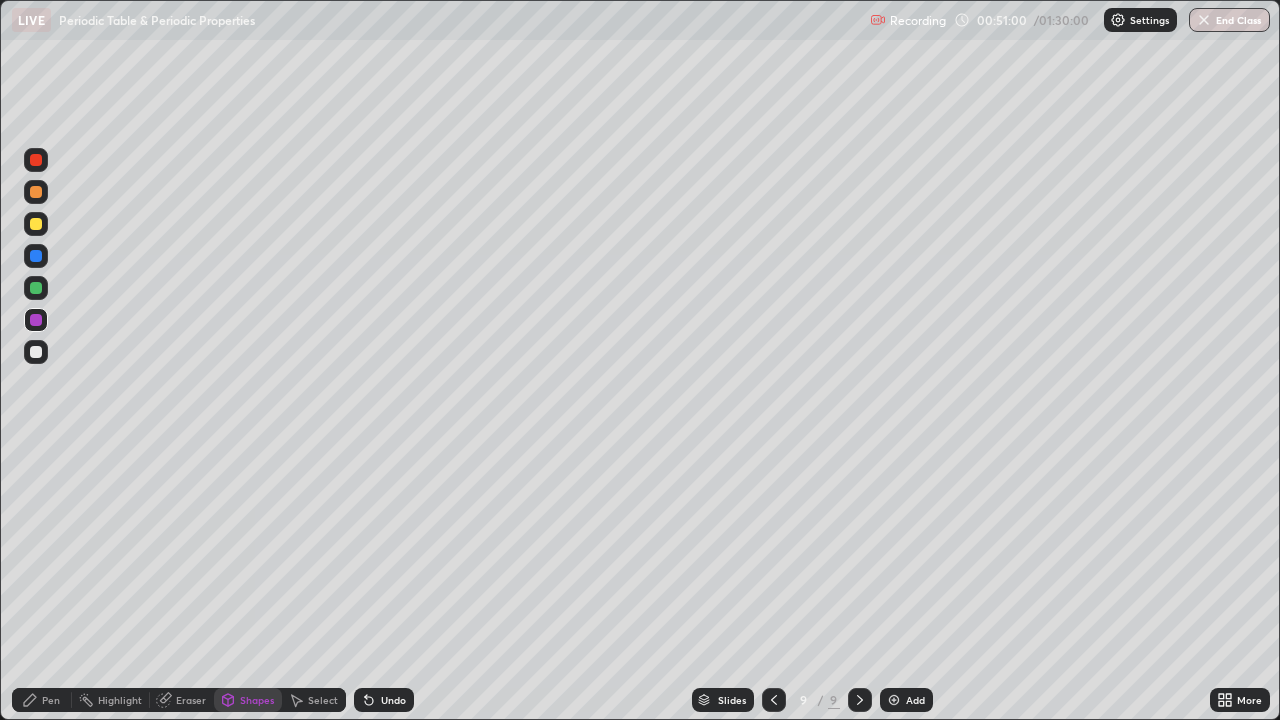click on "Pen" at bounding box center (51, 700) 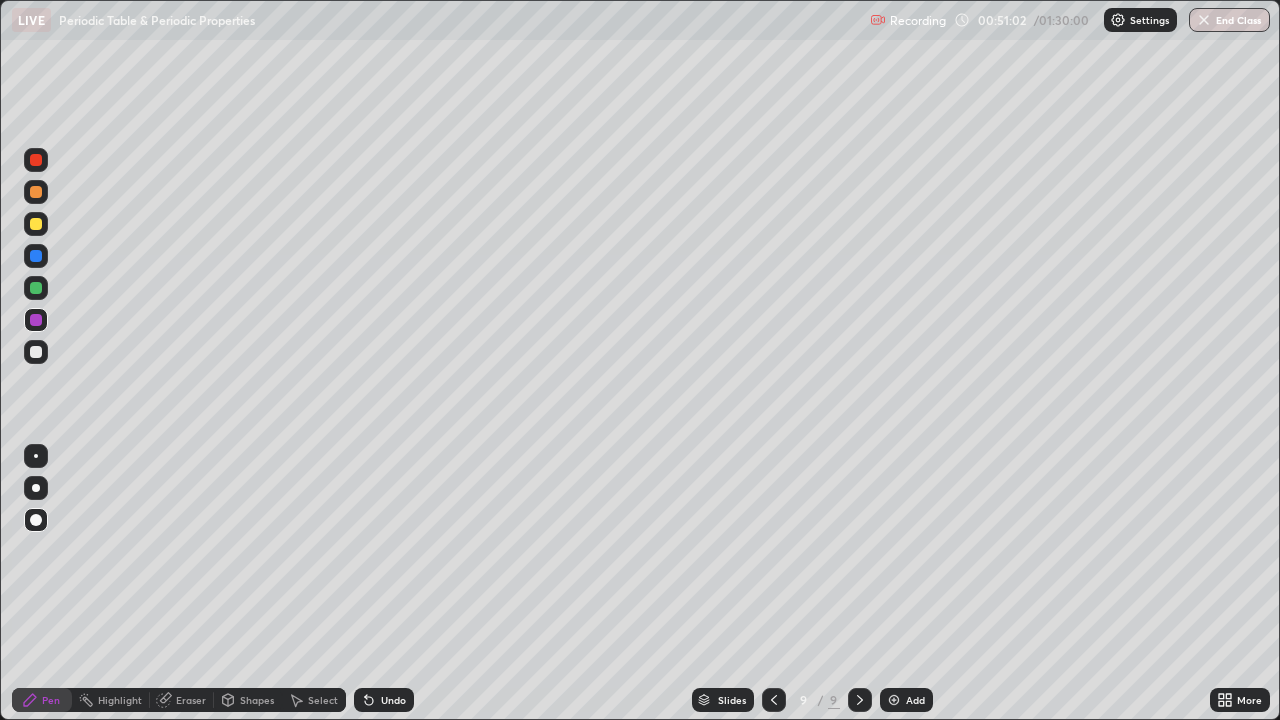 click on "Shapes" at bounding box center (257, 700) 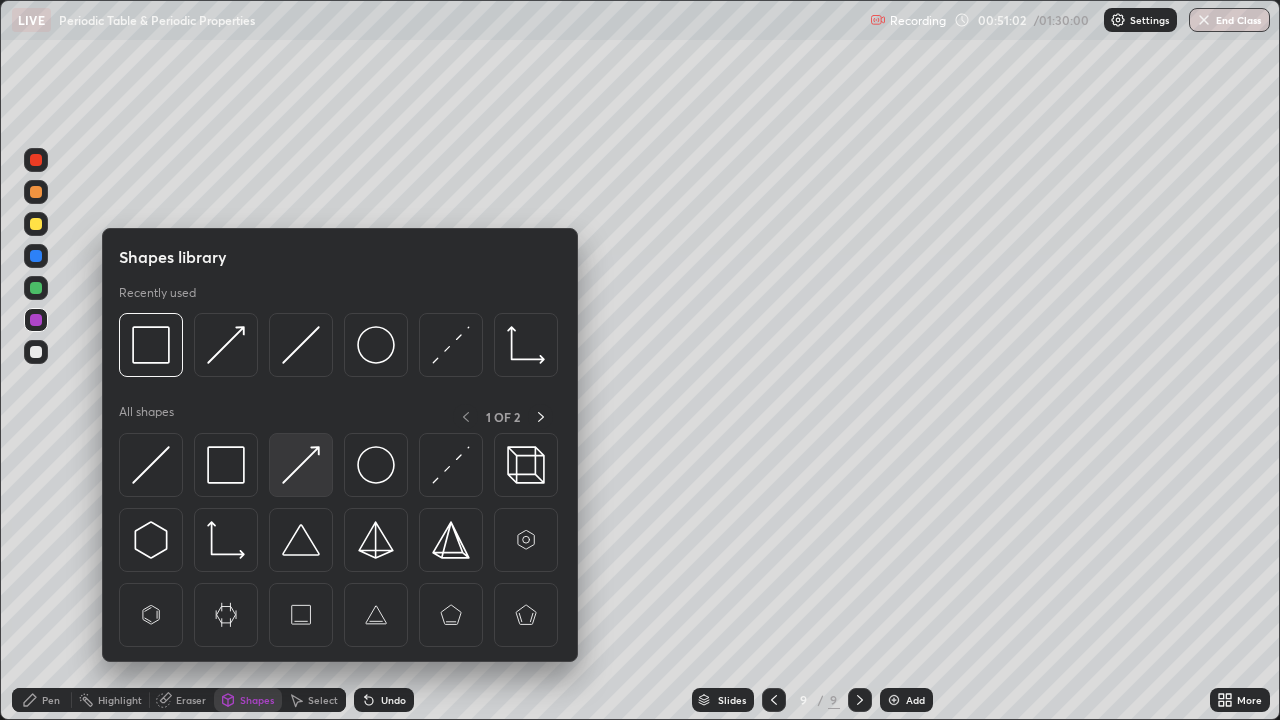 click at bounding box center (301, 465) 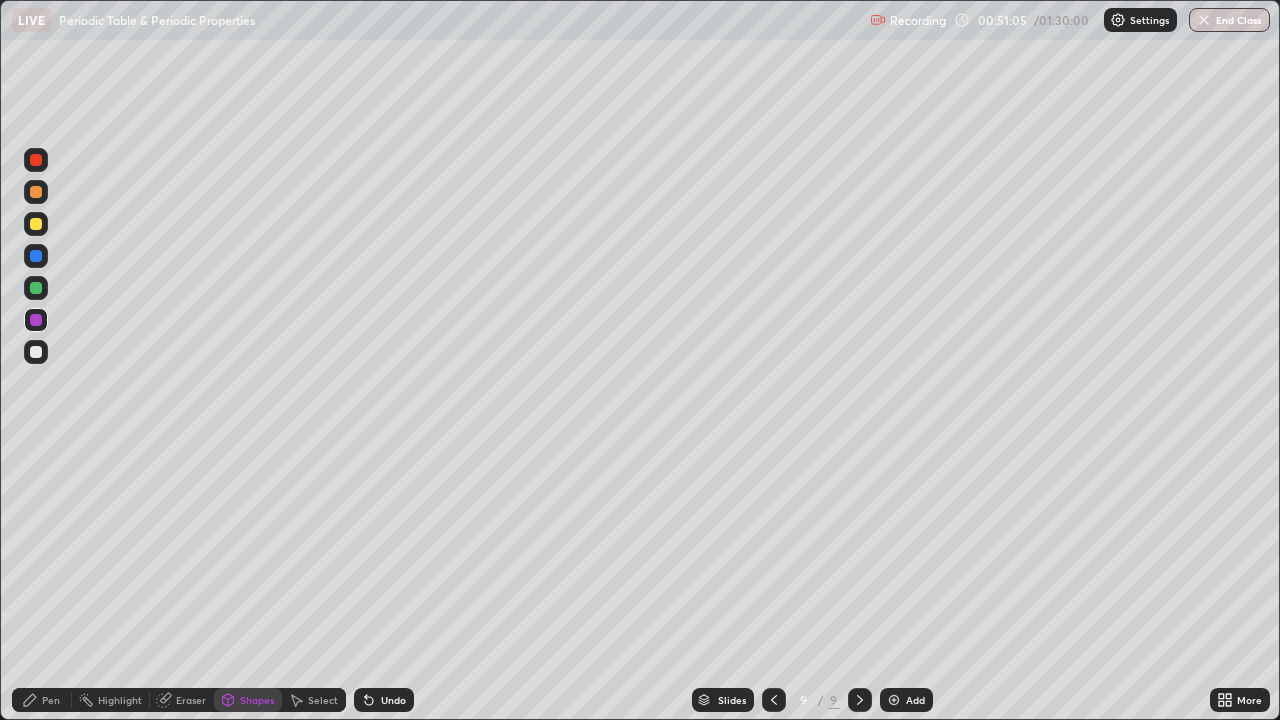 click on "Pen" at bounding box center [42, 700] 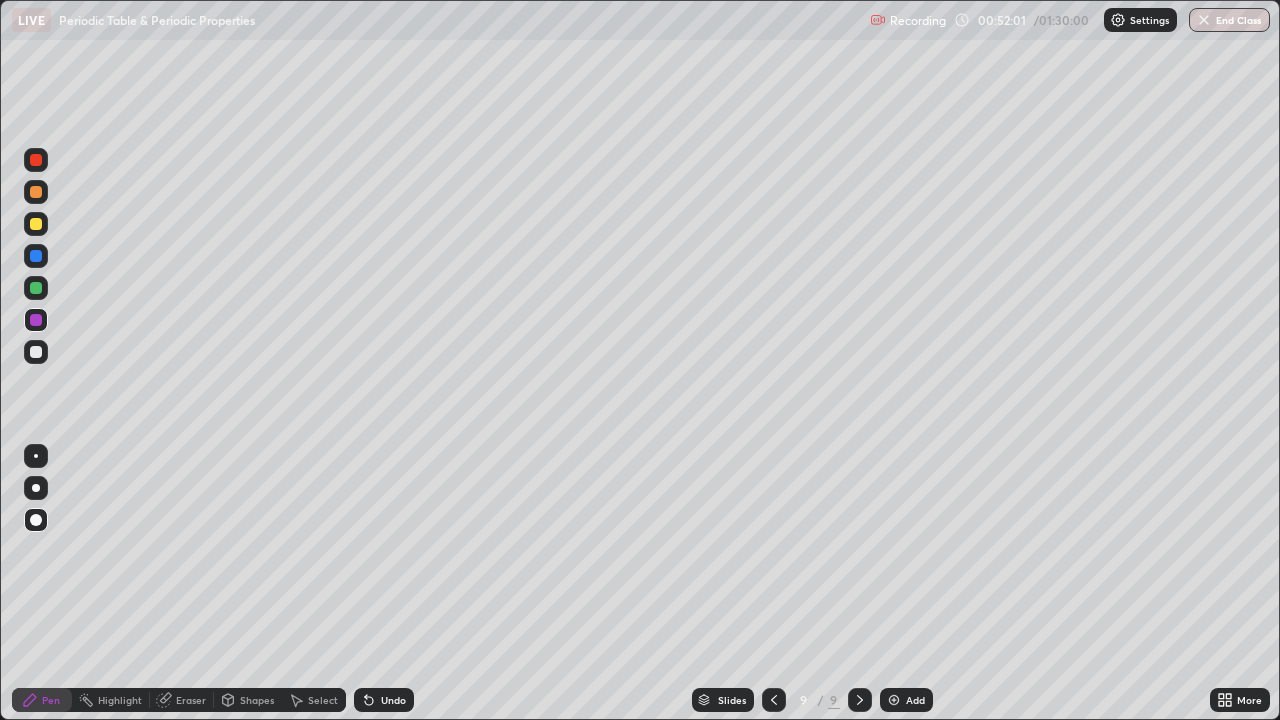 click on "Add" at bounding box center (915, 700) 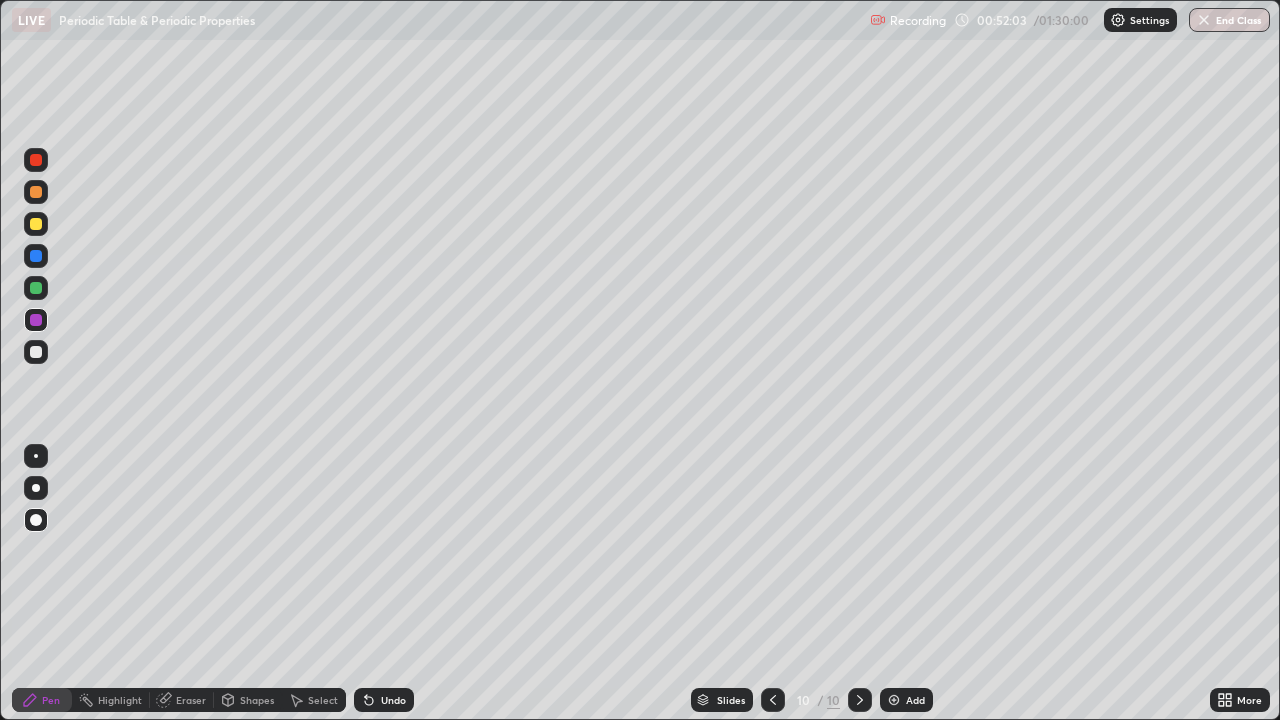 click at bounding box center (36, 224) 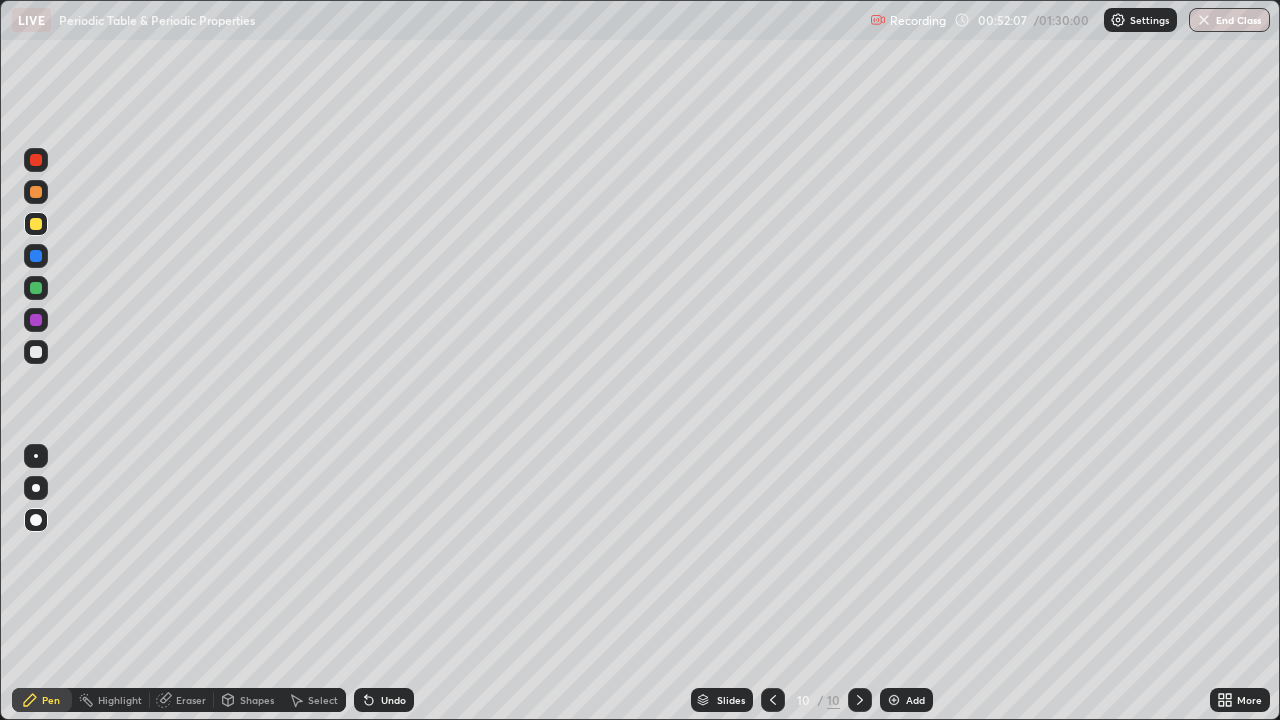 click on "Undo" at bounding box center (393, 700) 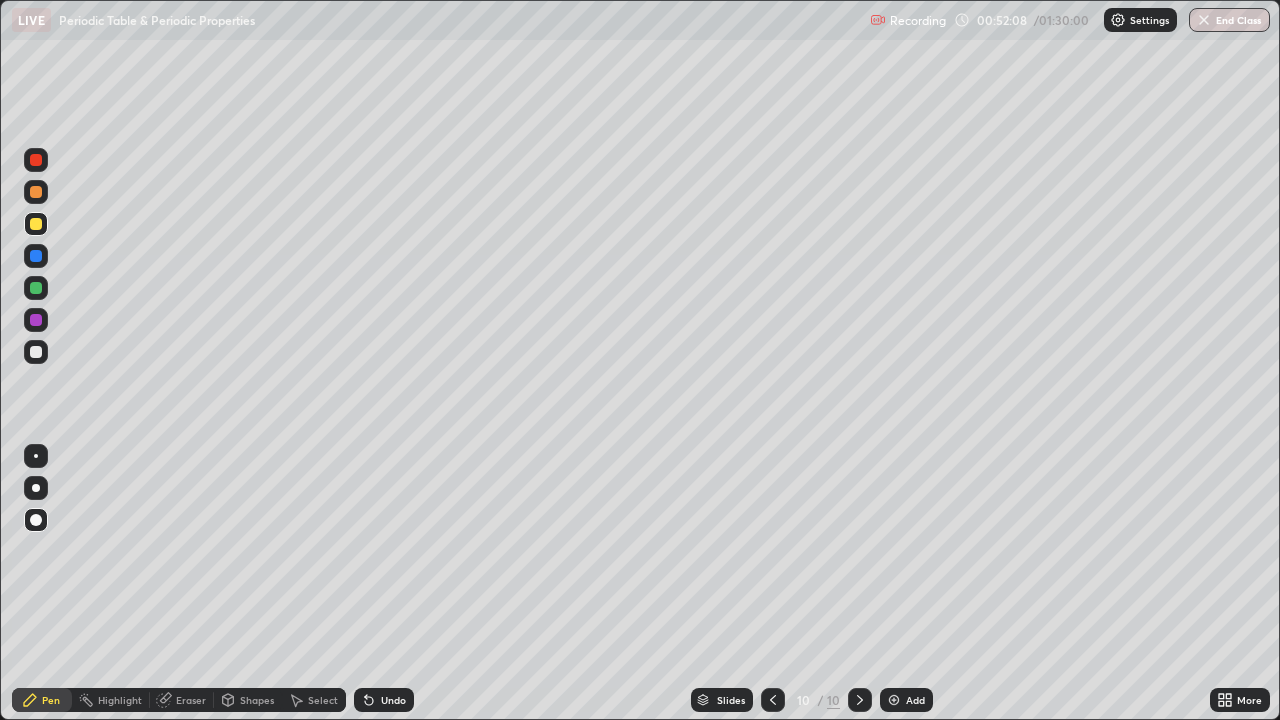 click on "Undo" at bounding box center [393, 700] 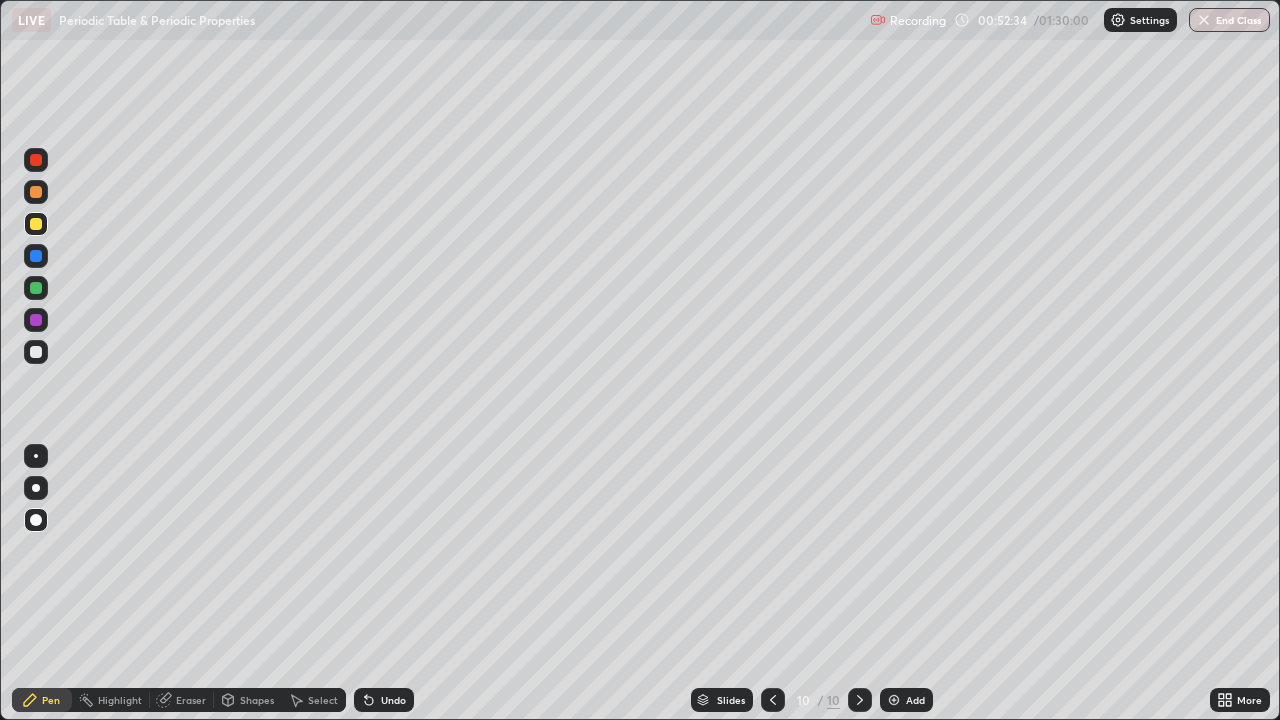click on "Undo" at bounding box center [384, 700] 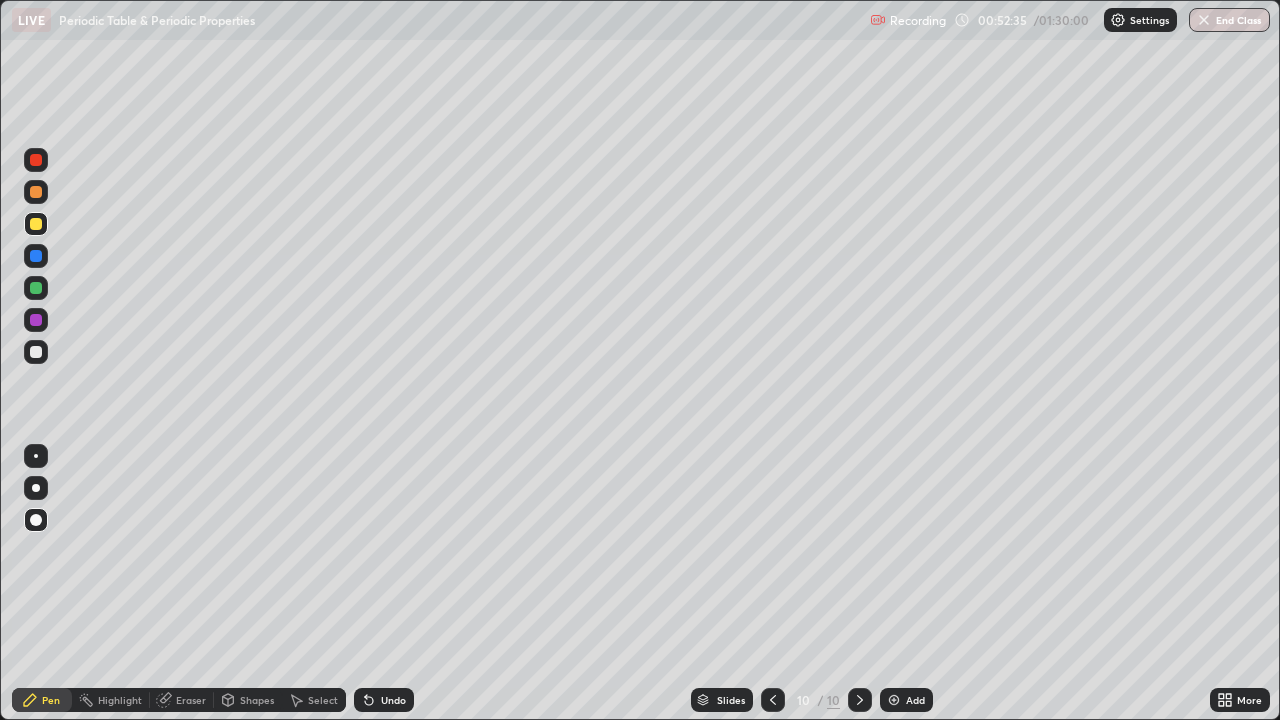 click on "Shapes" at bounding box center [257, 700] 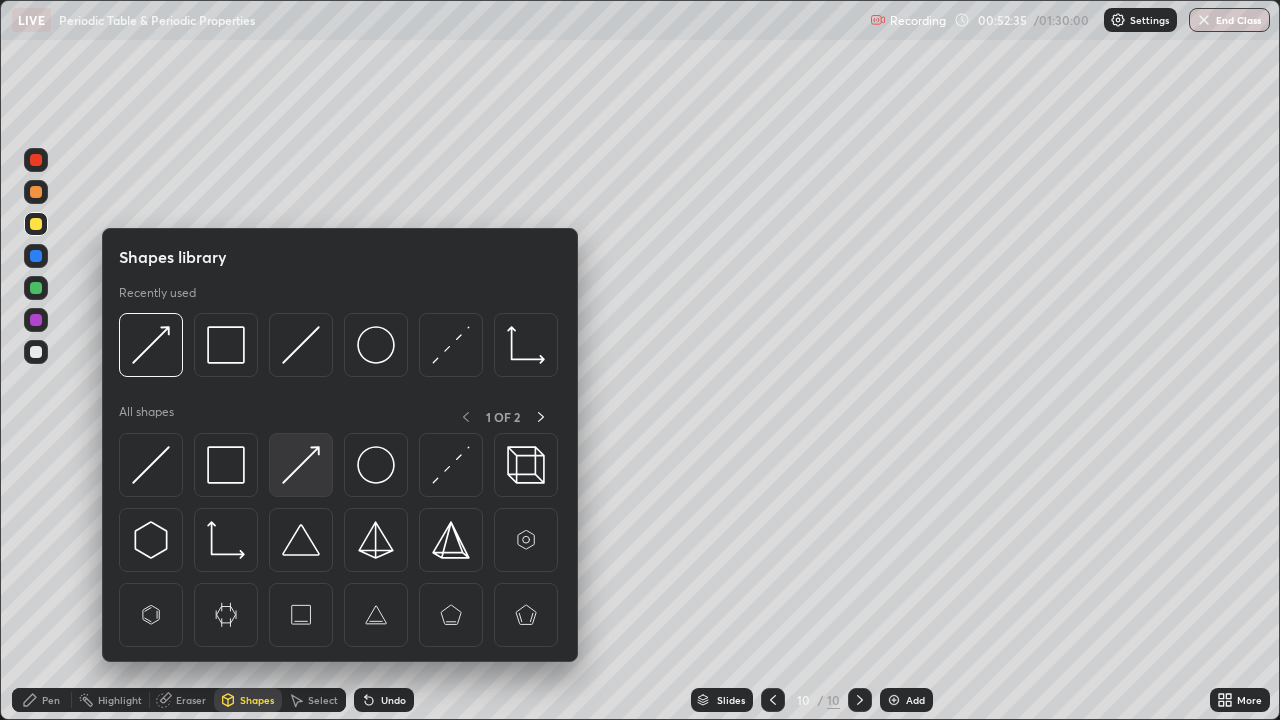 click at bounding box center [301, 465] 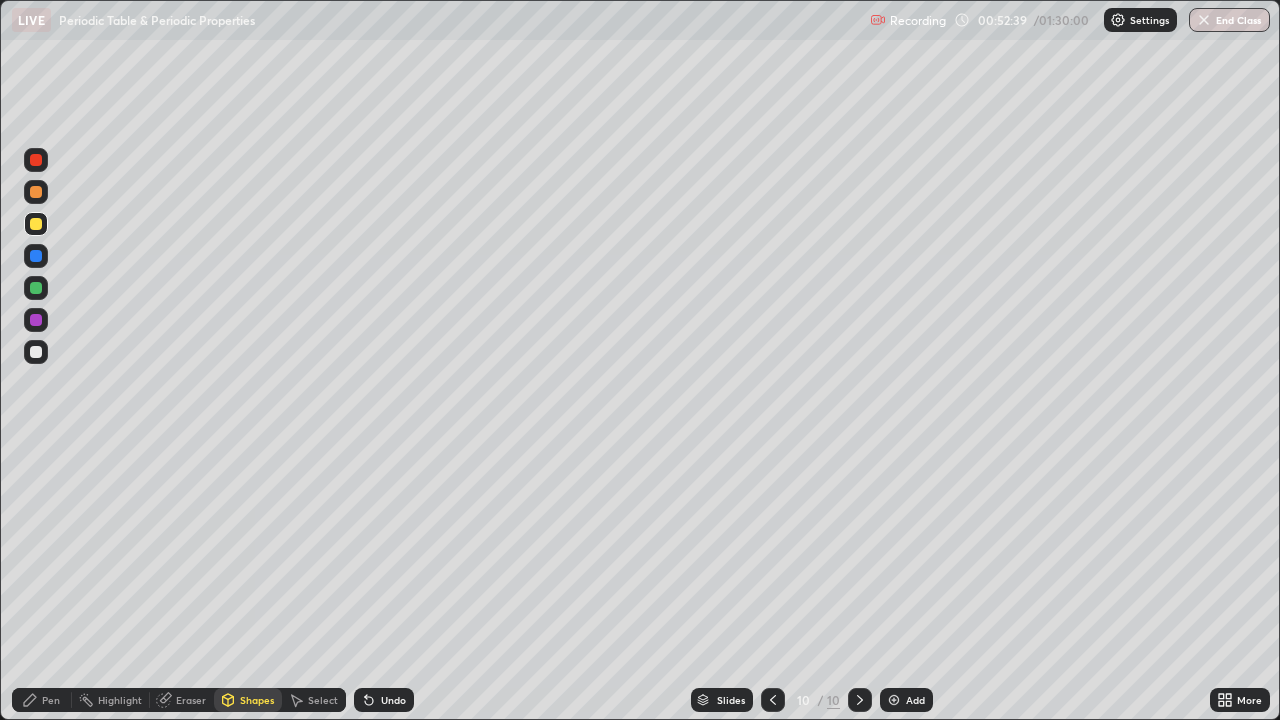 click on "Pen" at bounding box center [42, 700] 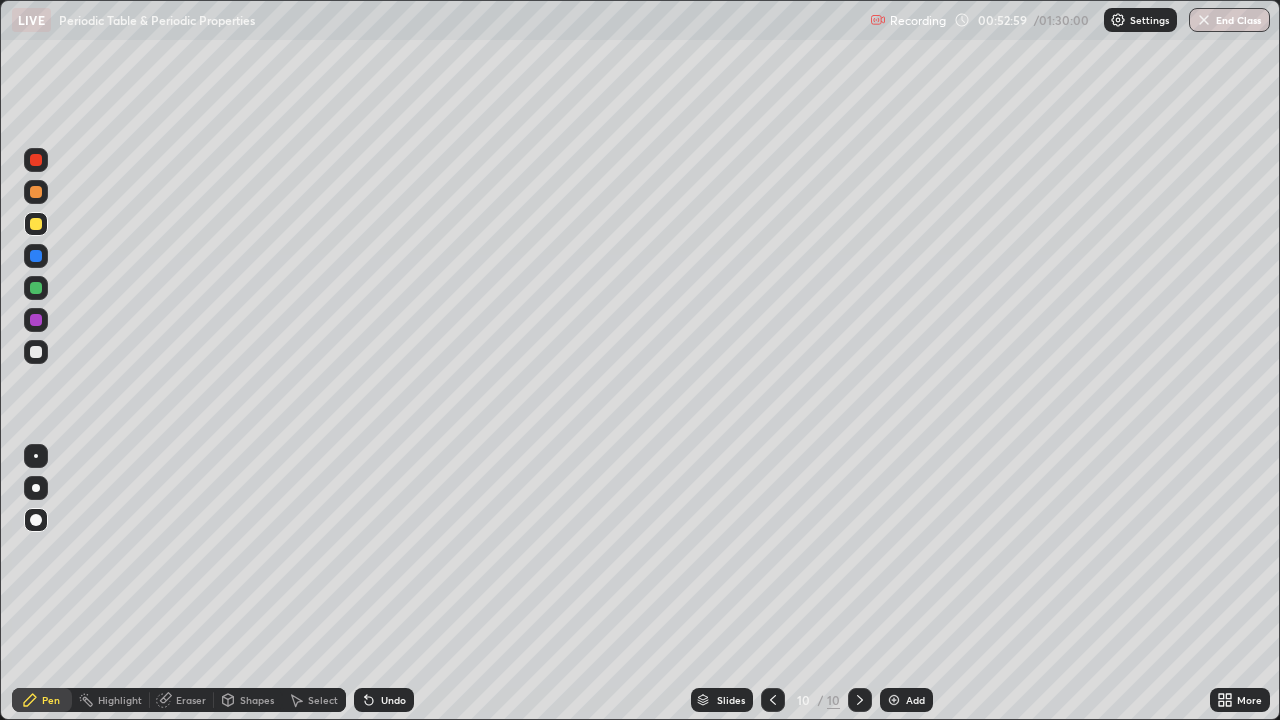 click at bounding box center [36, 320] 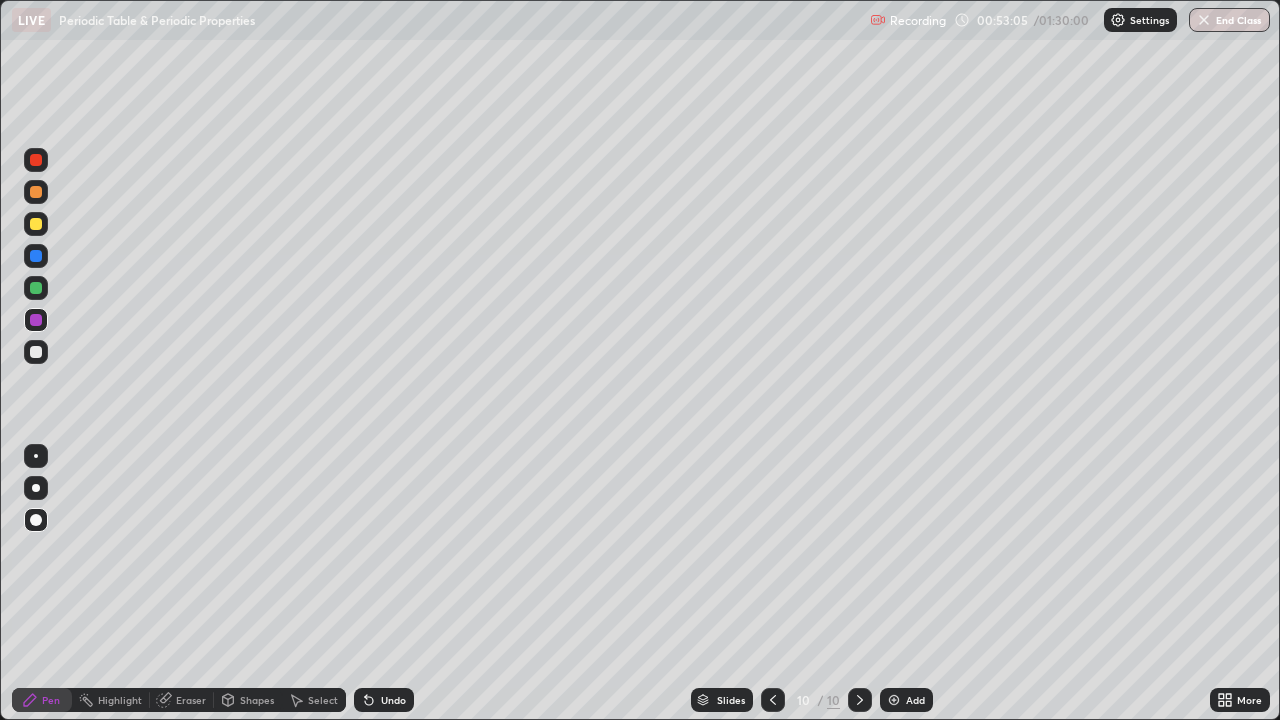 click on "Undo" at bounding box center [384, 700] 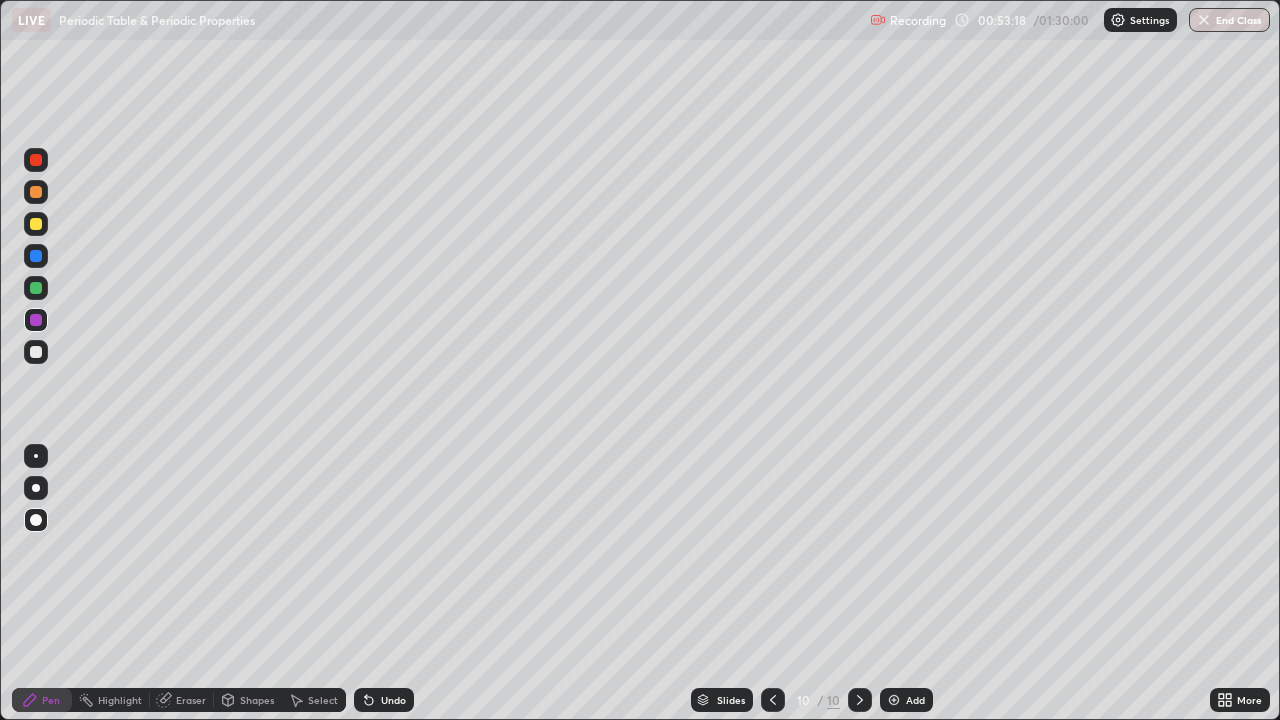click on "Shapes" at bounding box center [257, 700] 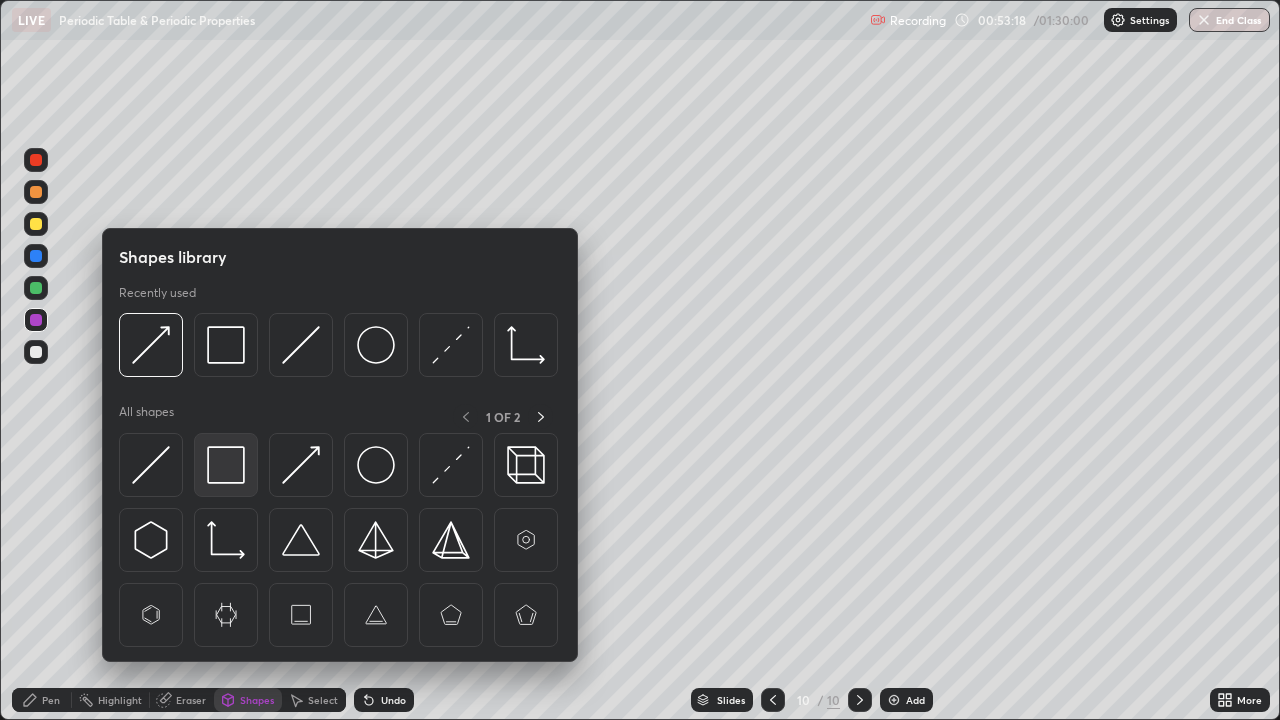 click at bounding box center [226, 465] 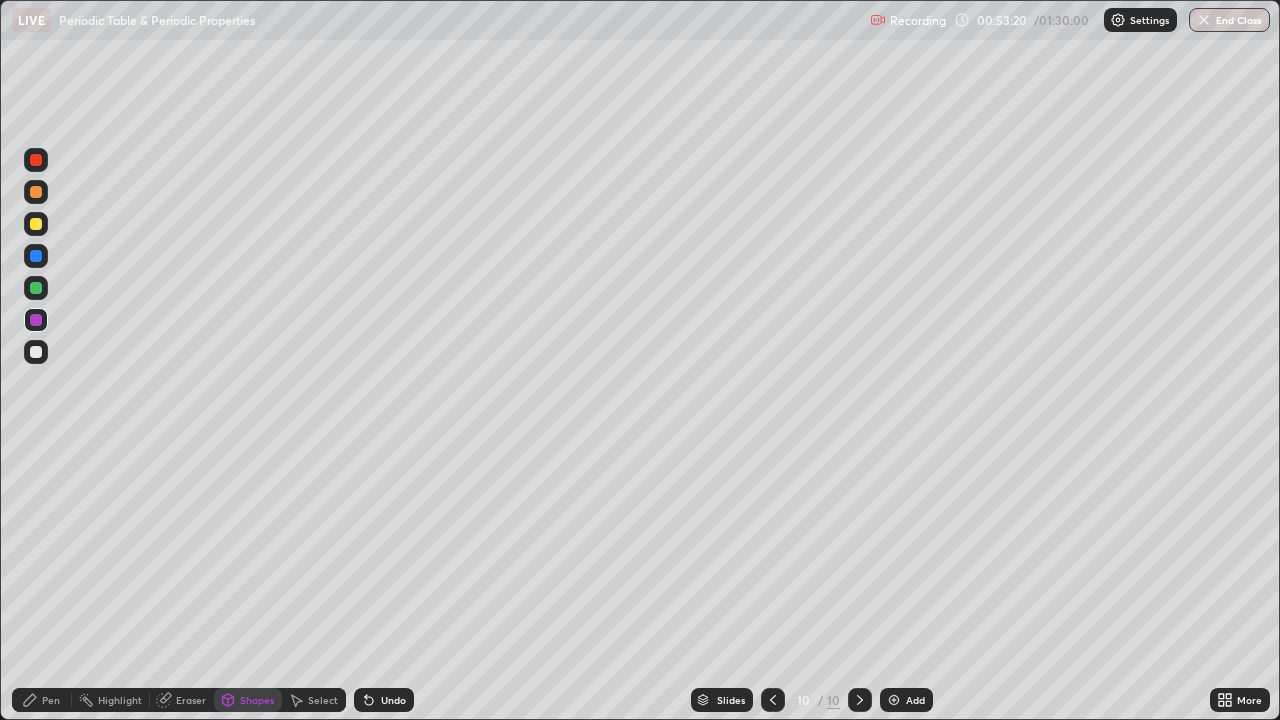 click at bounding box center [36, 256] 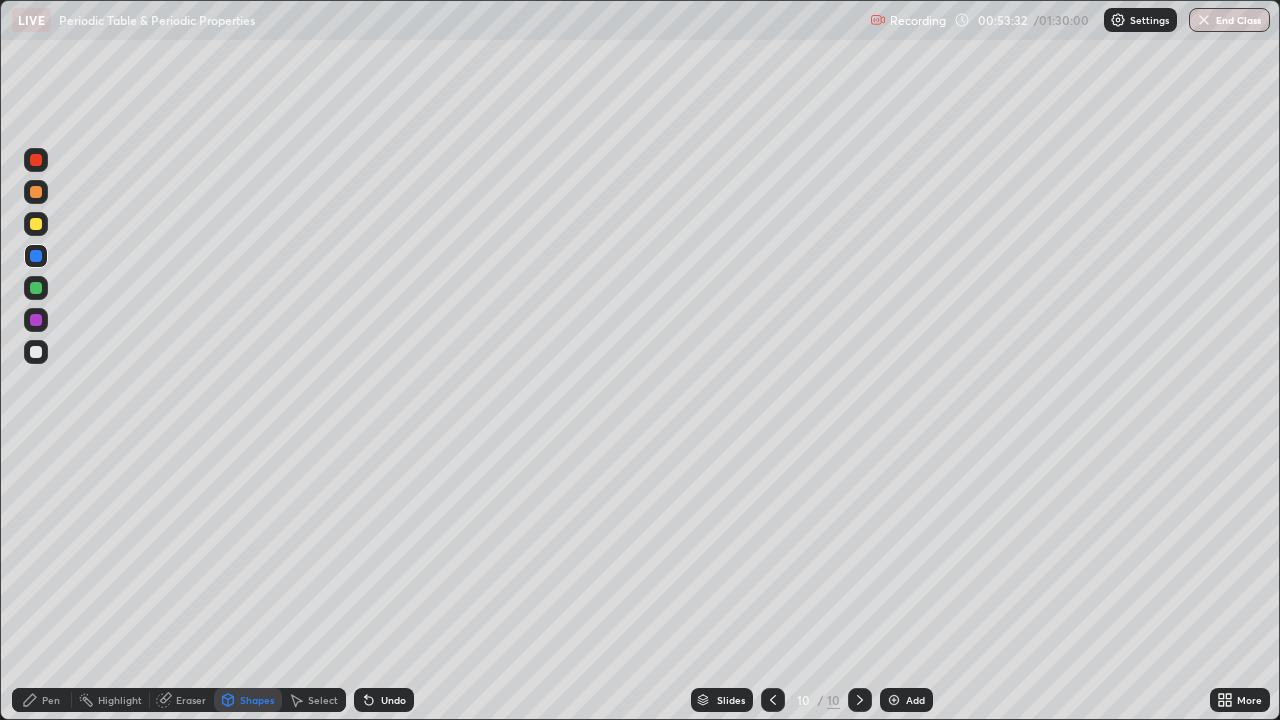 click on "Shapes" at bounding box center (257, 700) 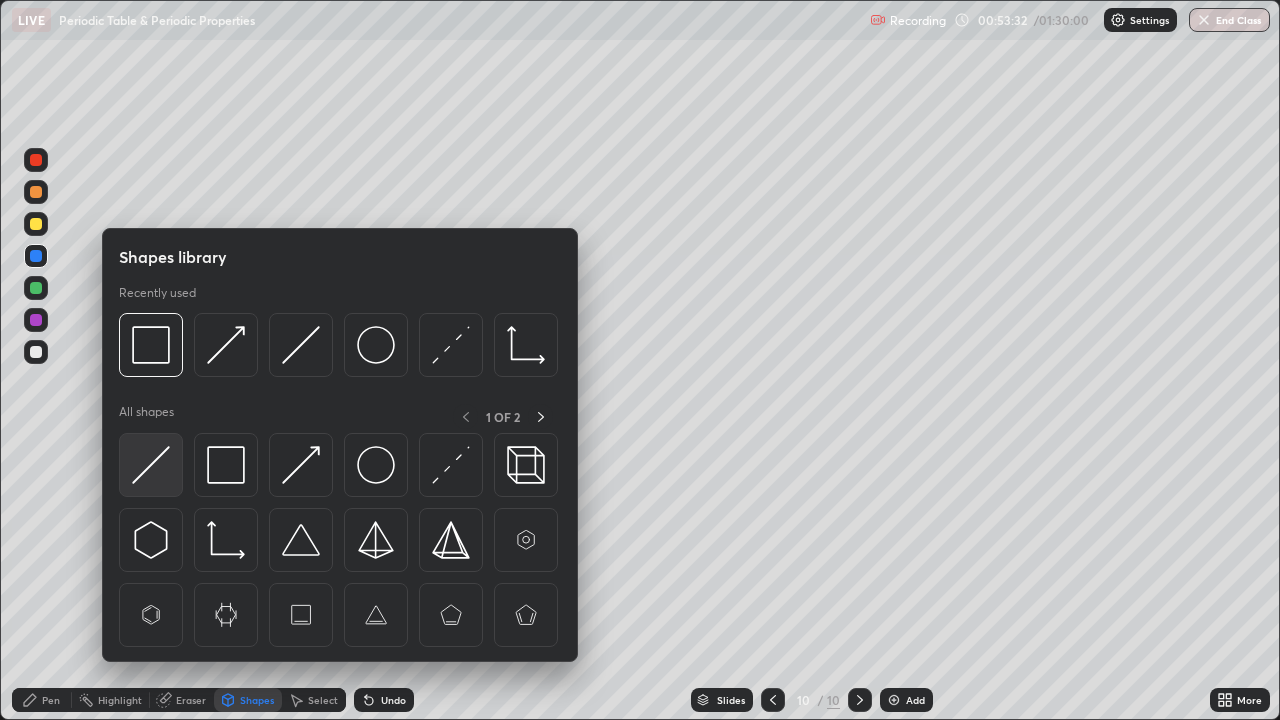 click at bounding box center [151, 465] 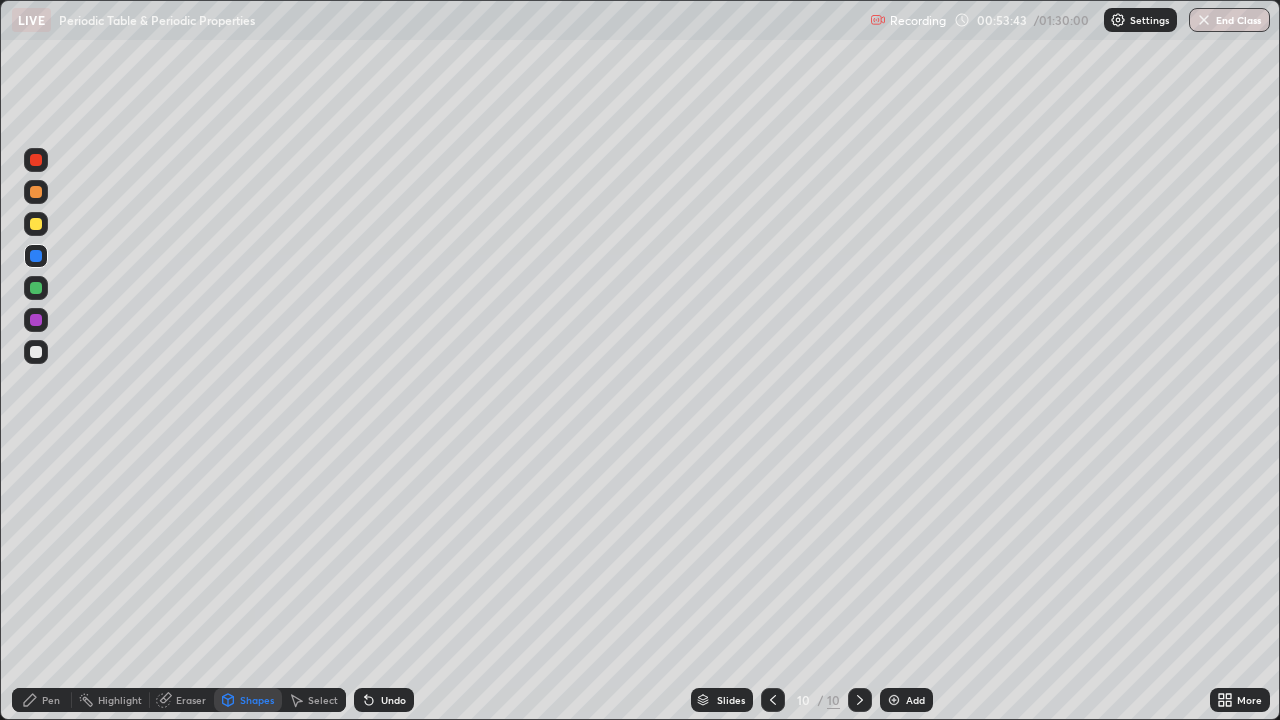 click on "Pen" at bounding box center [51, 700] 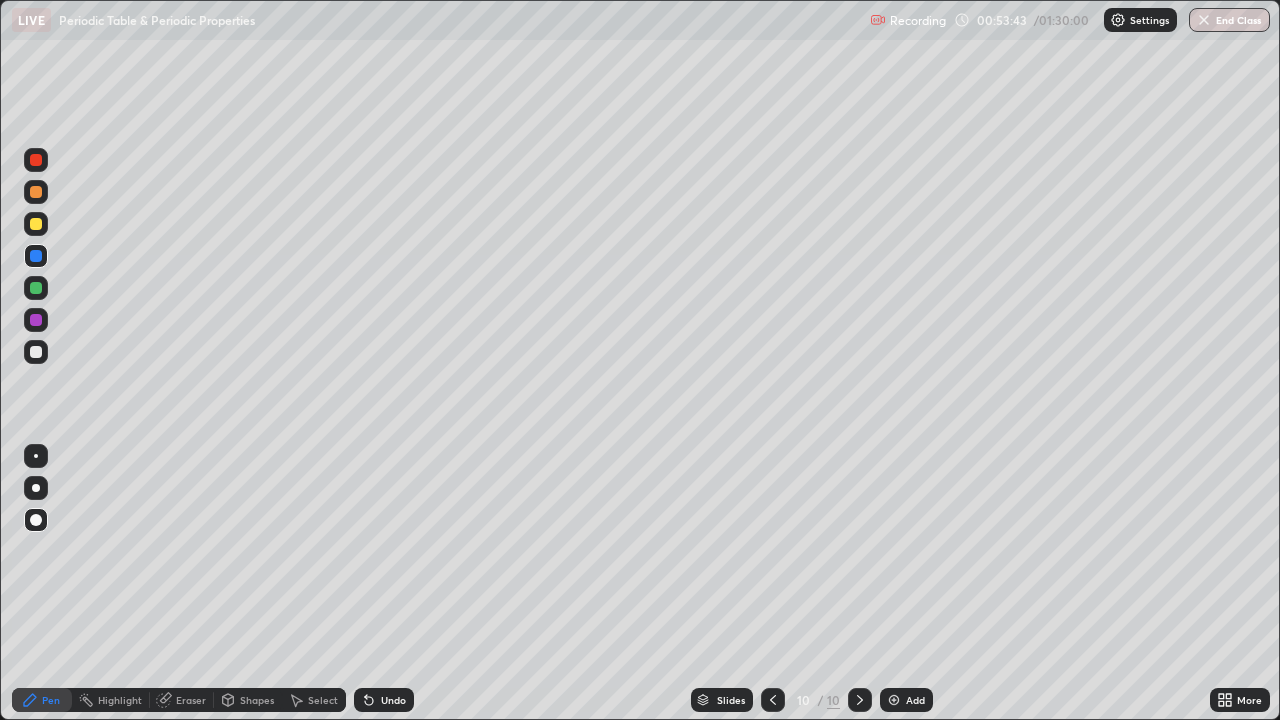 click at bounding box center [36, 288] 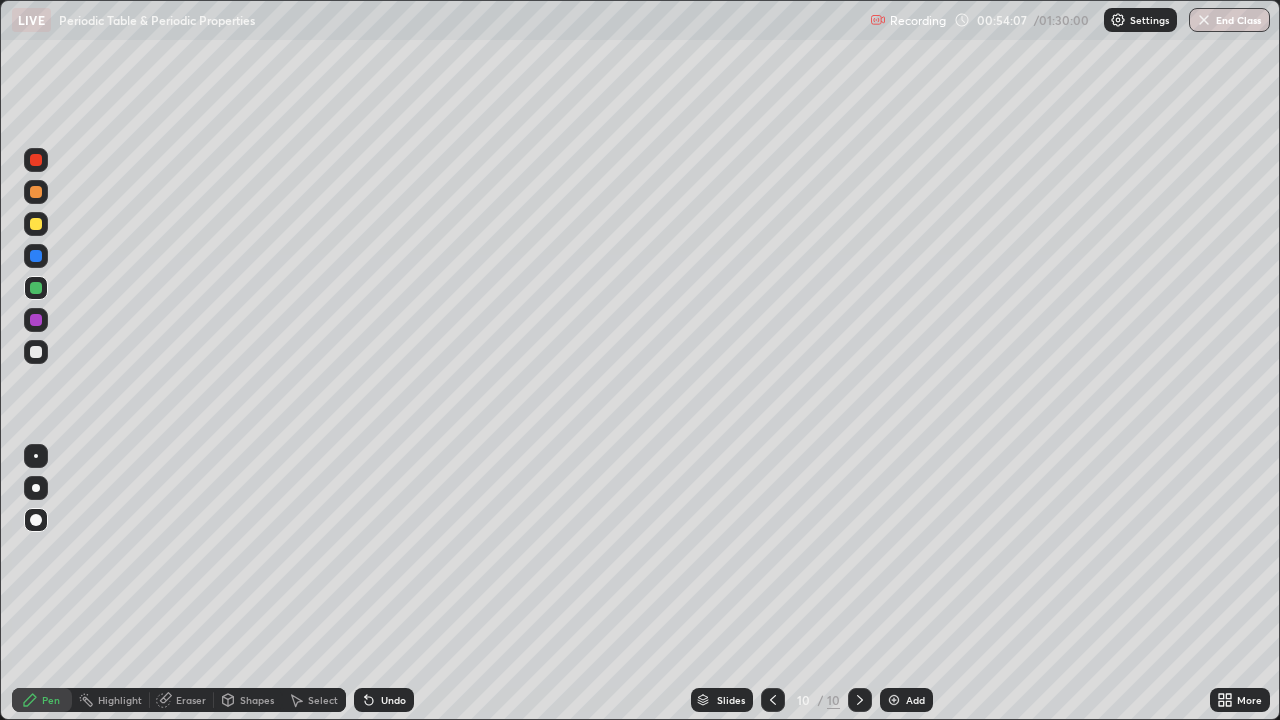 click on "Undo" at bounding box center [393, 700] 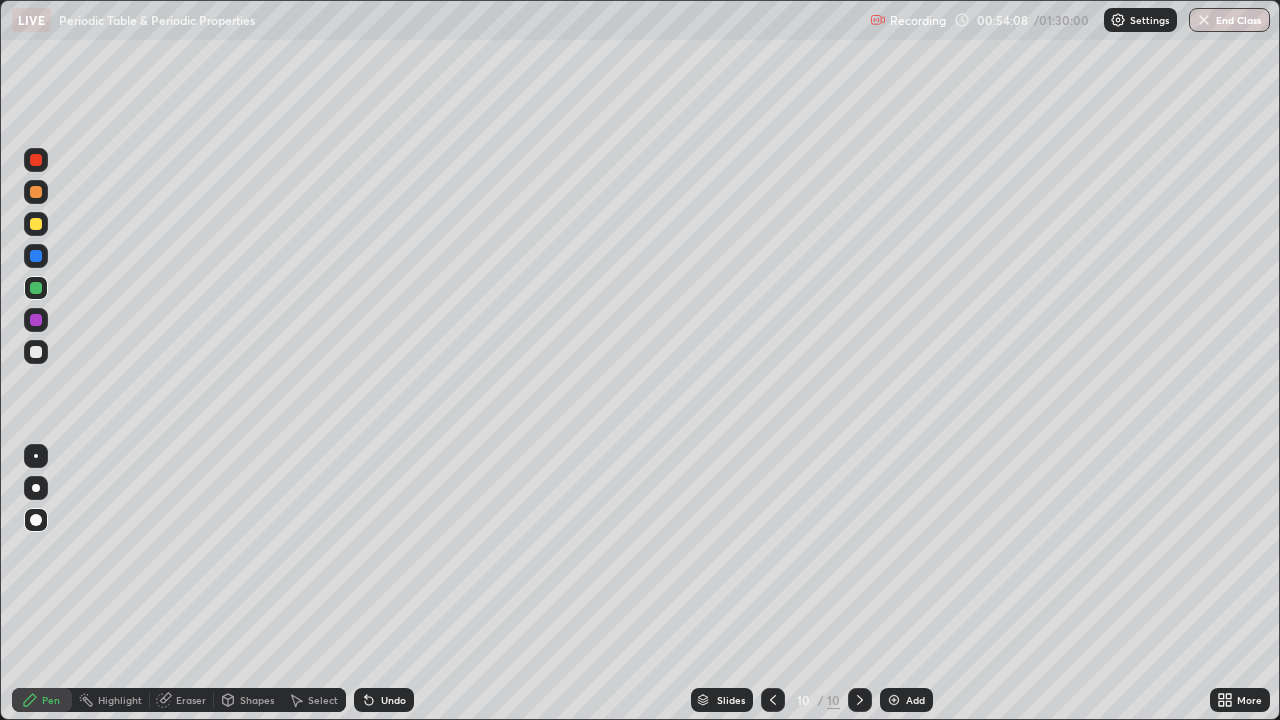 click on "Undo" at bounding box center [393, 700] 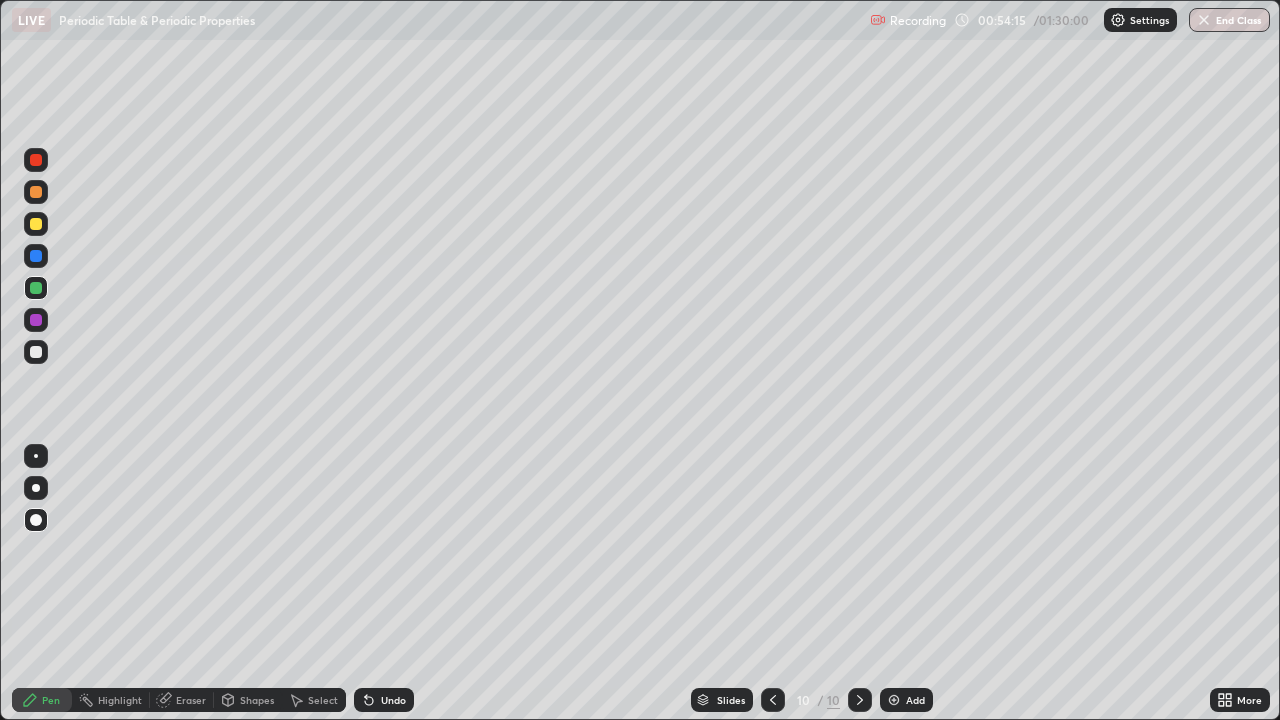 click on "Shapes" at bounding box center (257, 700) 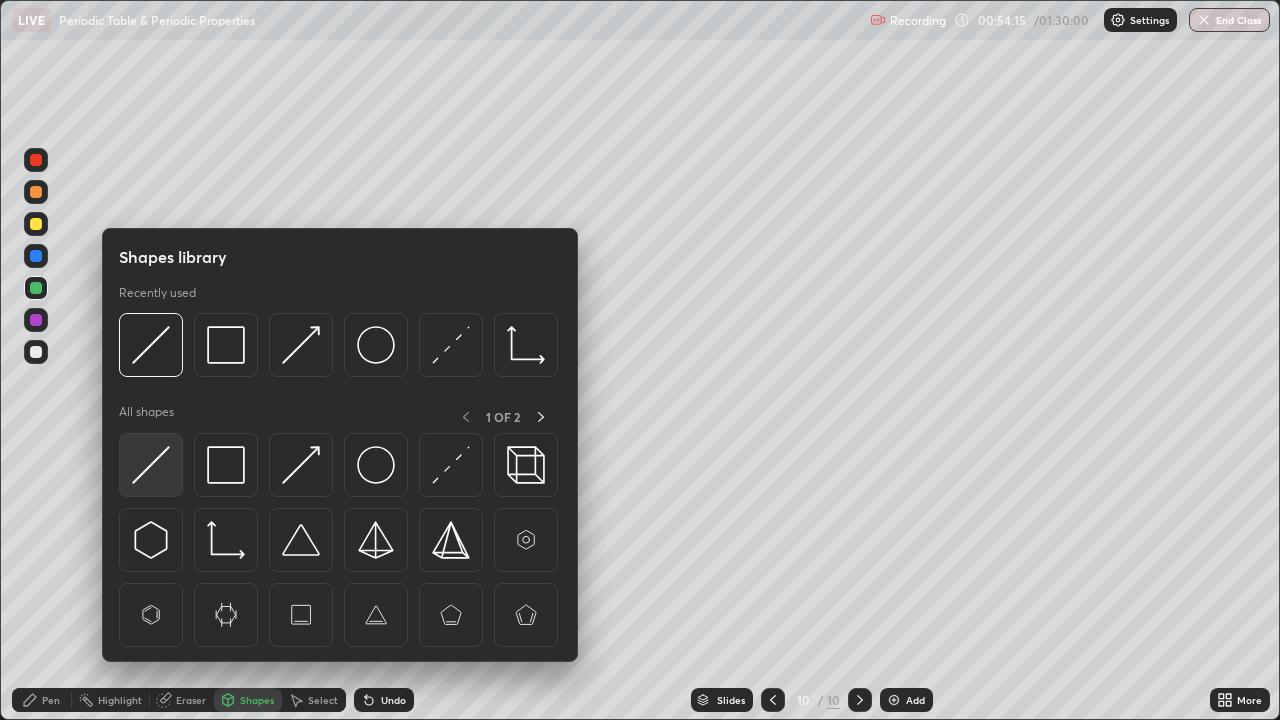 click at bounding box center [151, 465] 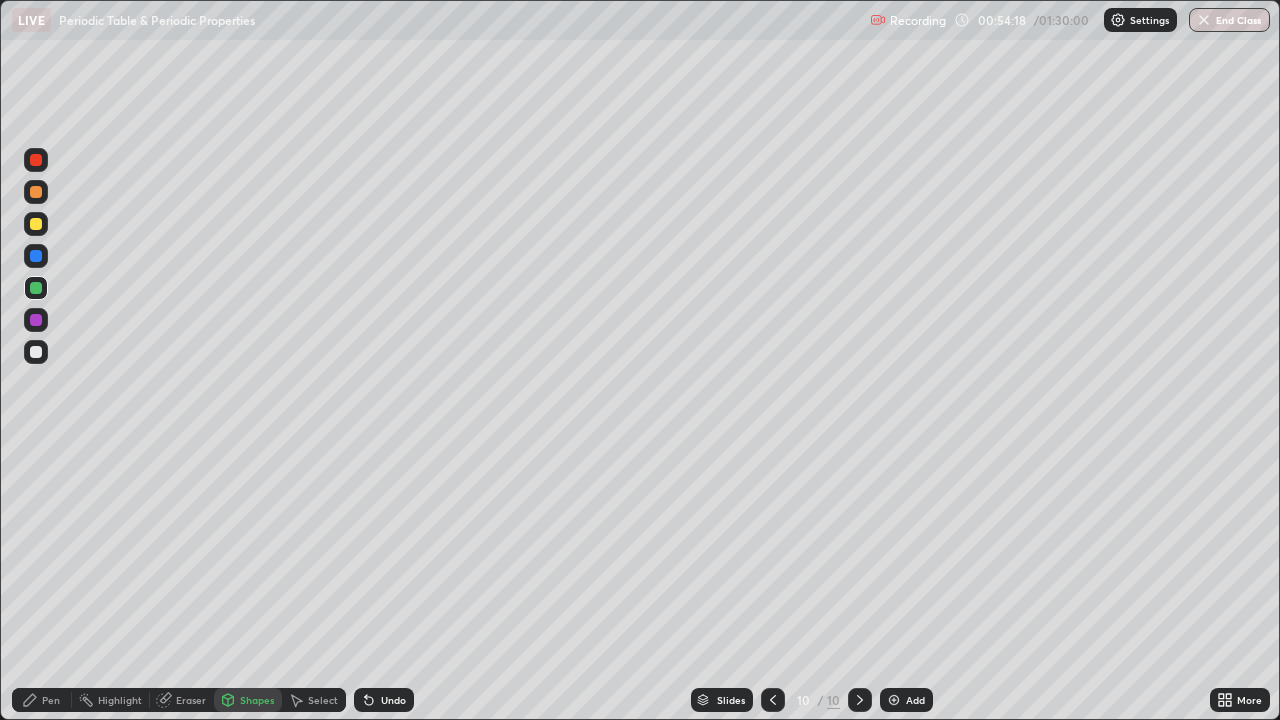 click on "Pen" at bounding box center [42, 700] 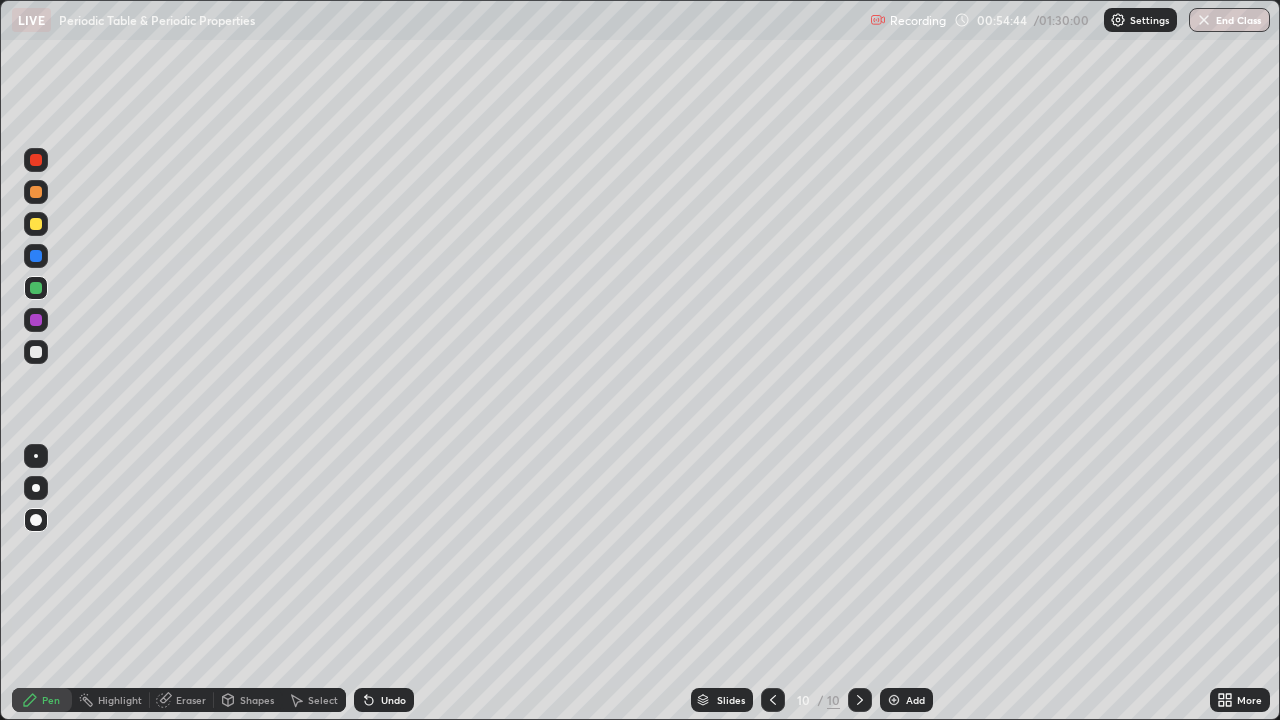 click 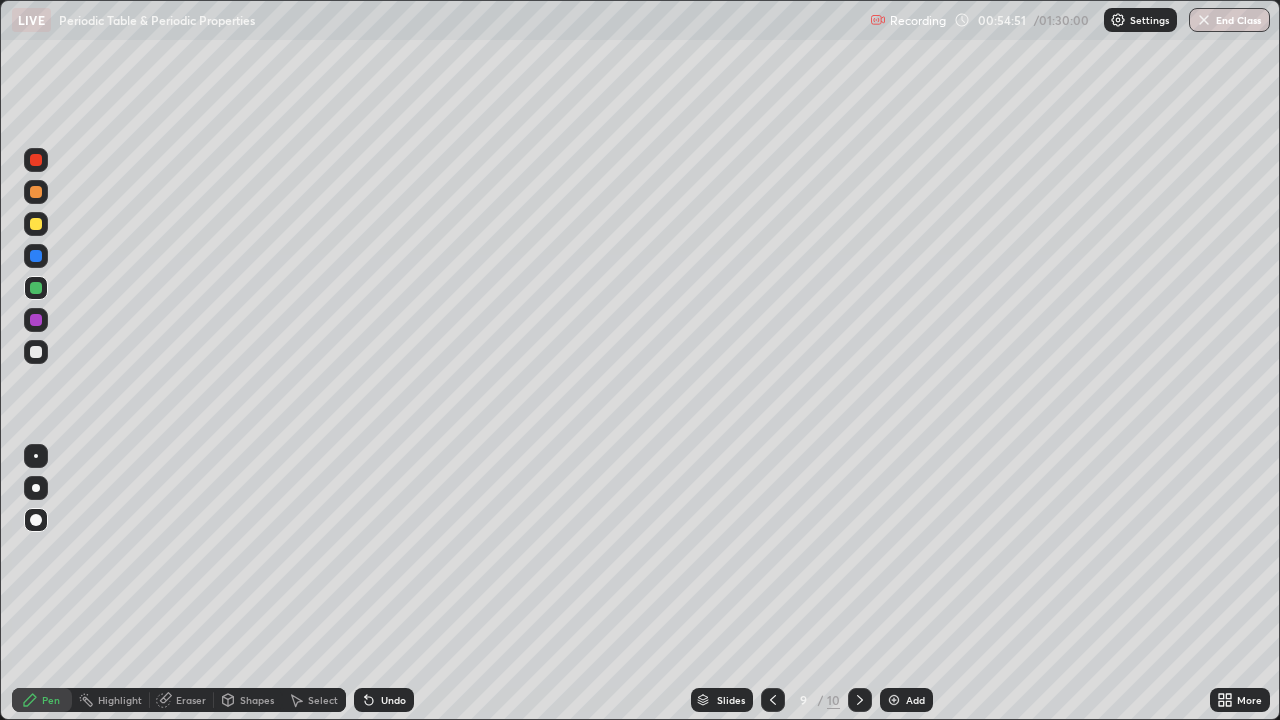 click 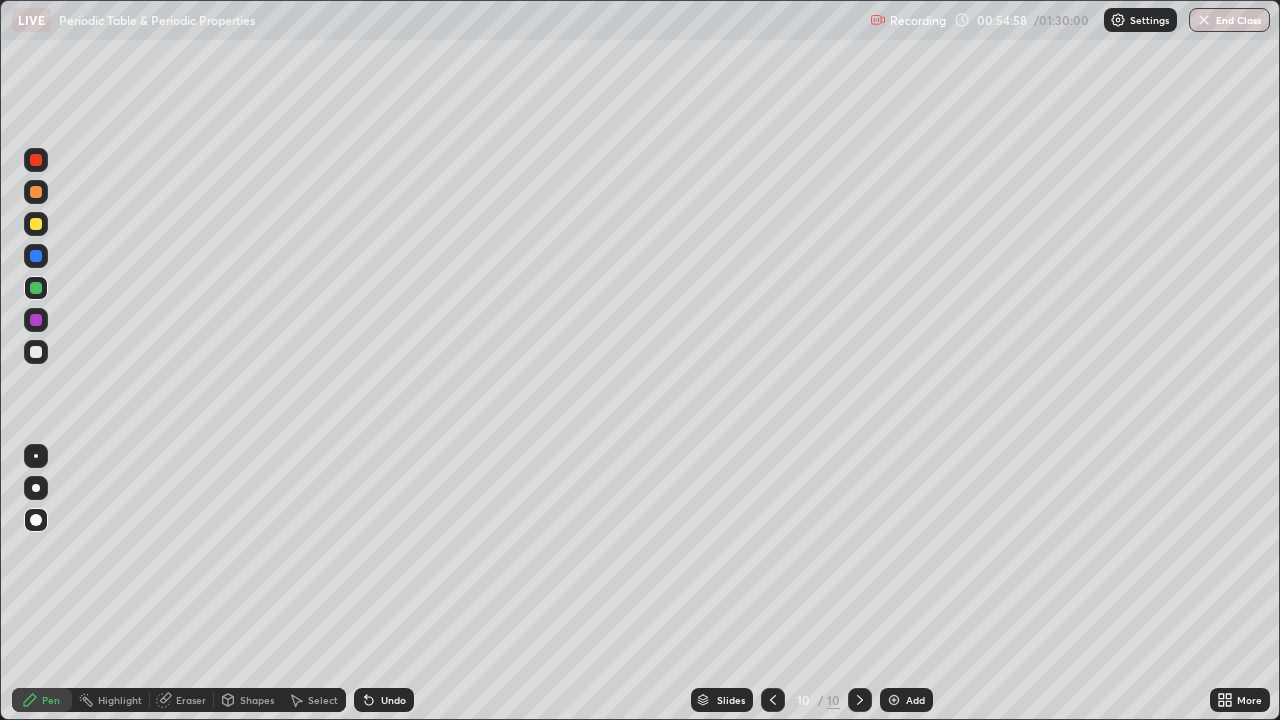 click 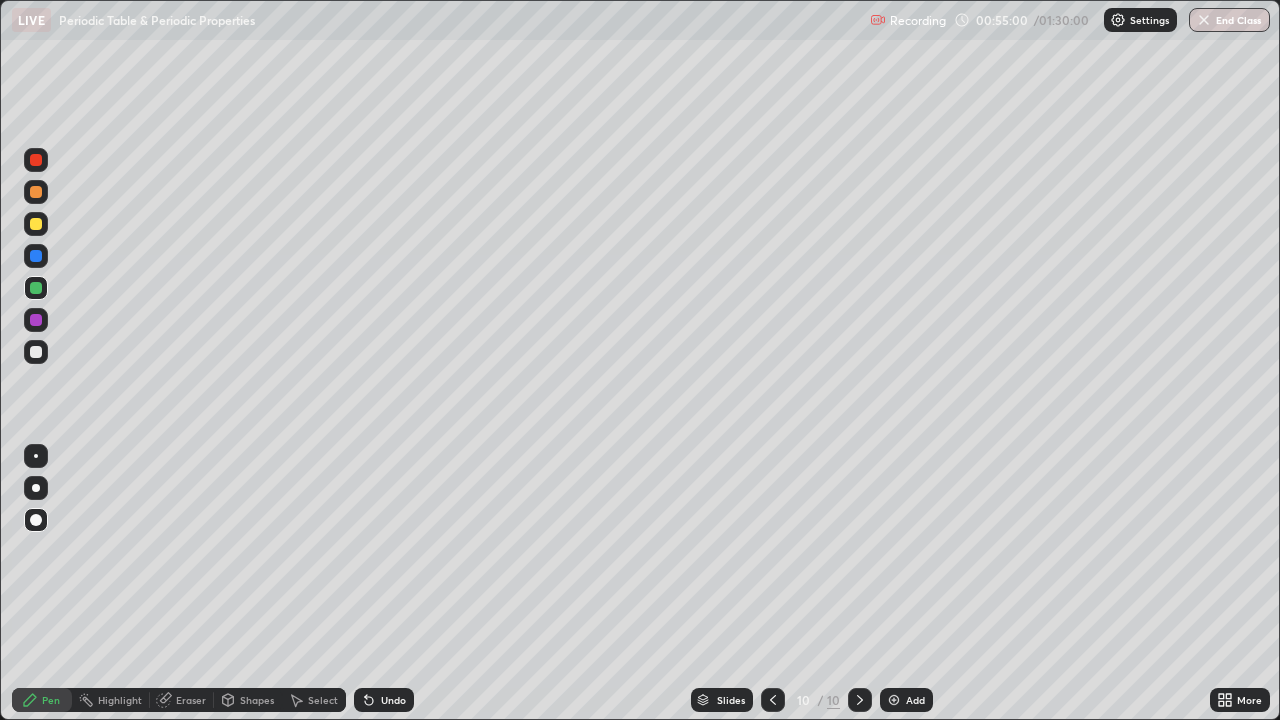 click at bounding box center (36, 288) 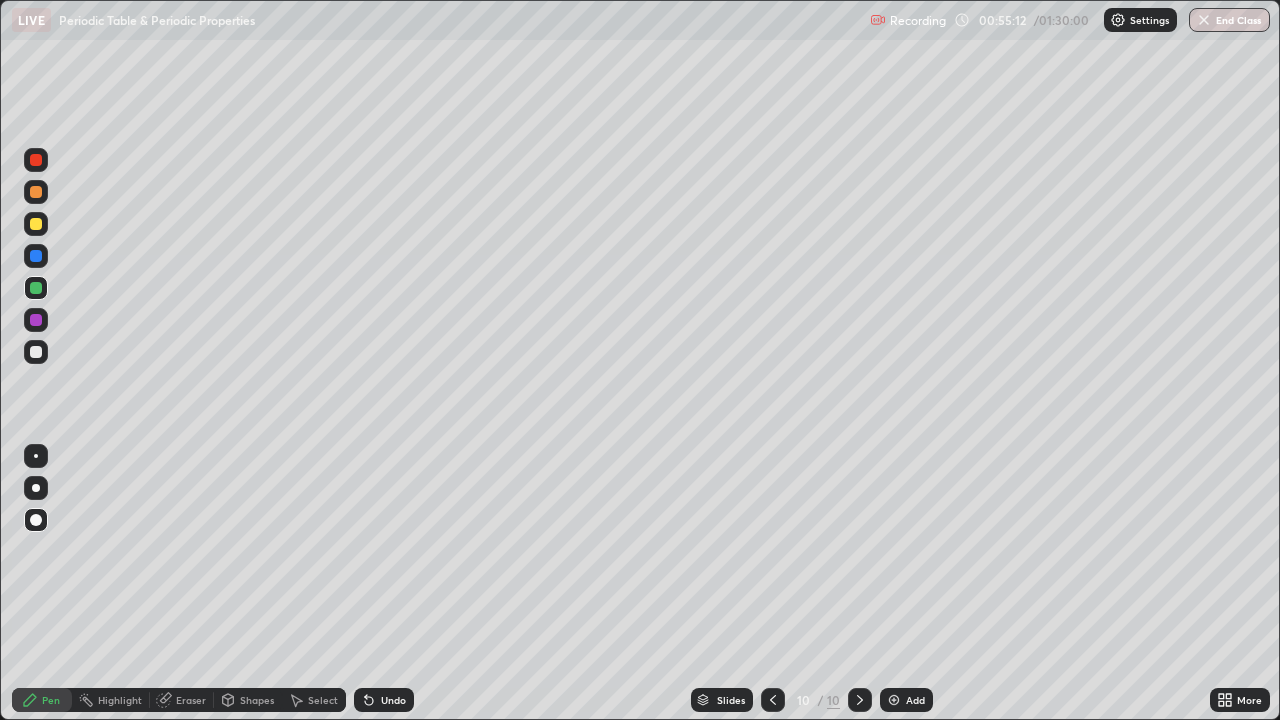 click on "Add" at bounding box center (915, 700) 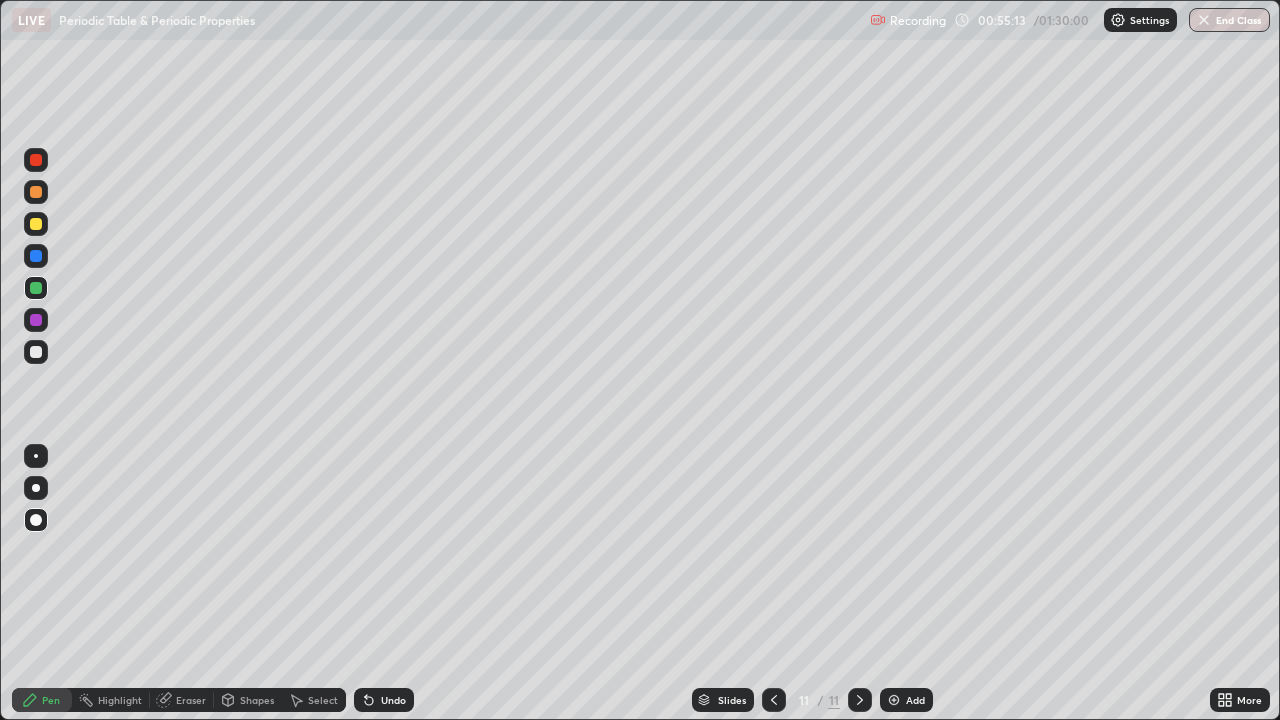 click on "Pen" at bounding box center (42, 700) 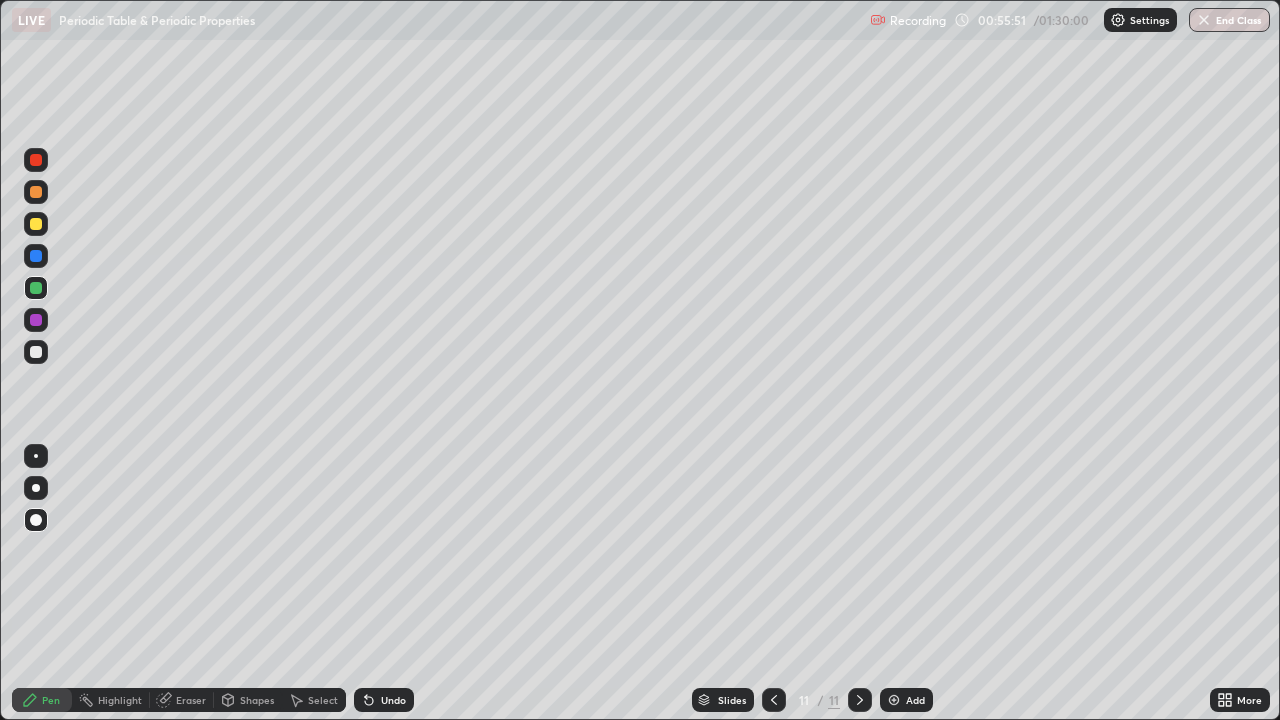 click at bounding box center [36, 352] 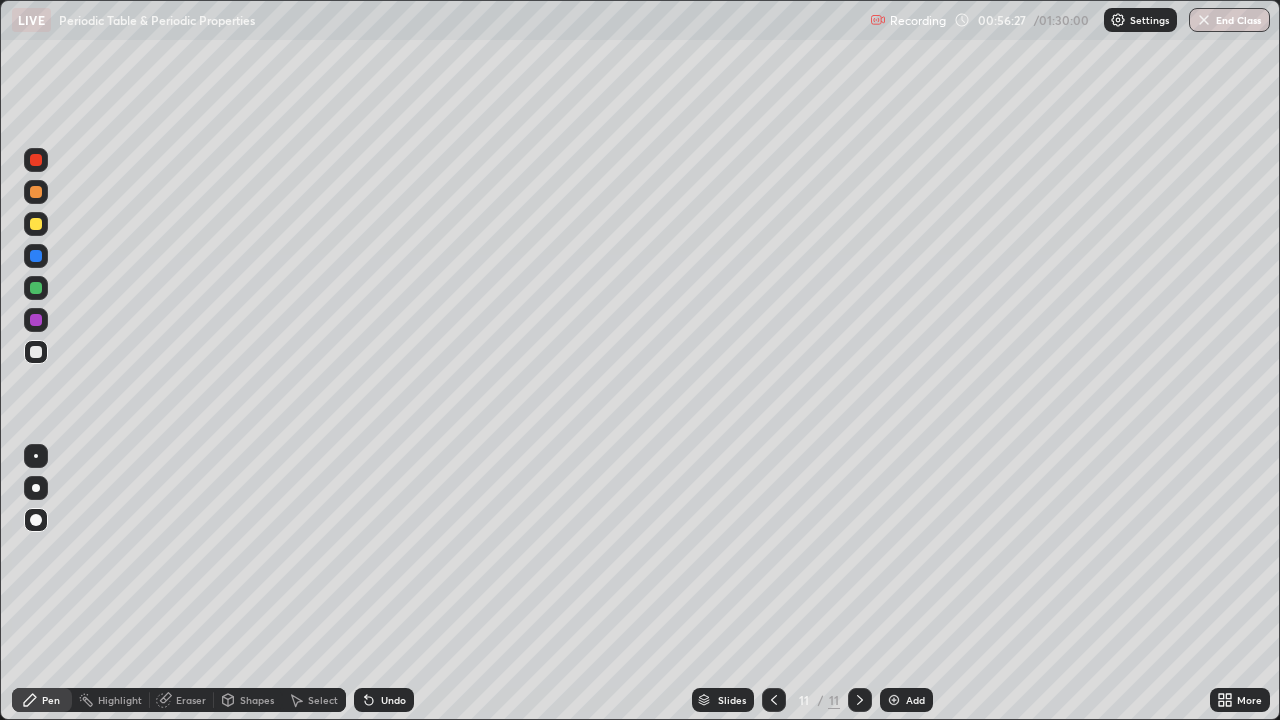 click 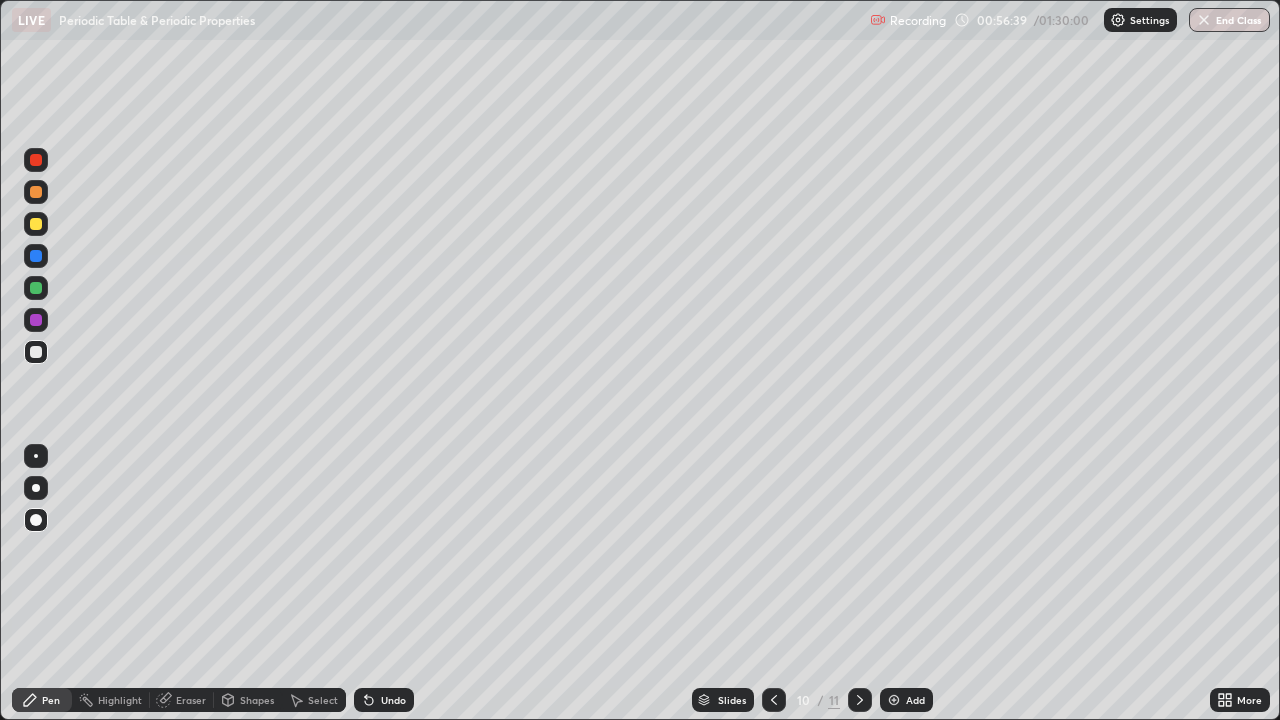 click 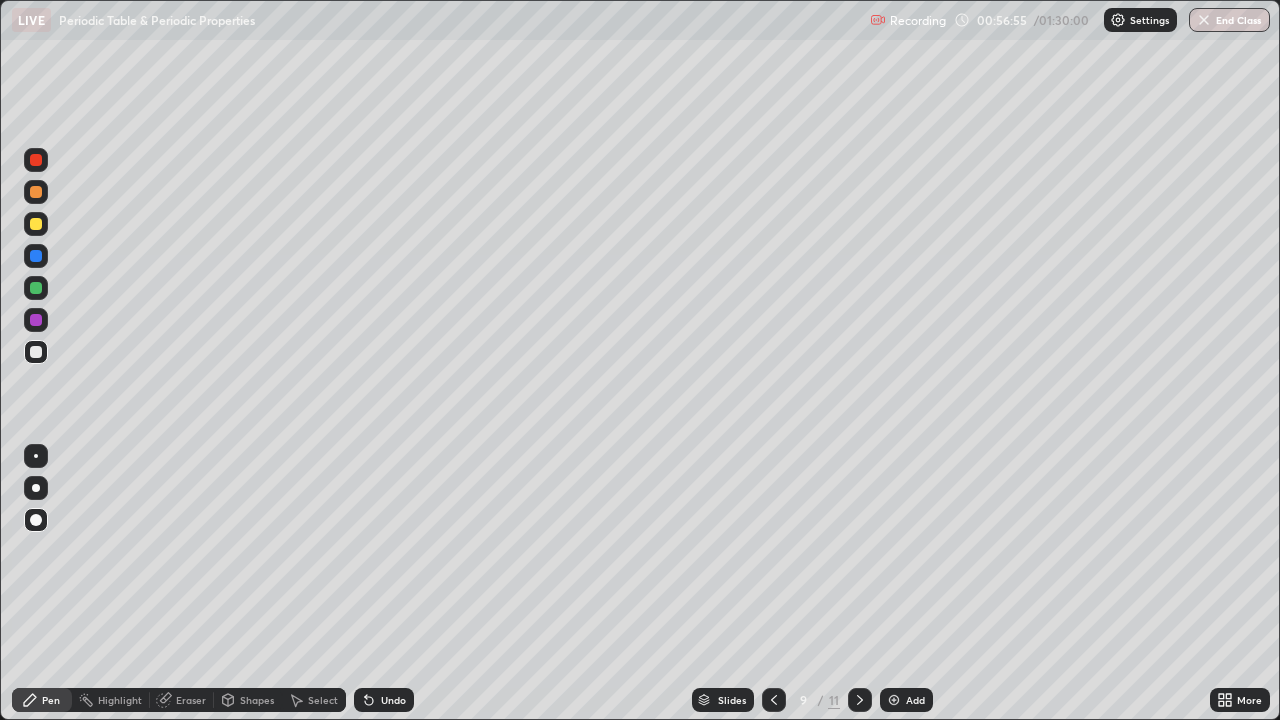 click 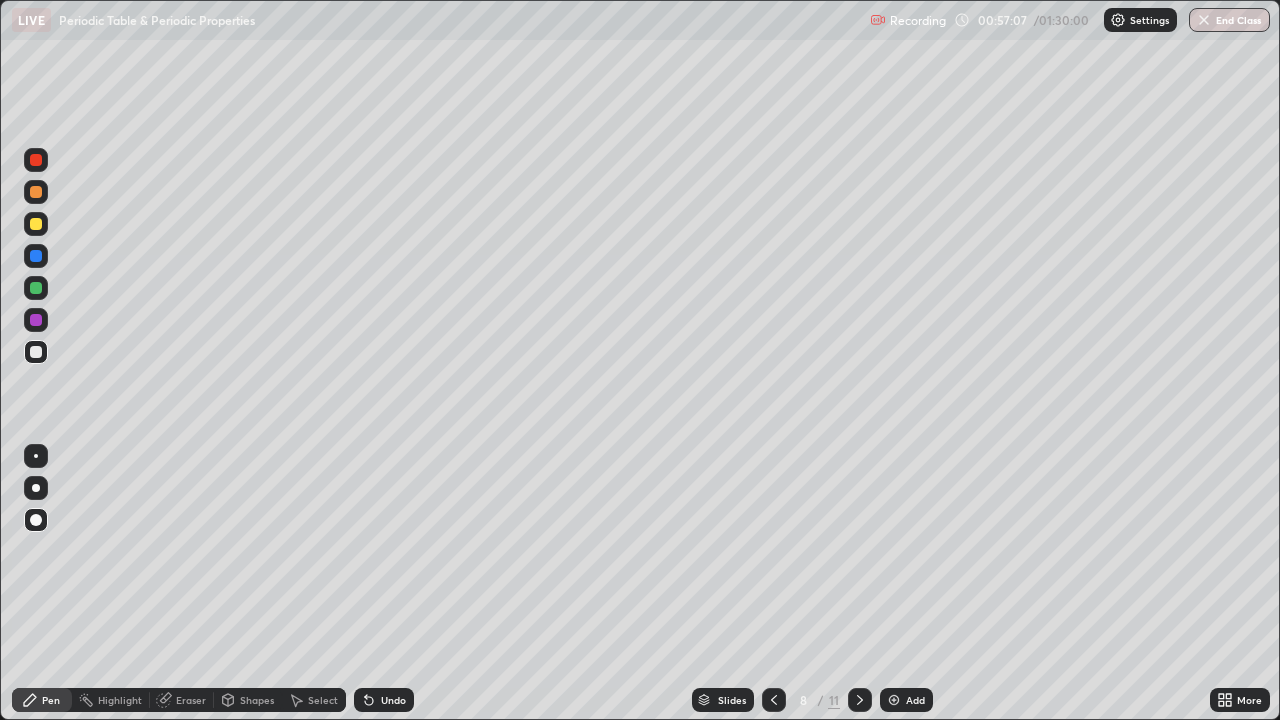 click 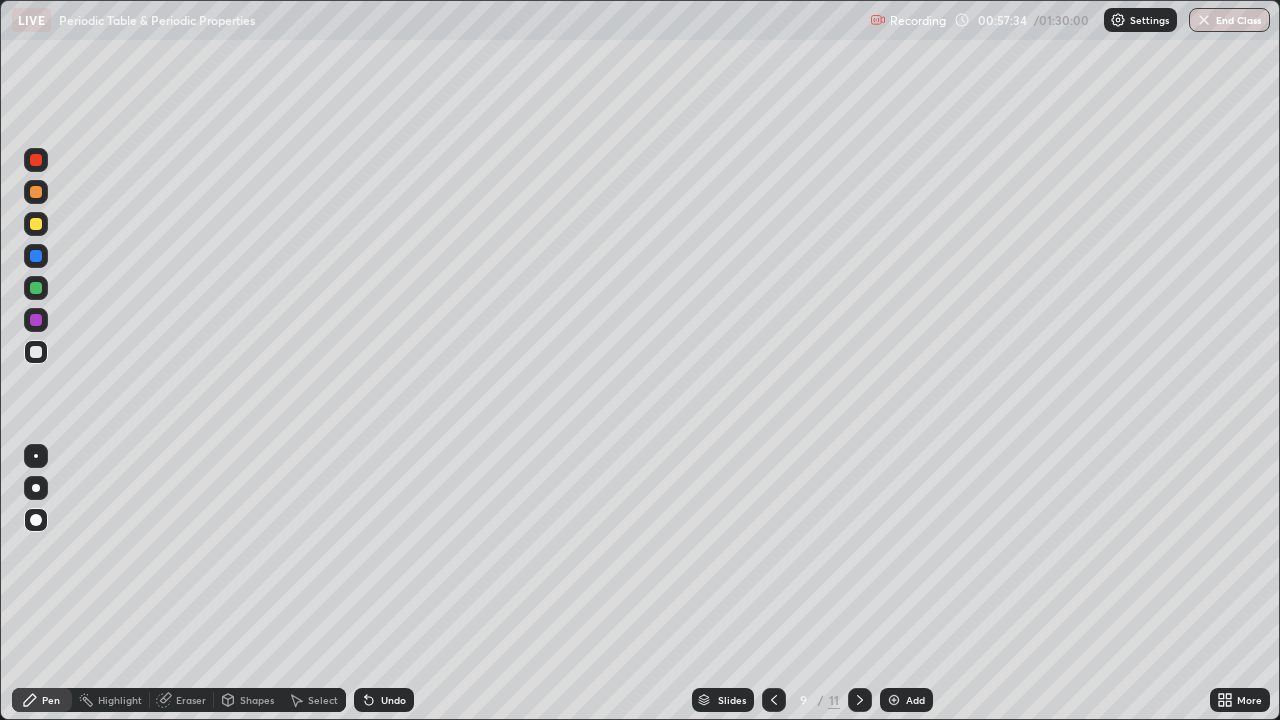 click 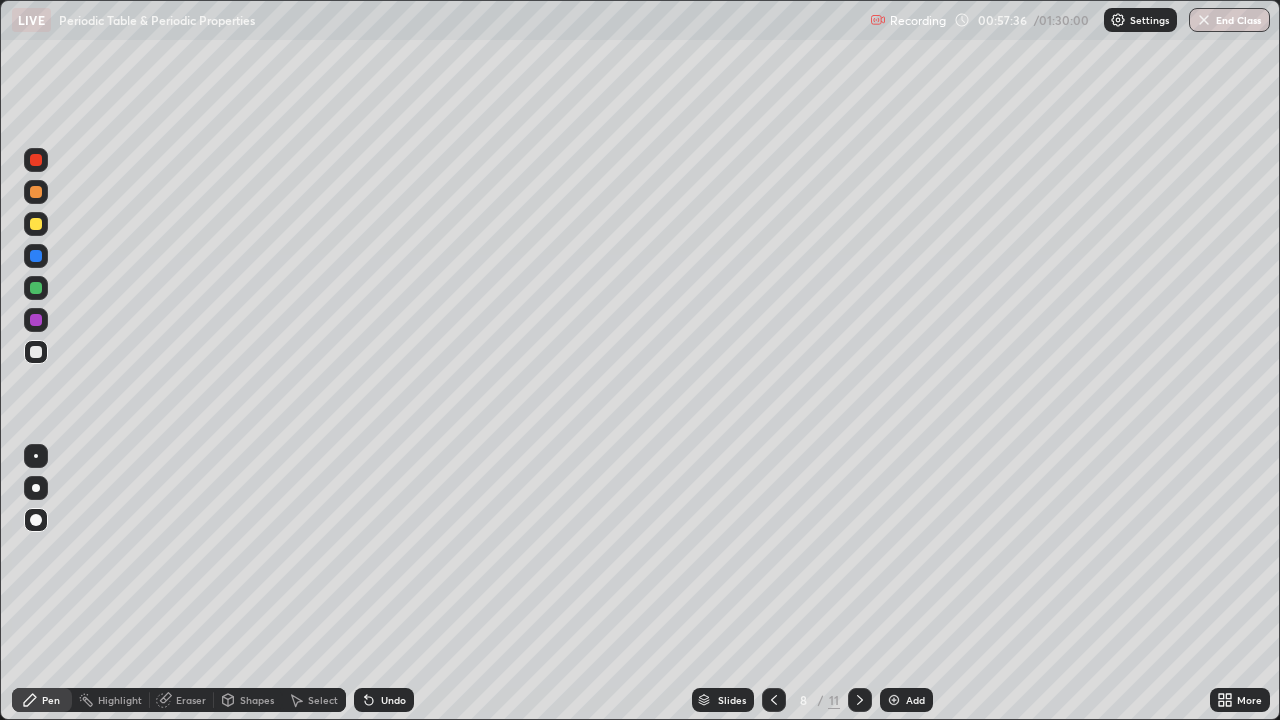 click at bounding box center [774, 700] 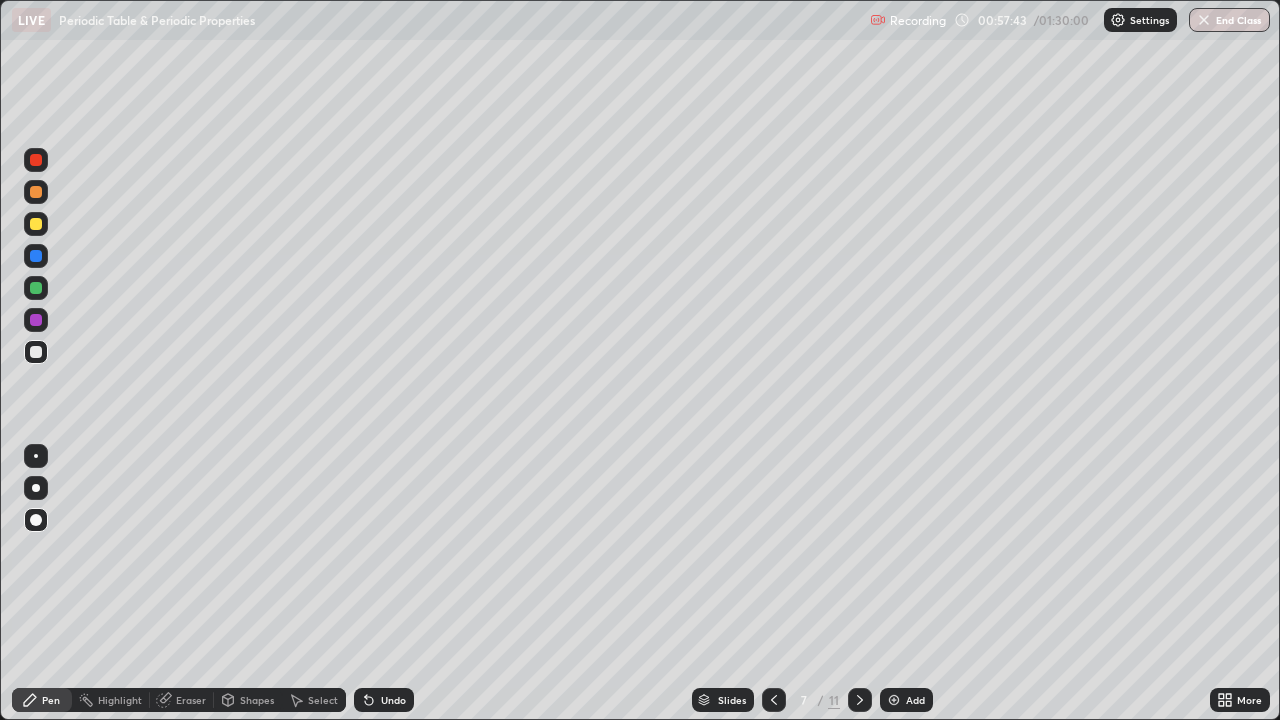 click 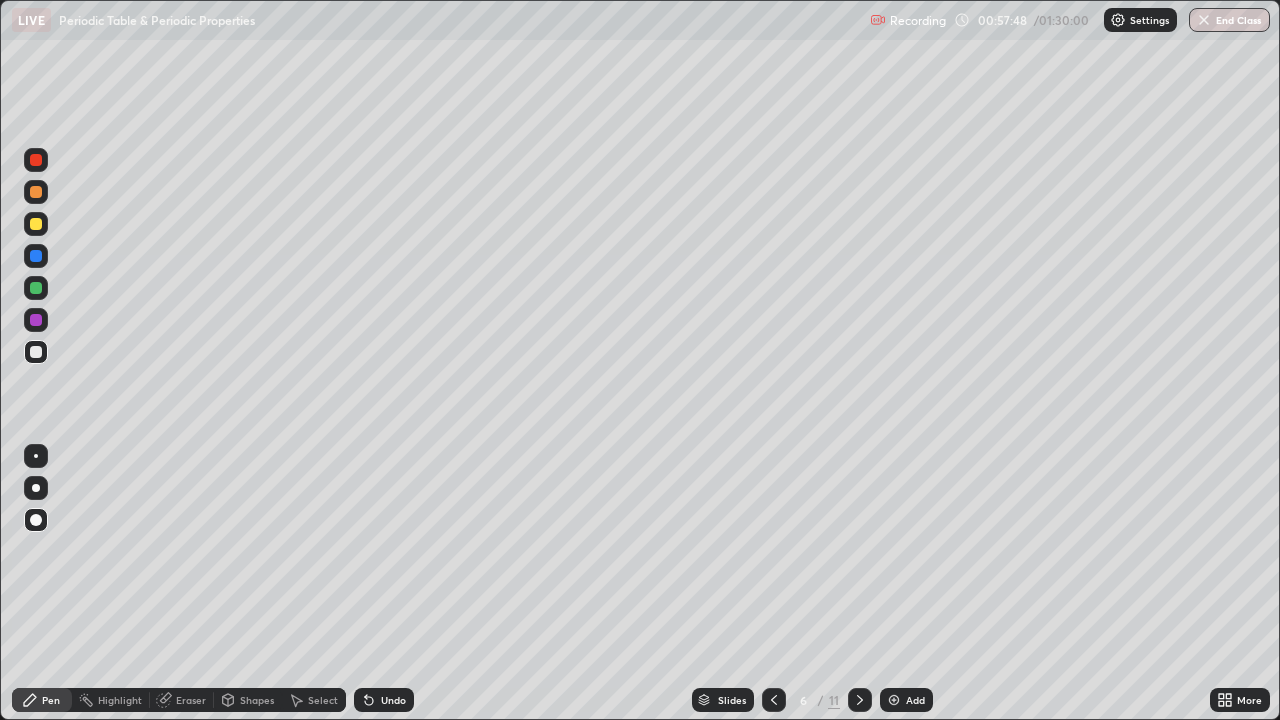 click 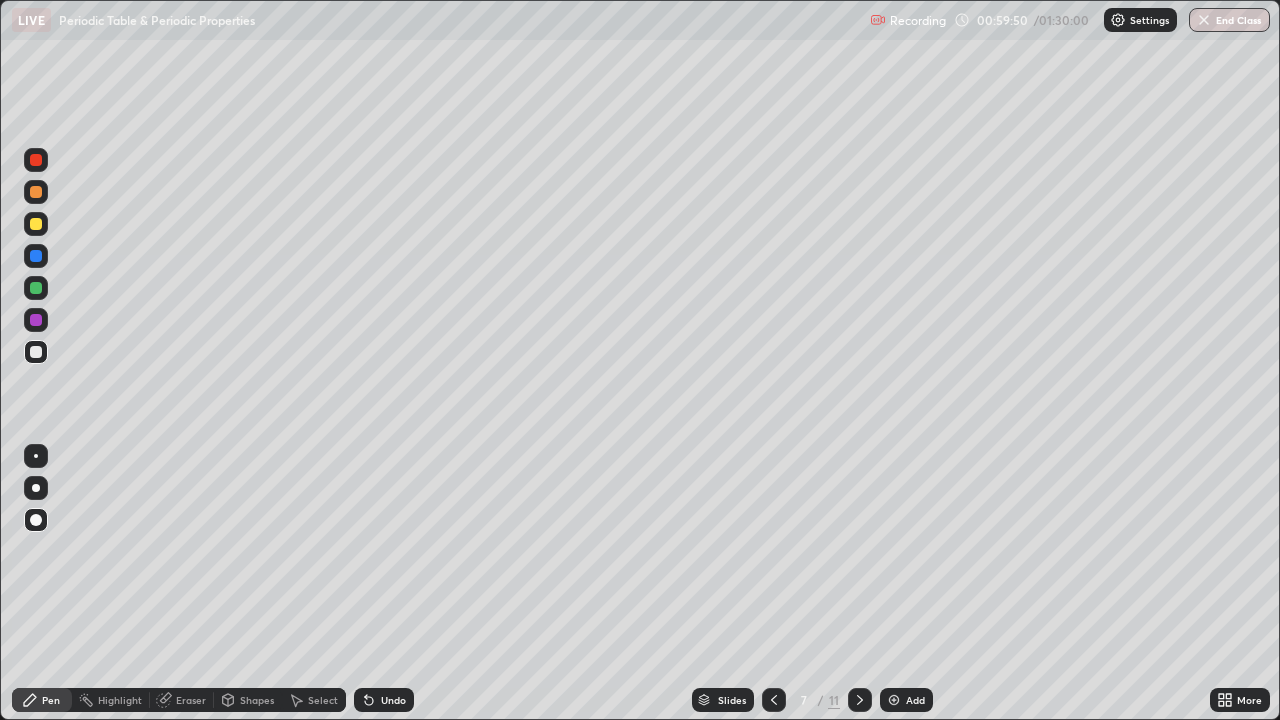 click at bounding box center (860, 700) 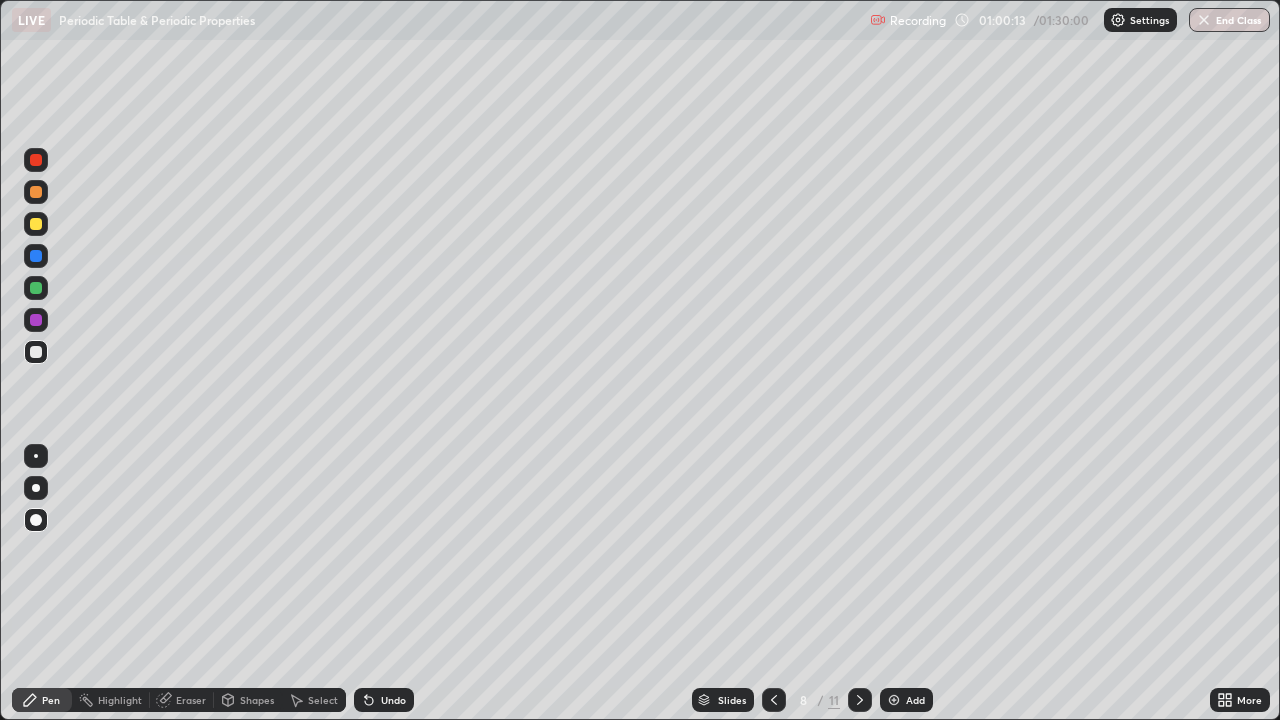 click 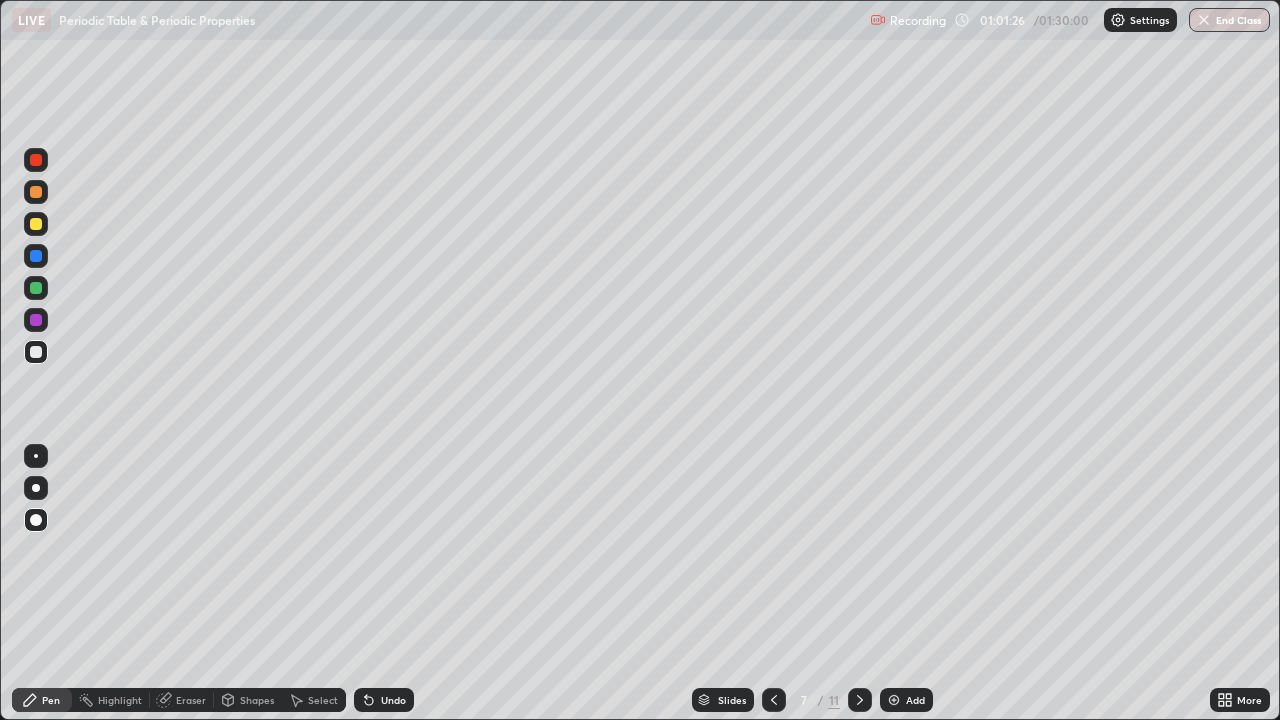 click at bounding box center [860, 700] 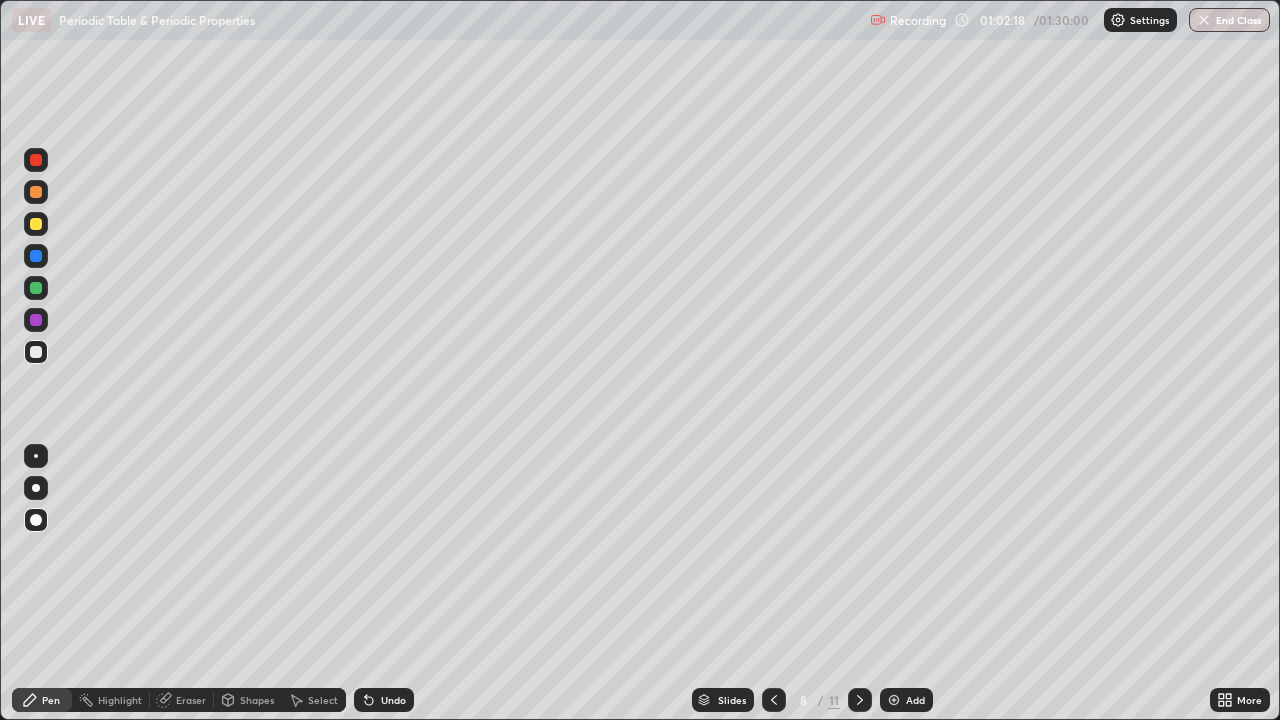 click 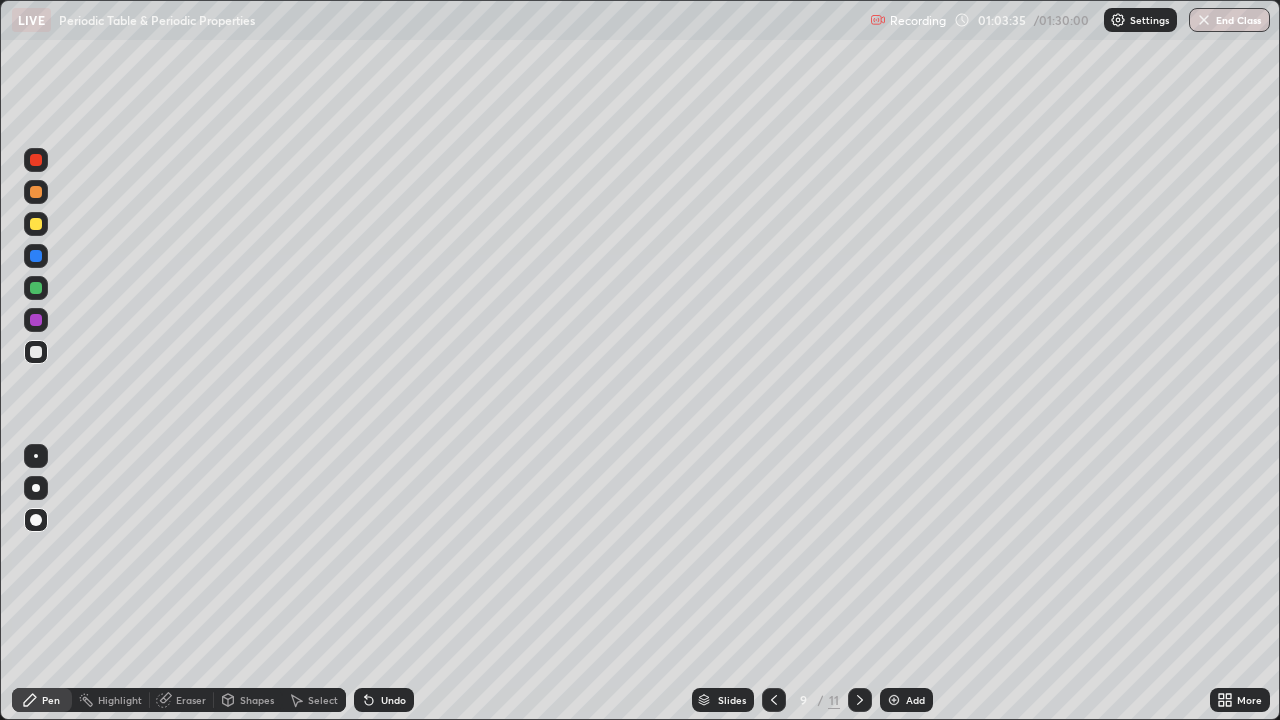 click 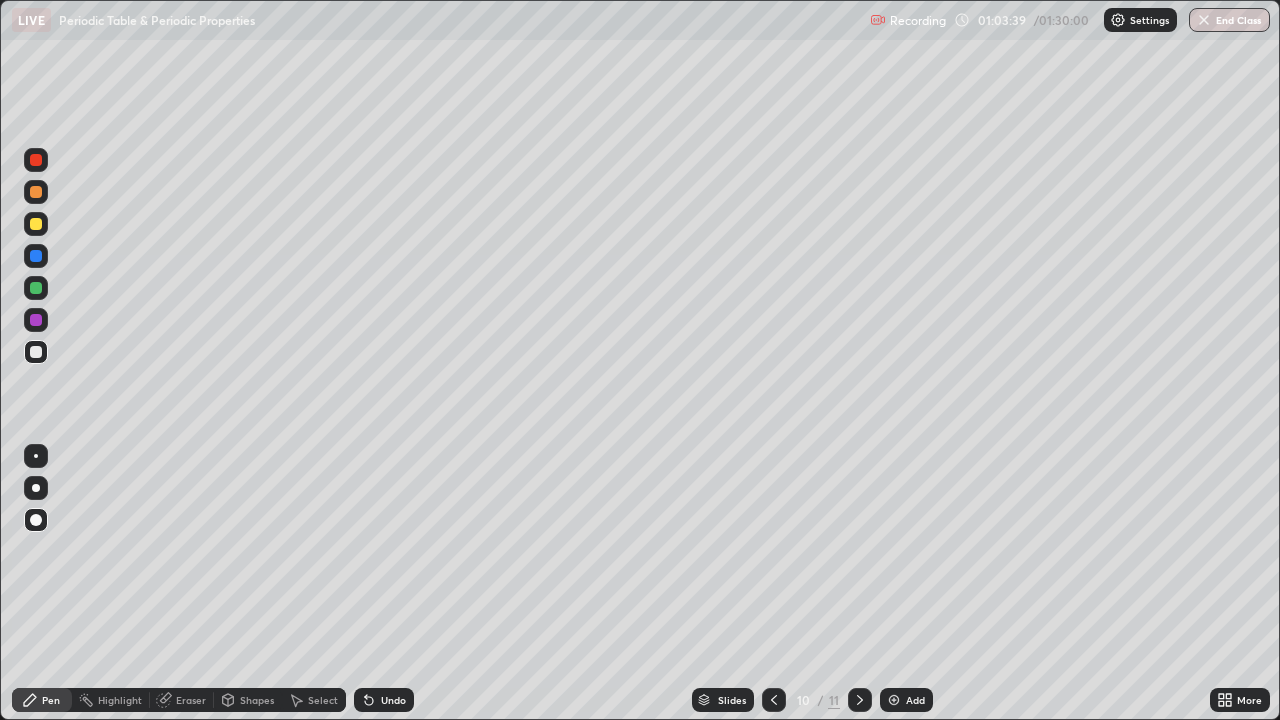 click 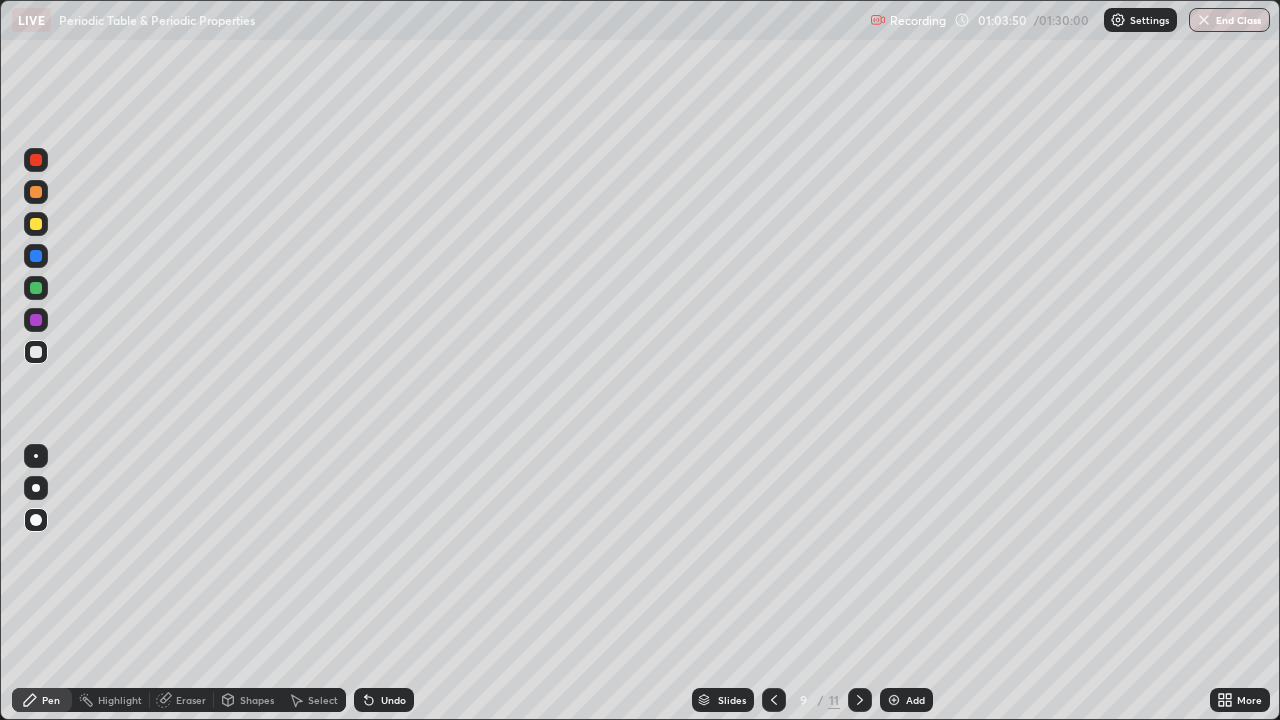 click 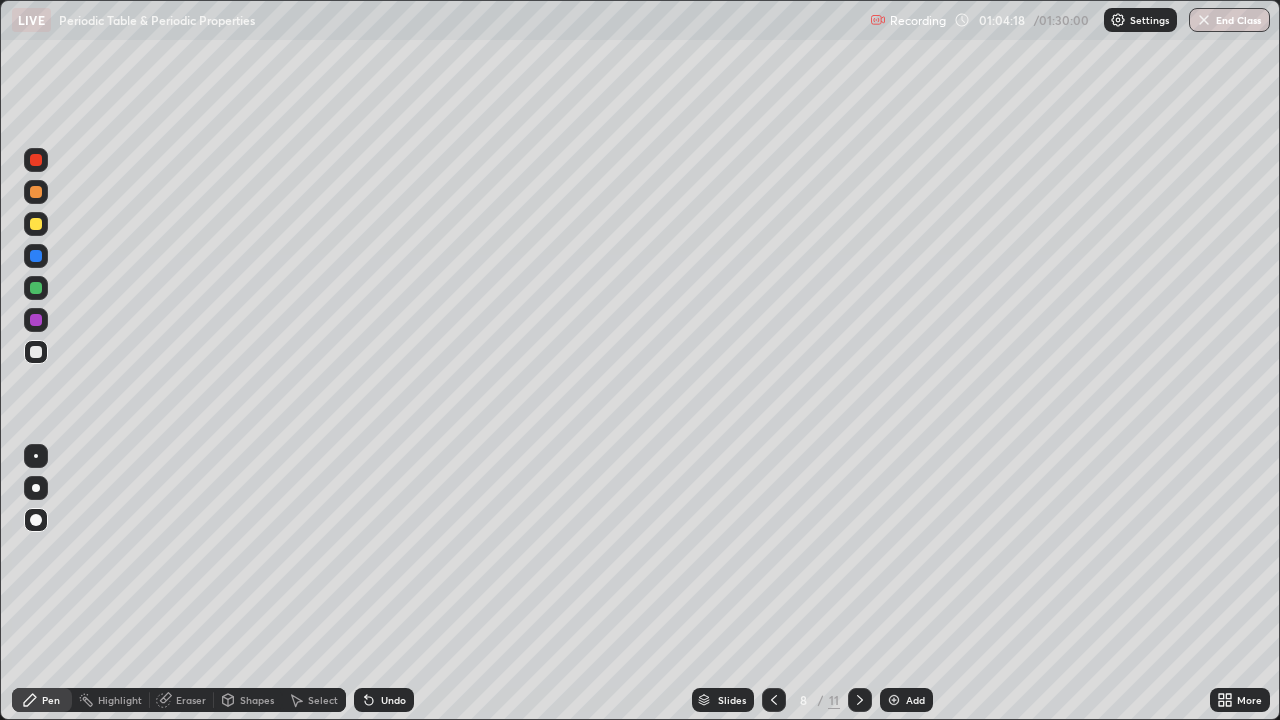 click 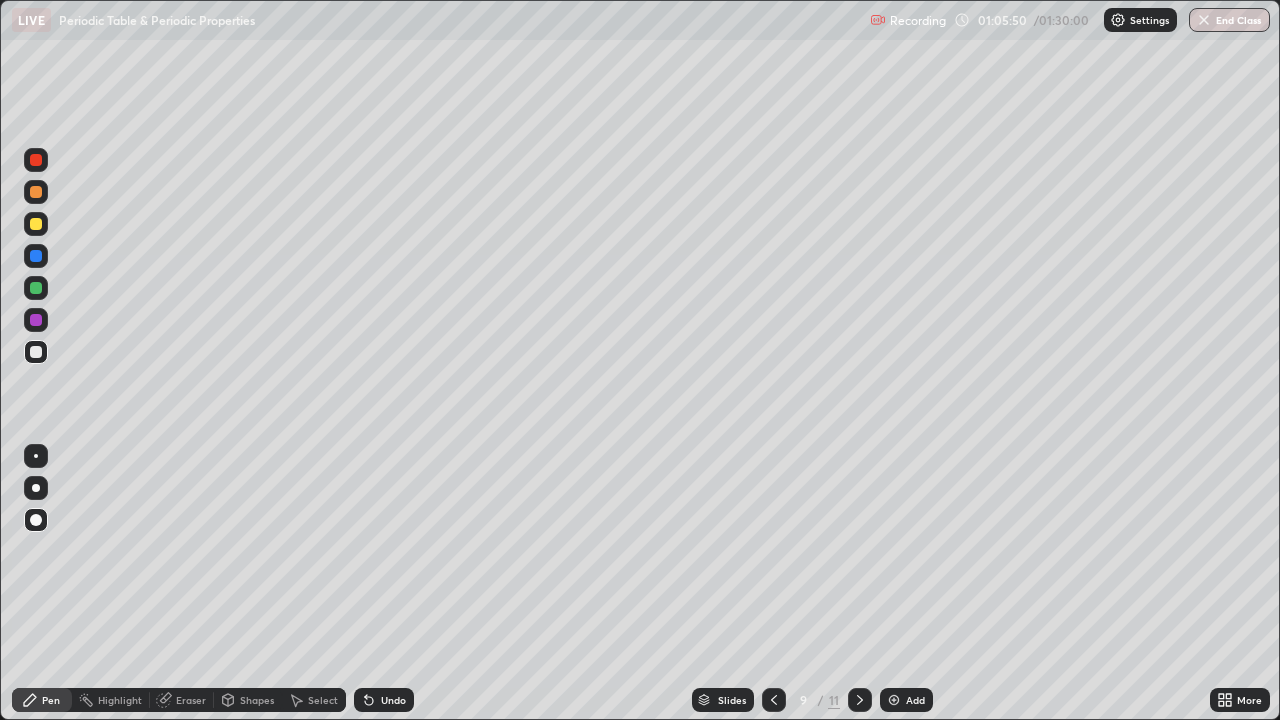click 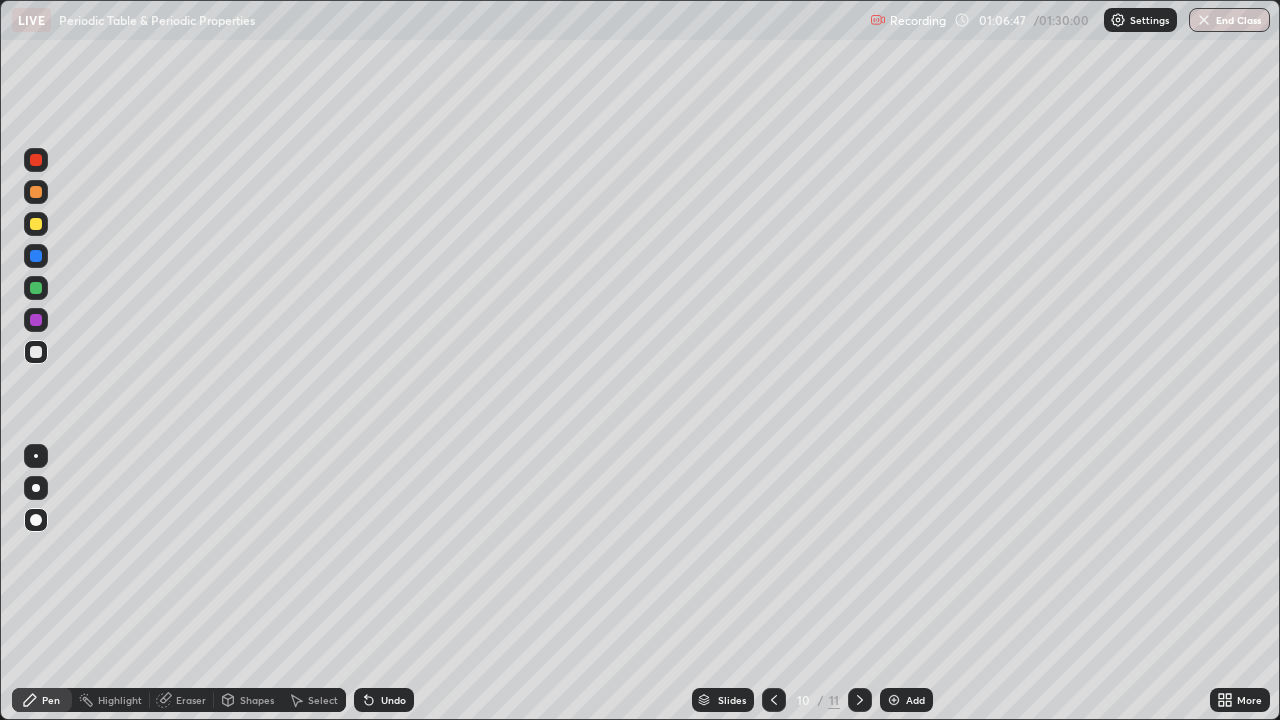 click 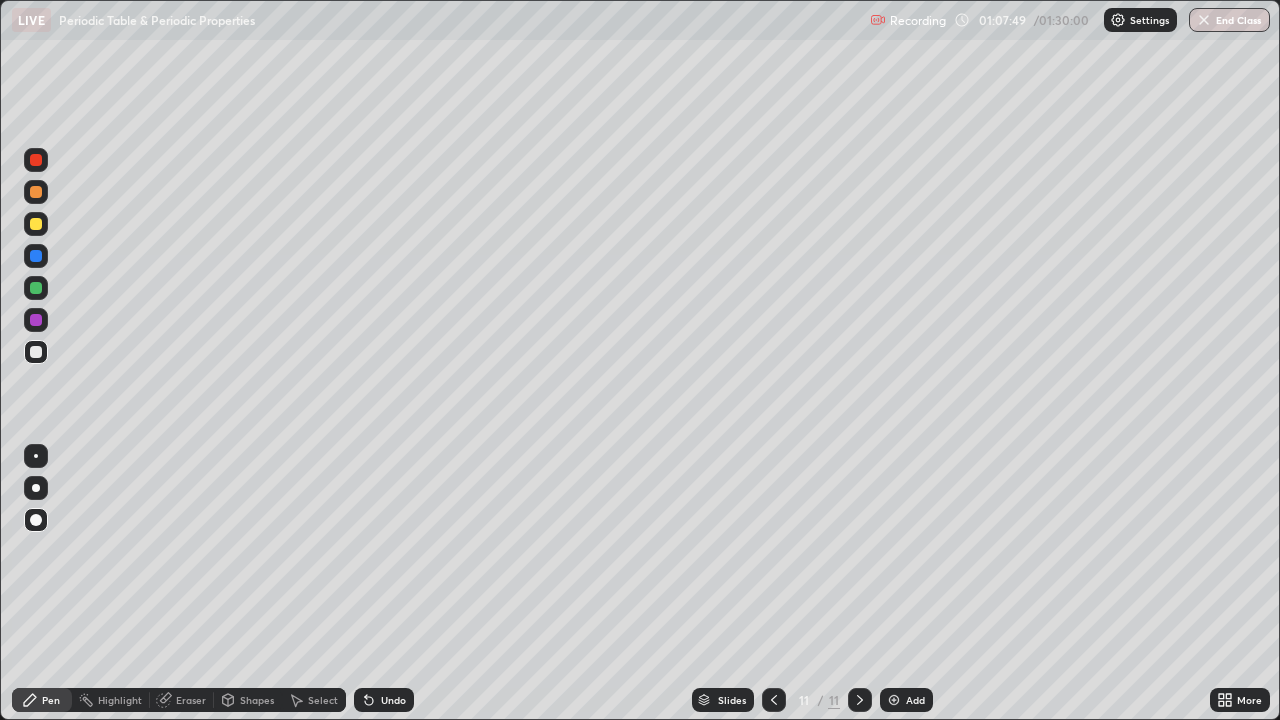 click at bounding box center (894, 700) 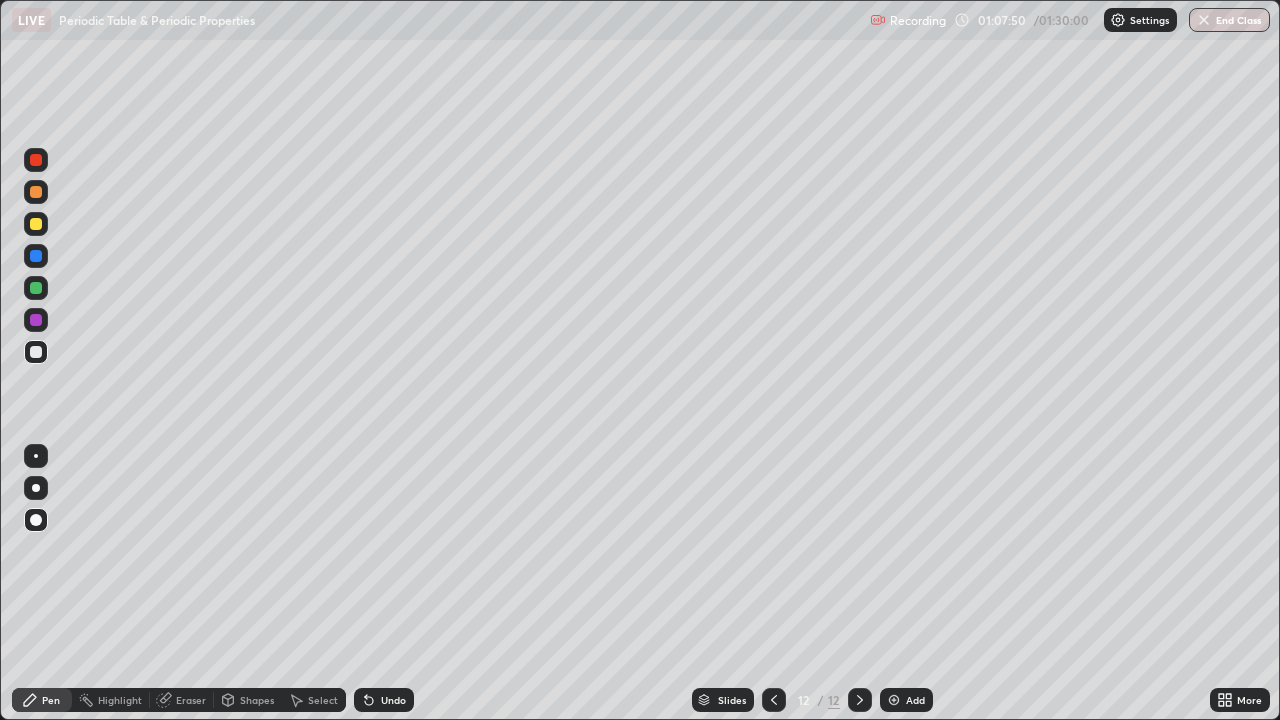 click on "Shapes" at bounding box center (257, 700) 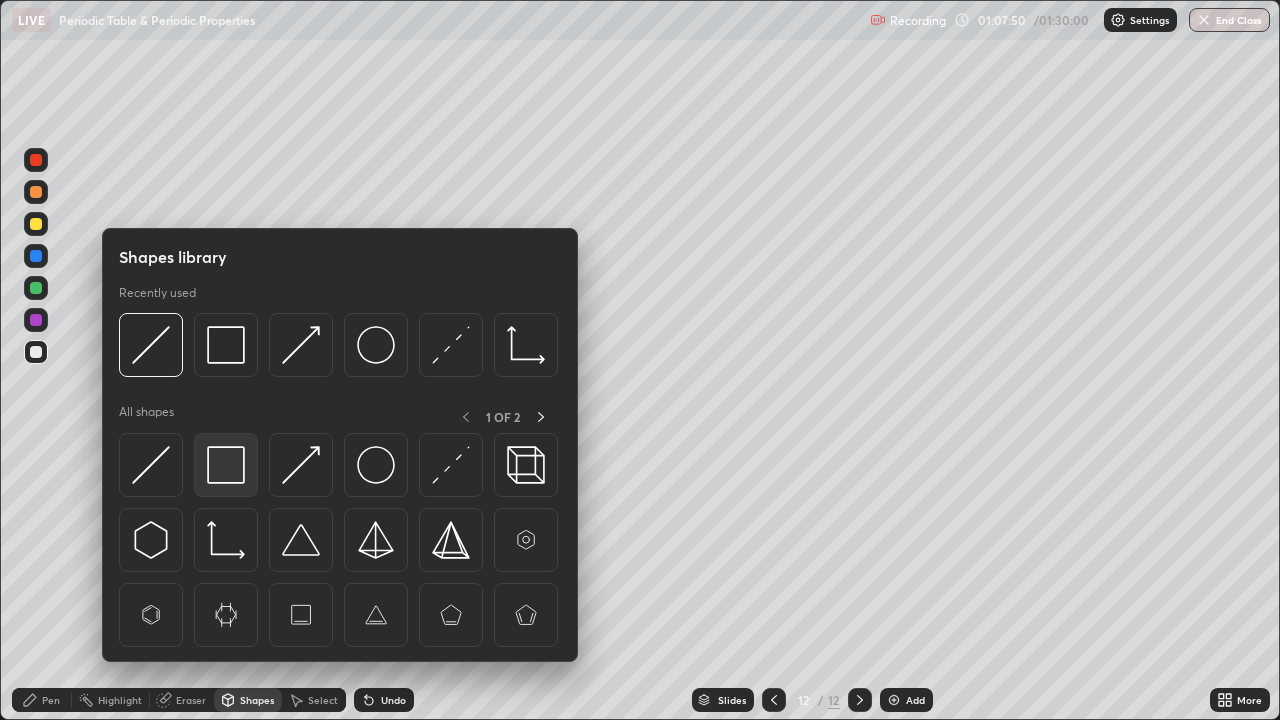 click at bounding box center [226, 465] 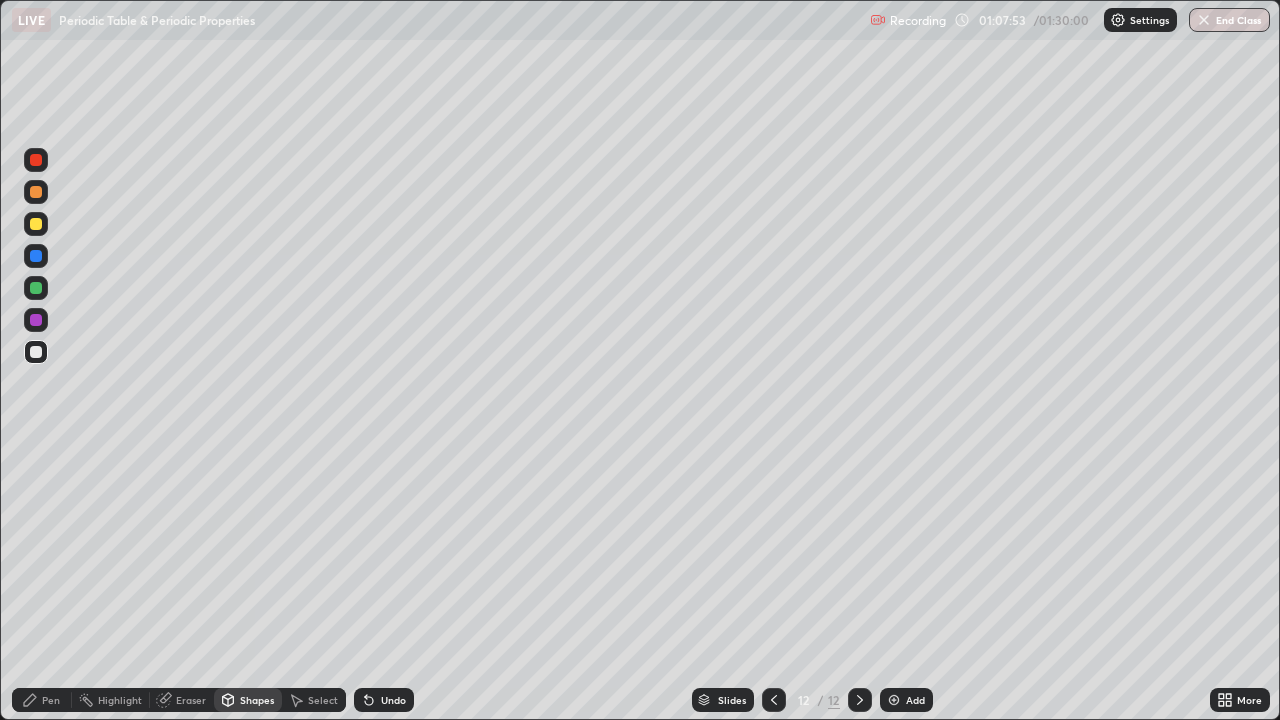 click 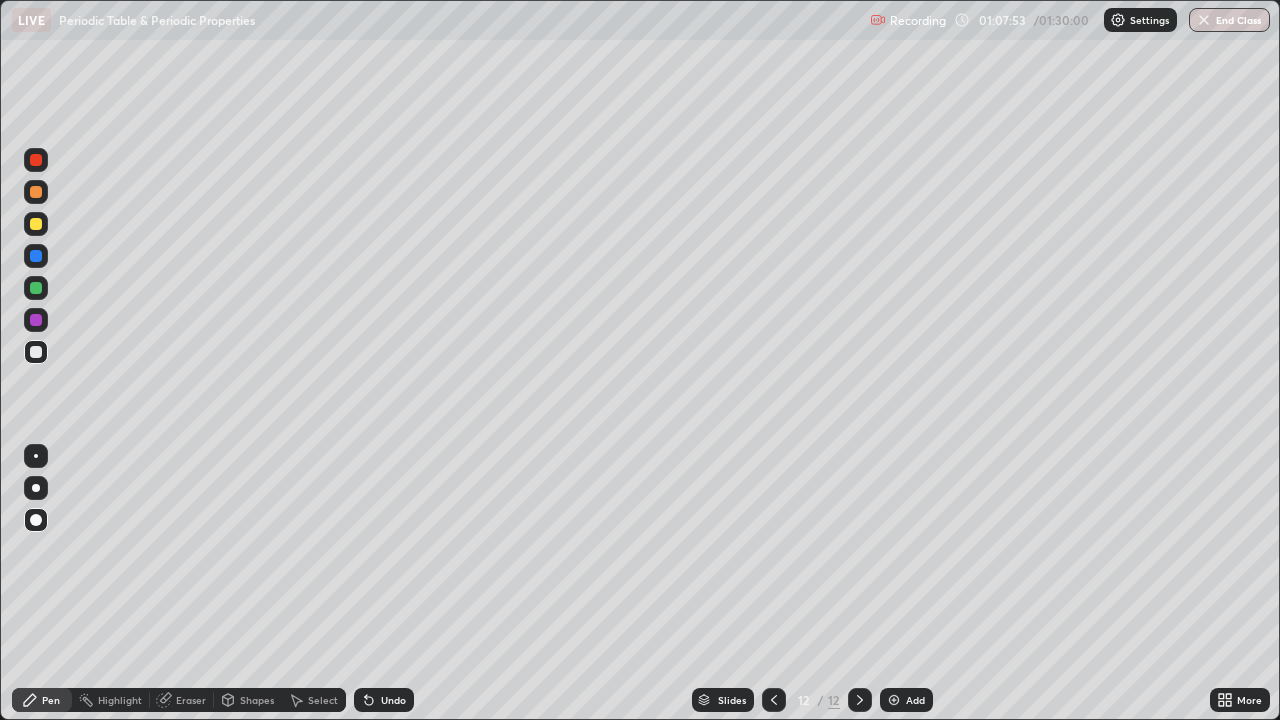 click at bounding box center [36, 288] 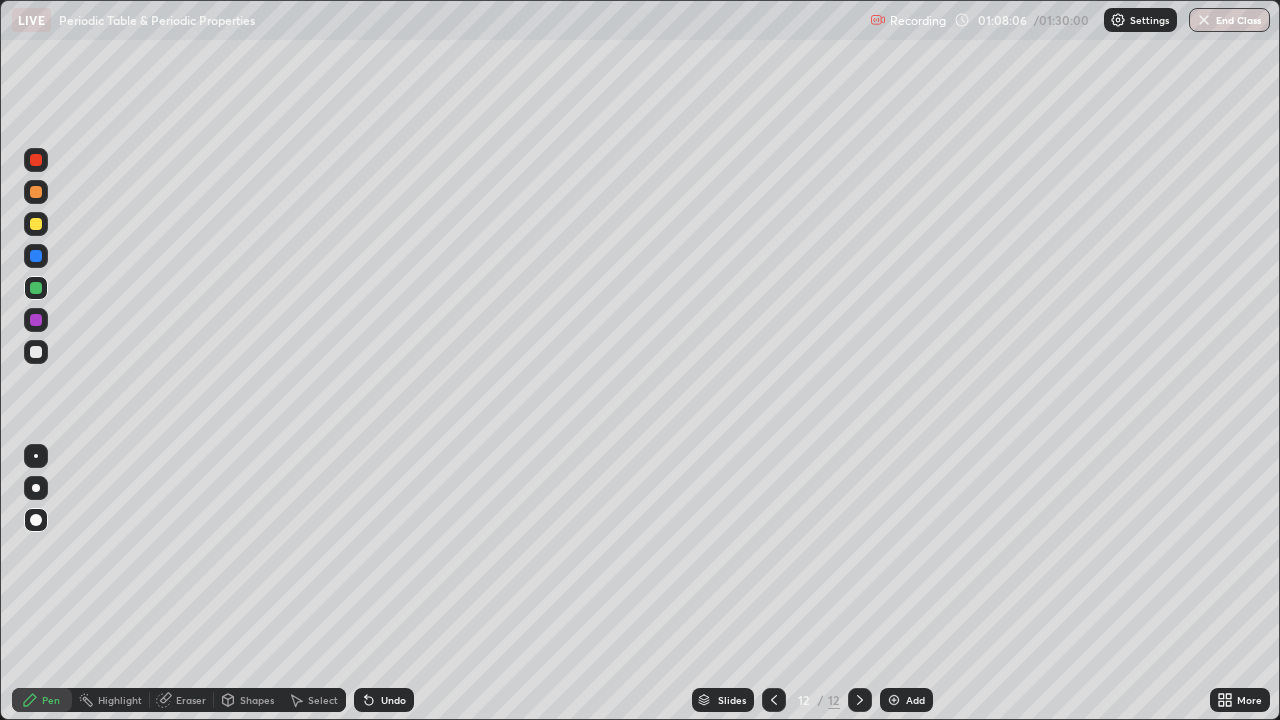 click on "Undo" at bounding box center (384, 700) 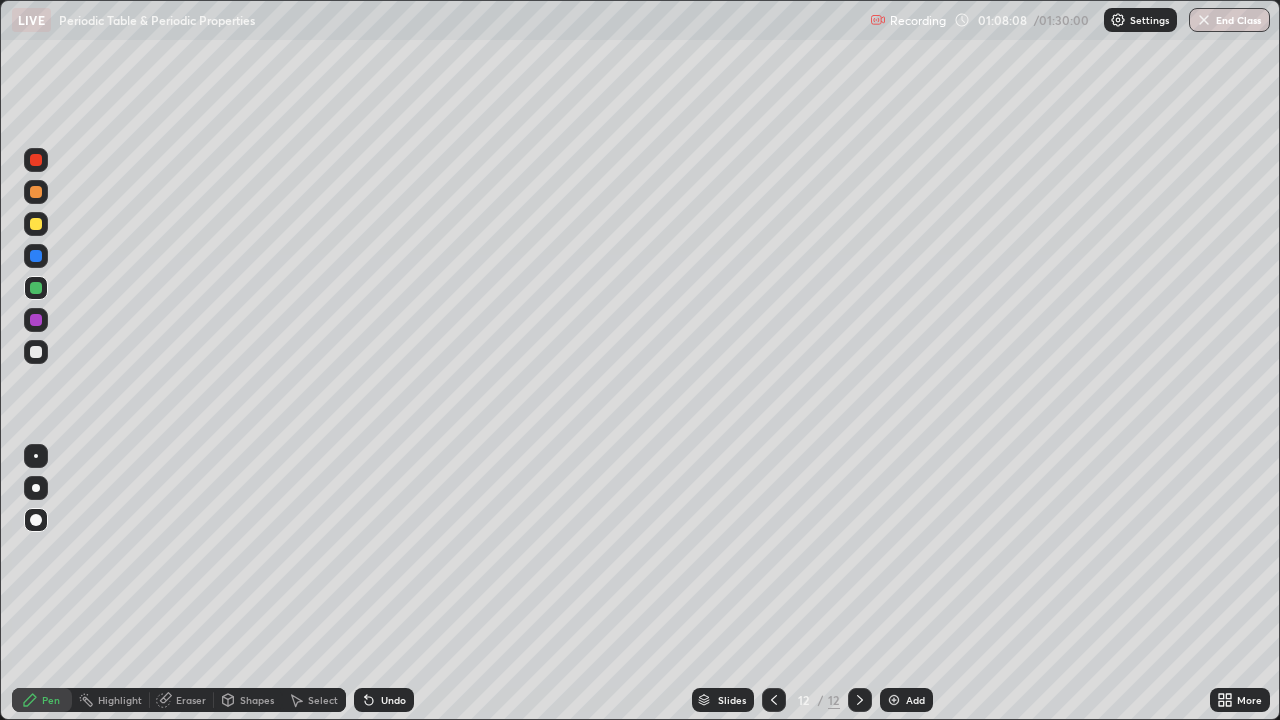 click on "Undo" at bounding box center (393, 700) 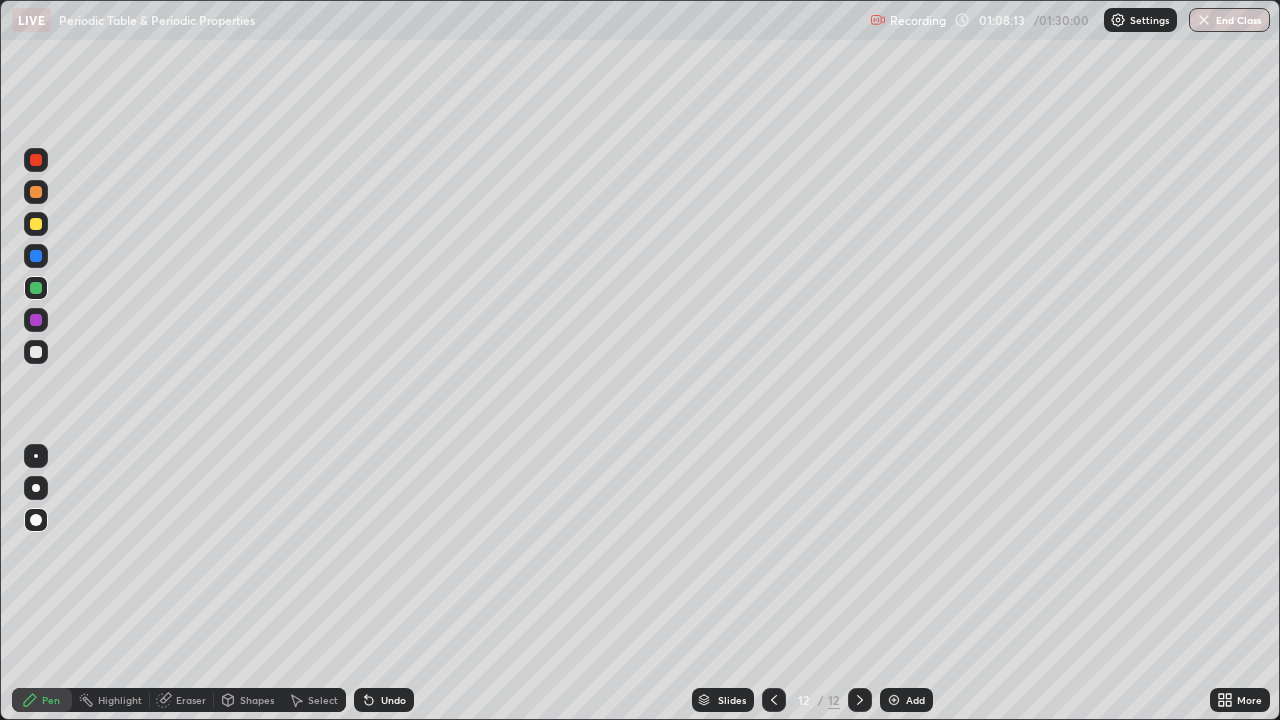 click on "Shapes" at bounding box center (248, 700) 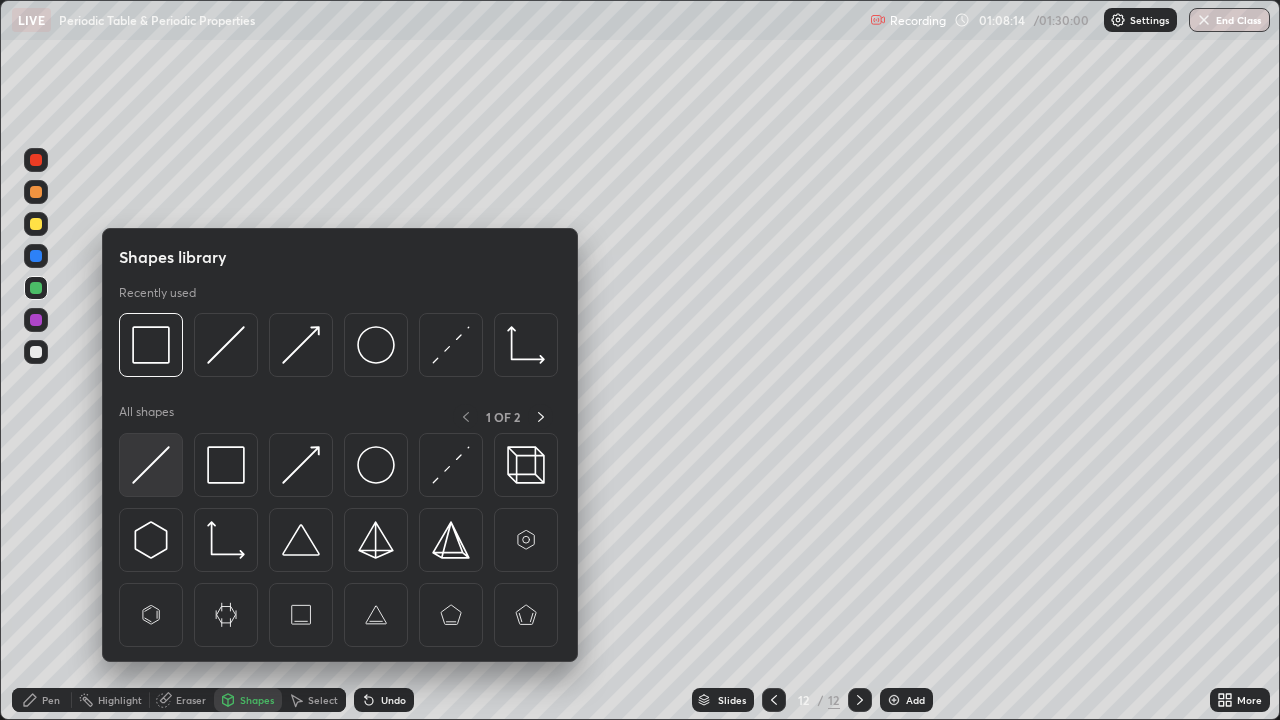 click at bounding box center [151, 465] 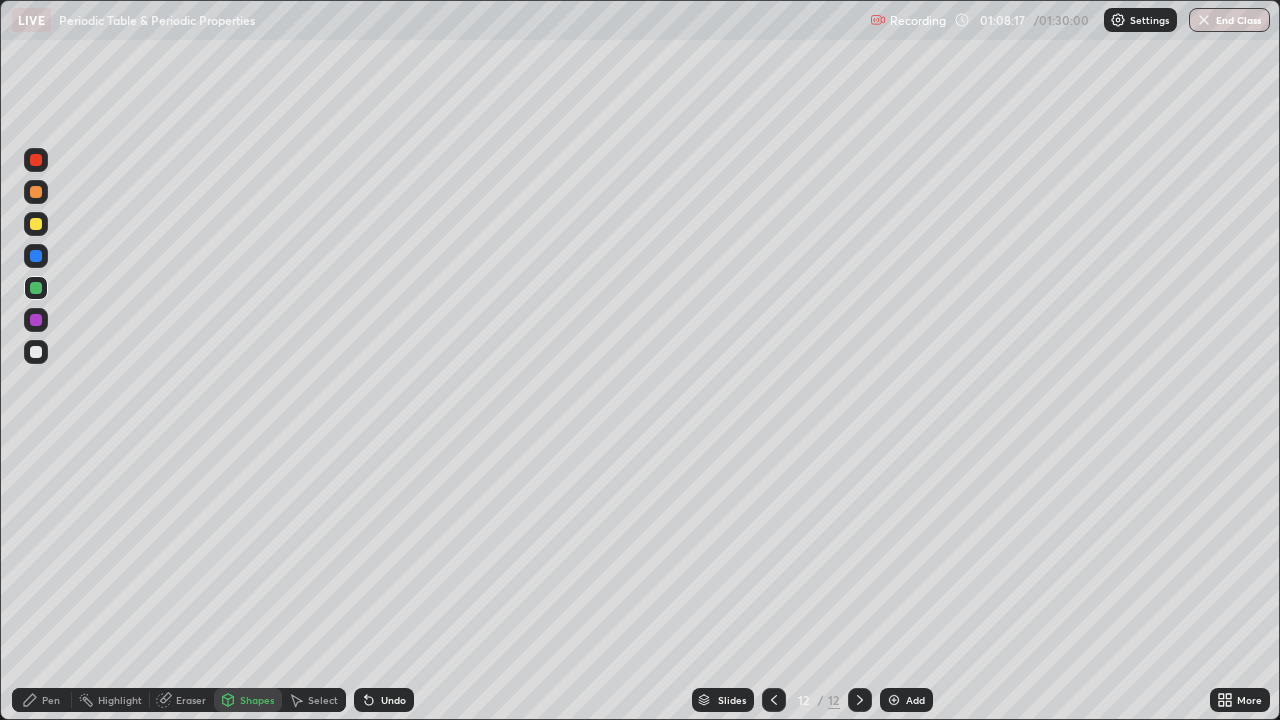 click on "Pen" at bounding box center (51, 700) 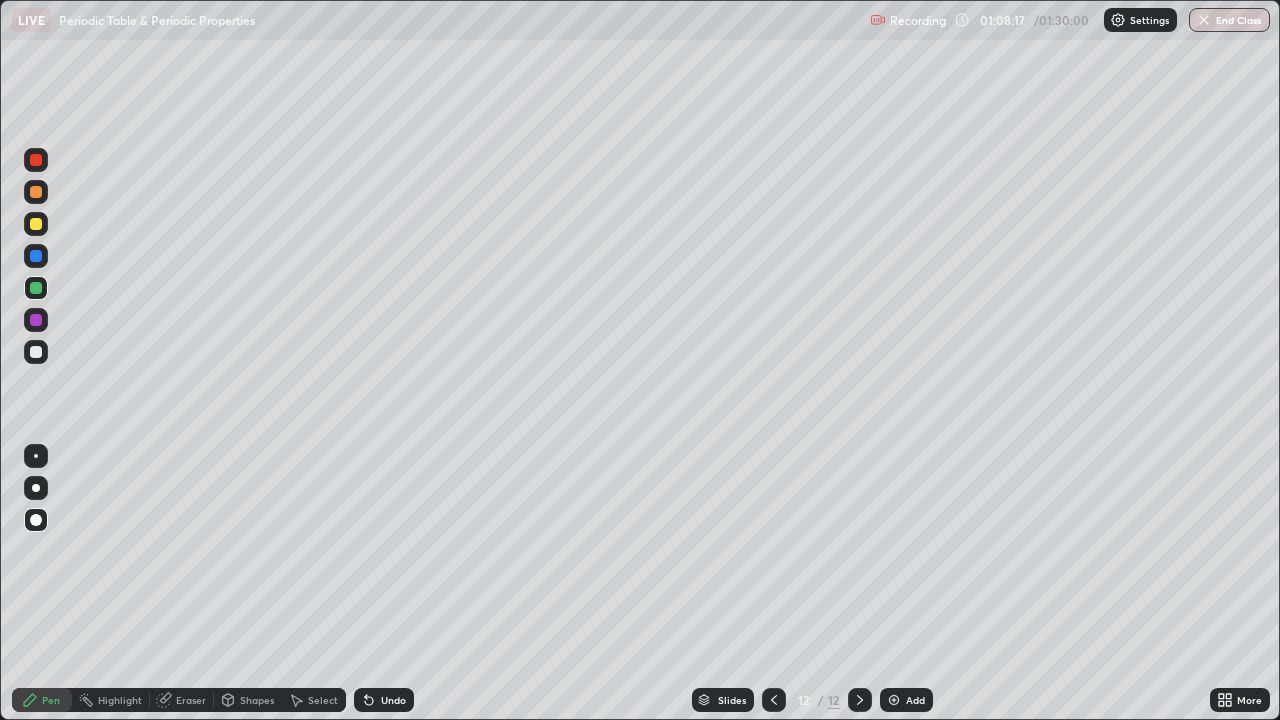 click at bounding box center (36, 224) 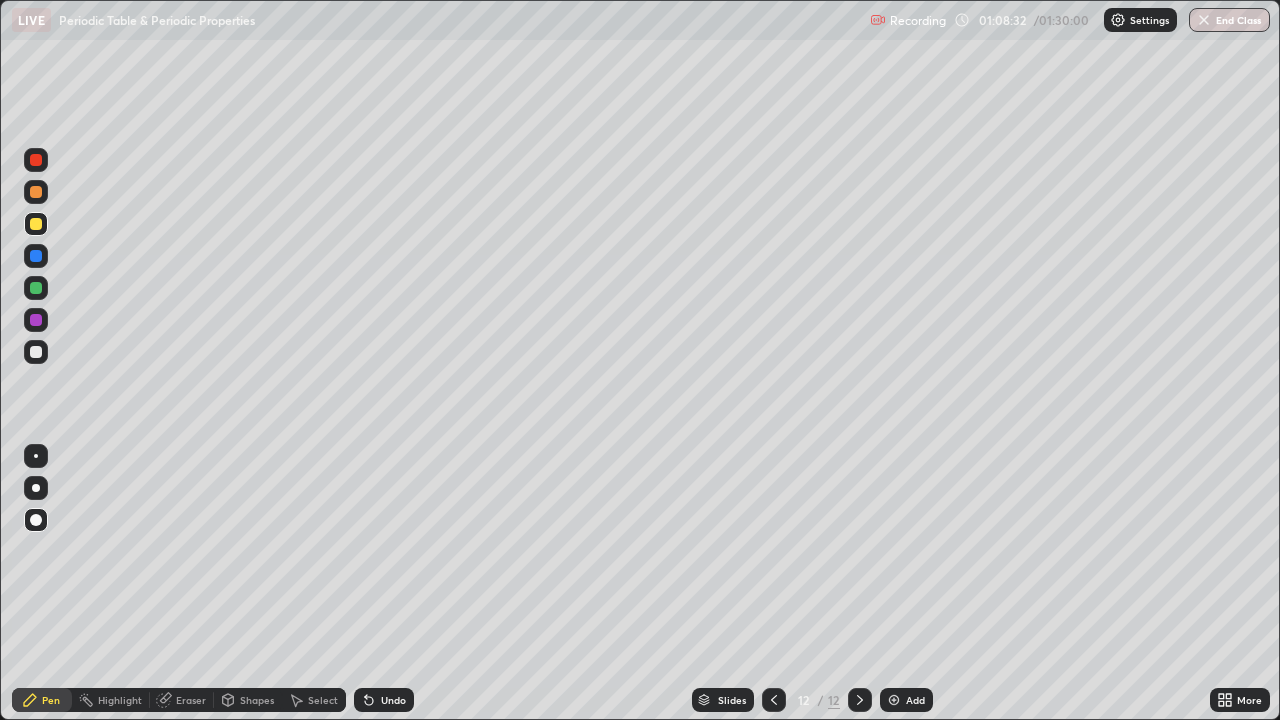 click on "Shapes" at bounding box center (257, 700) 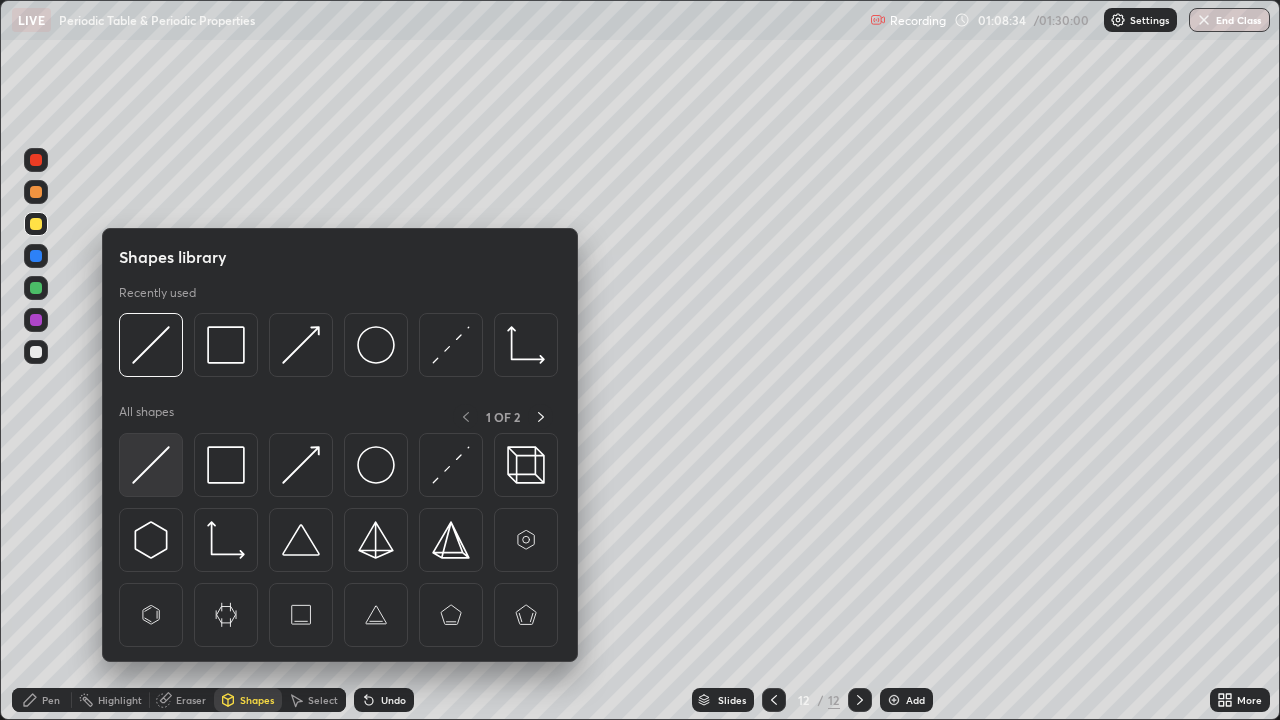 click at bounding box center (151, 465) 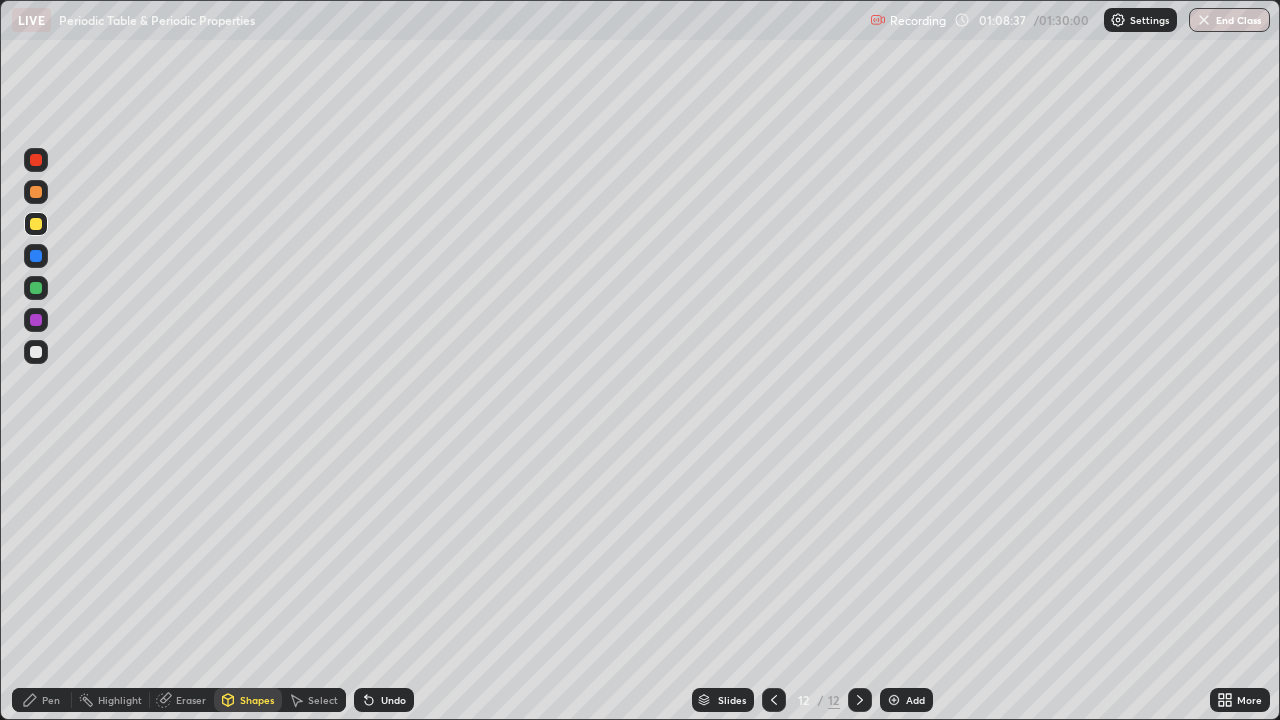 click 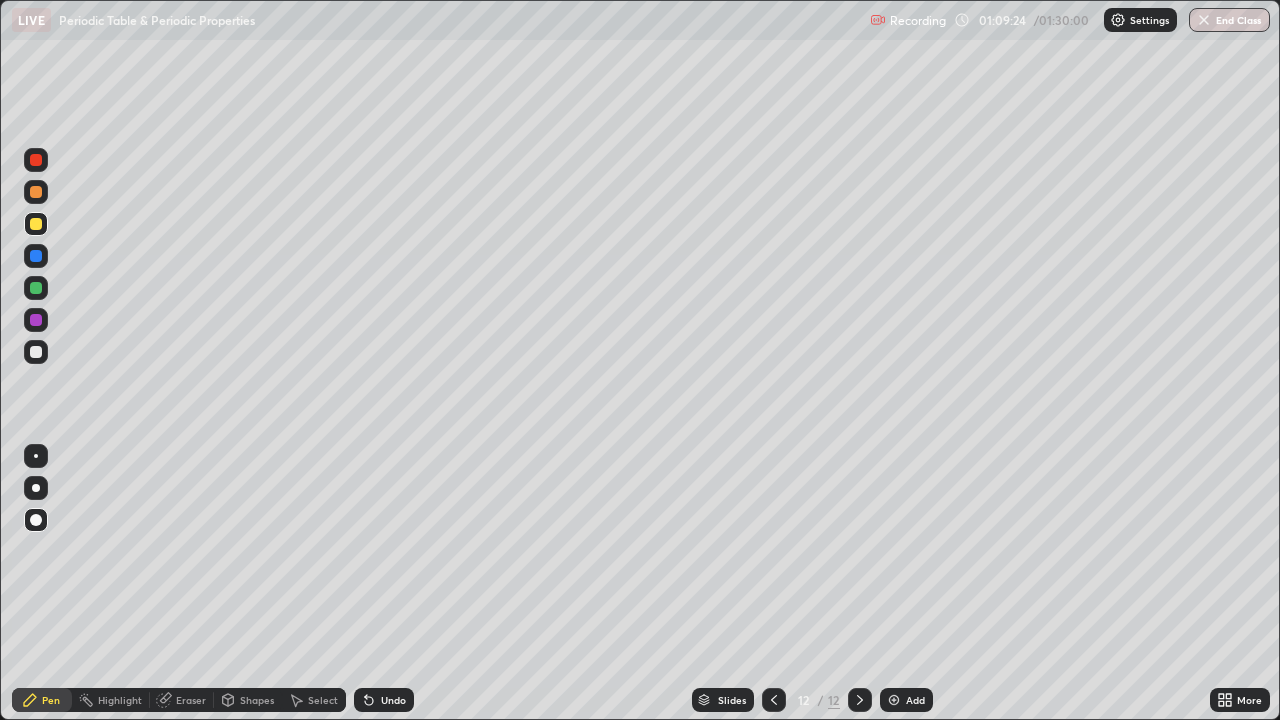 click at bounding box center (36, 320) 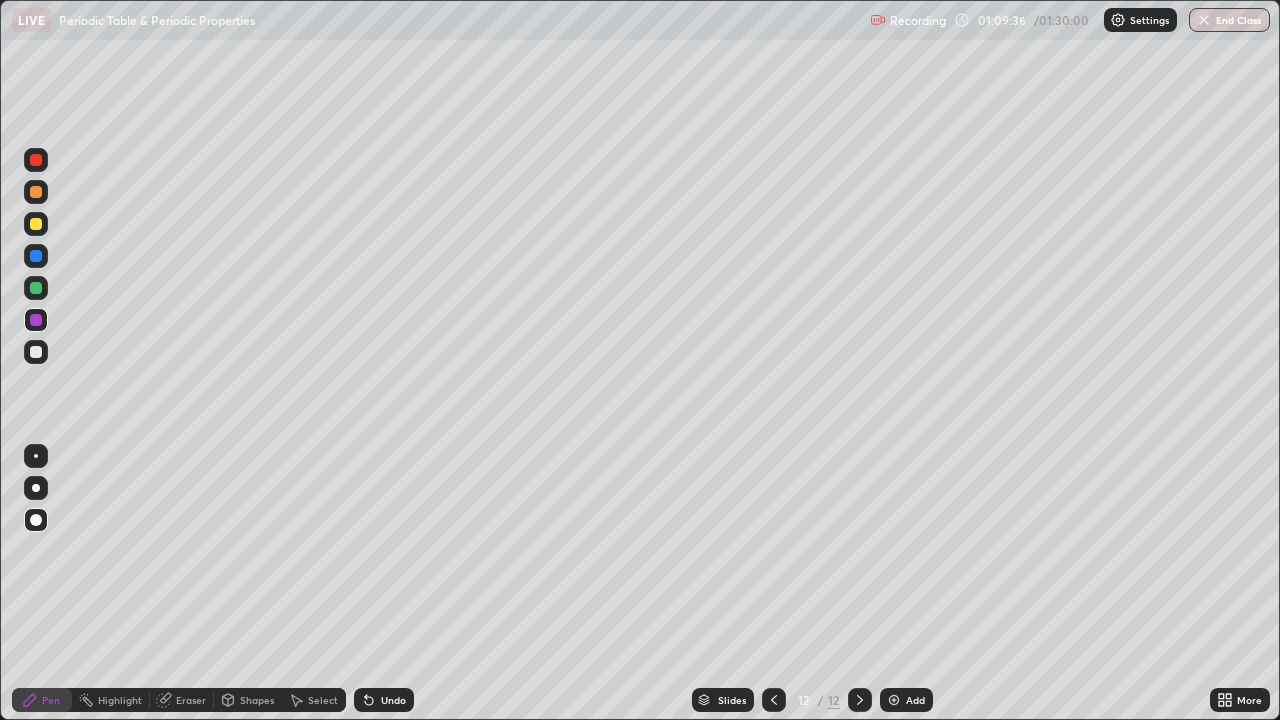click on "Shapes" at bounding box center [248, 700] 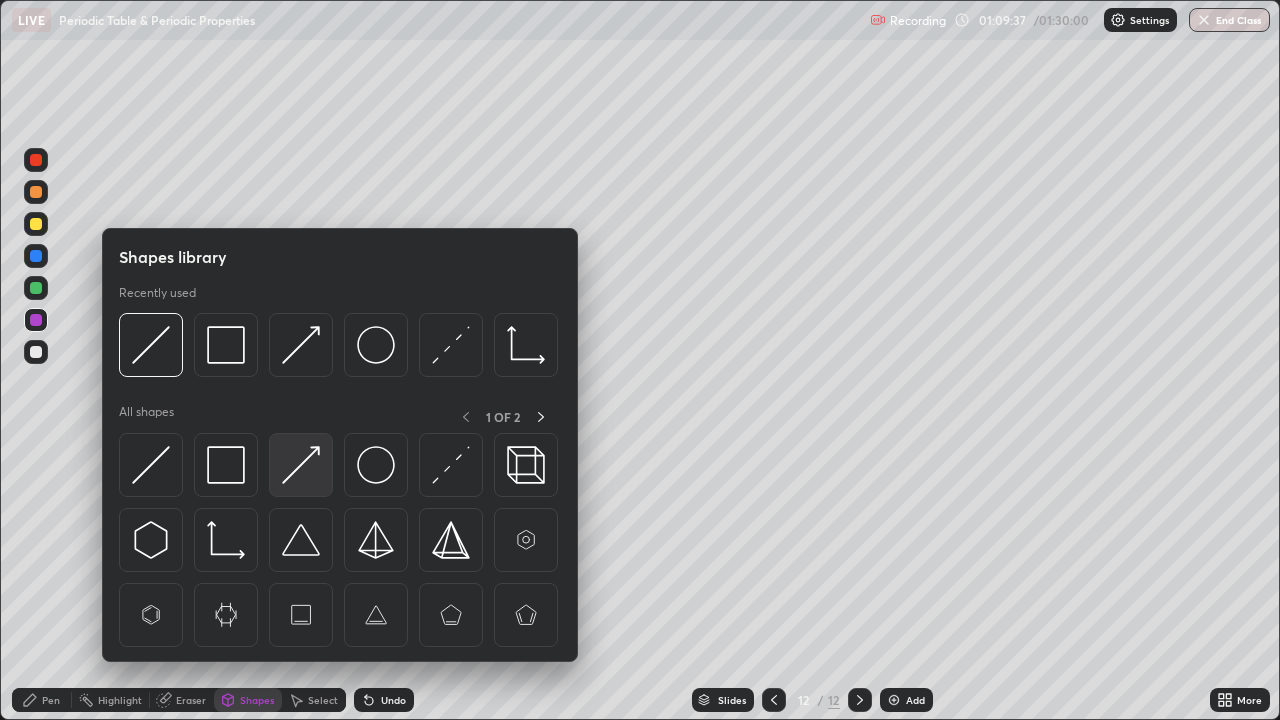 click at bounding box center [301, 465] 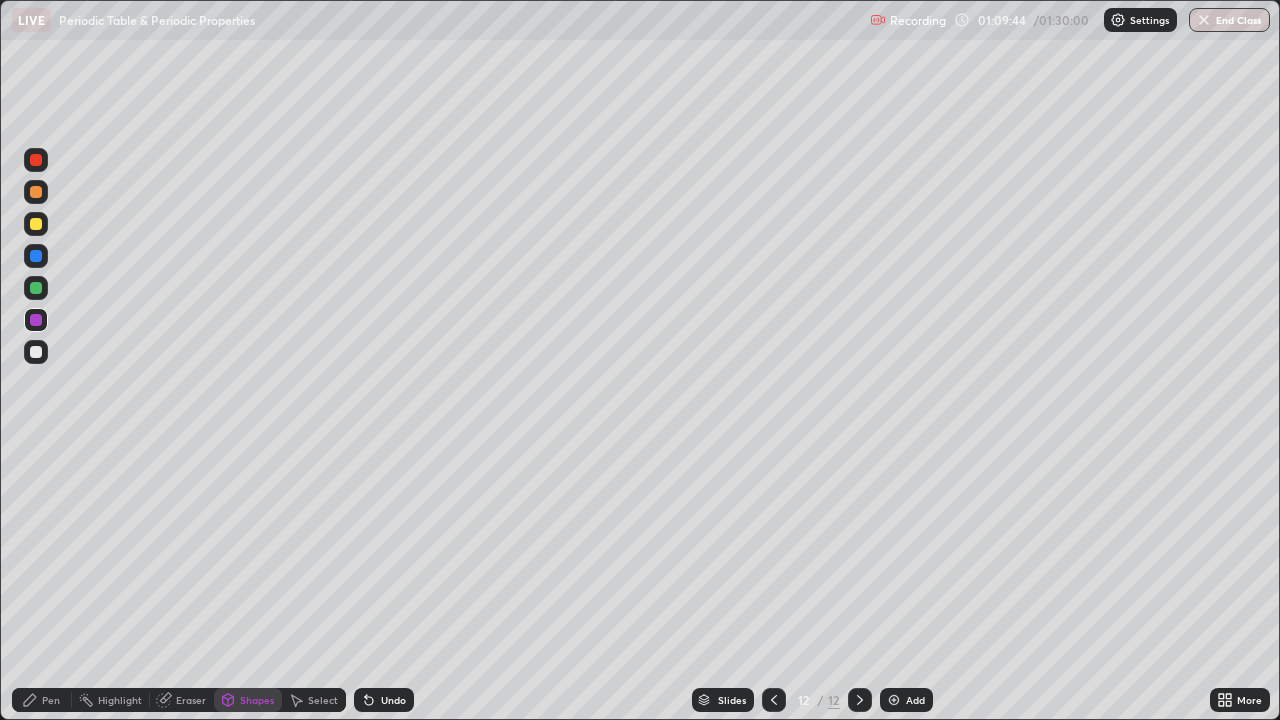 click on "Pen" at bounding box center (42, 700) 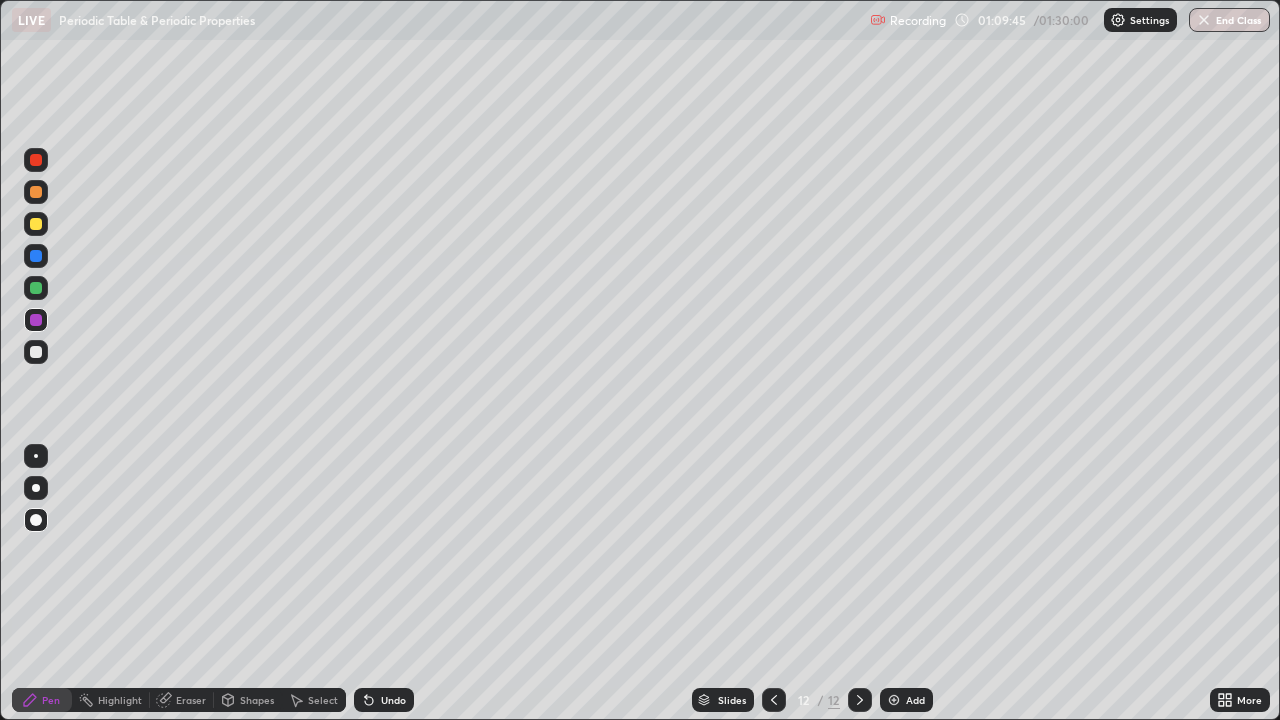 click at bounding box center (36, 224) 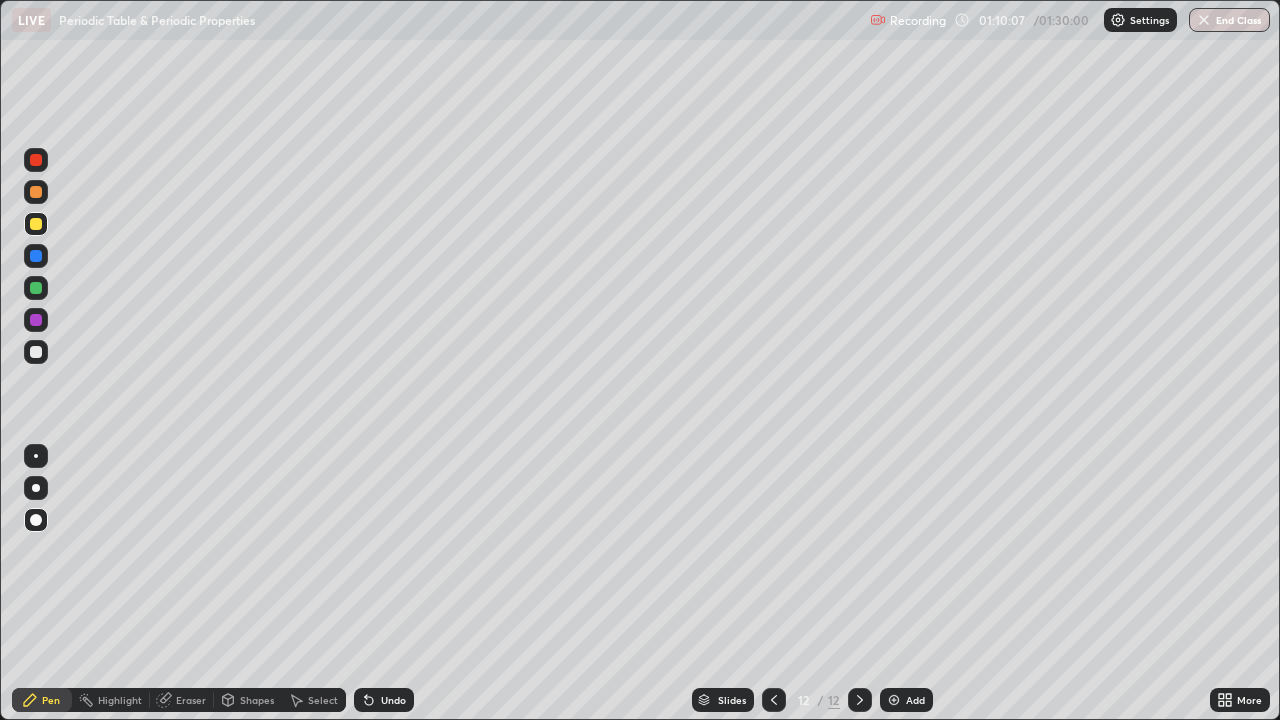 click 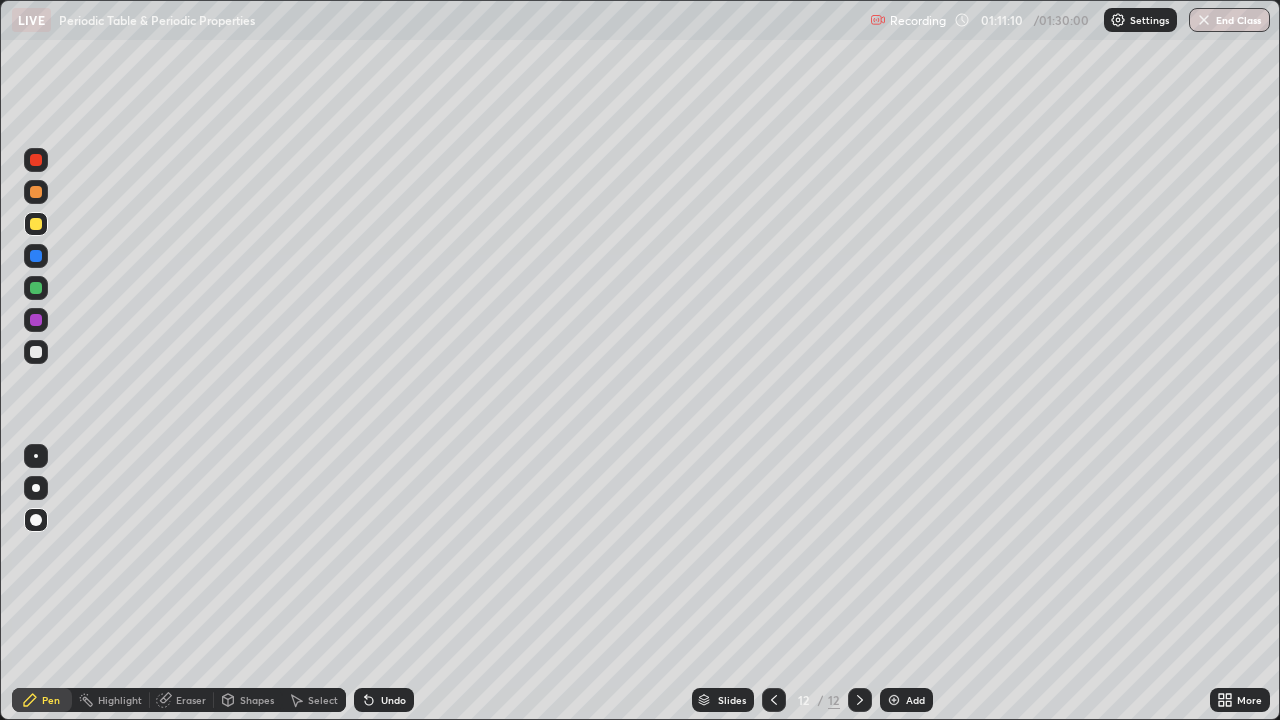 click at bounding box center [36, 352] 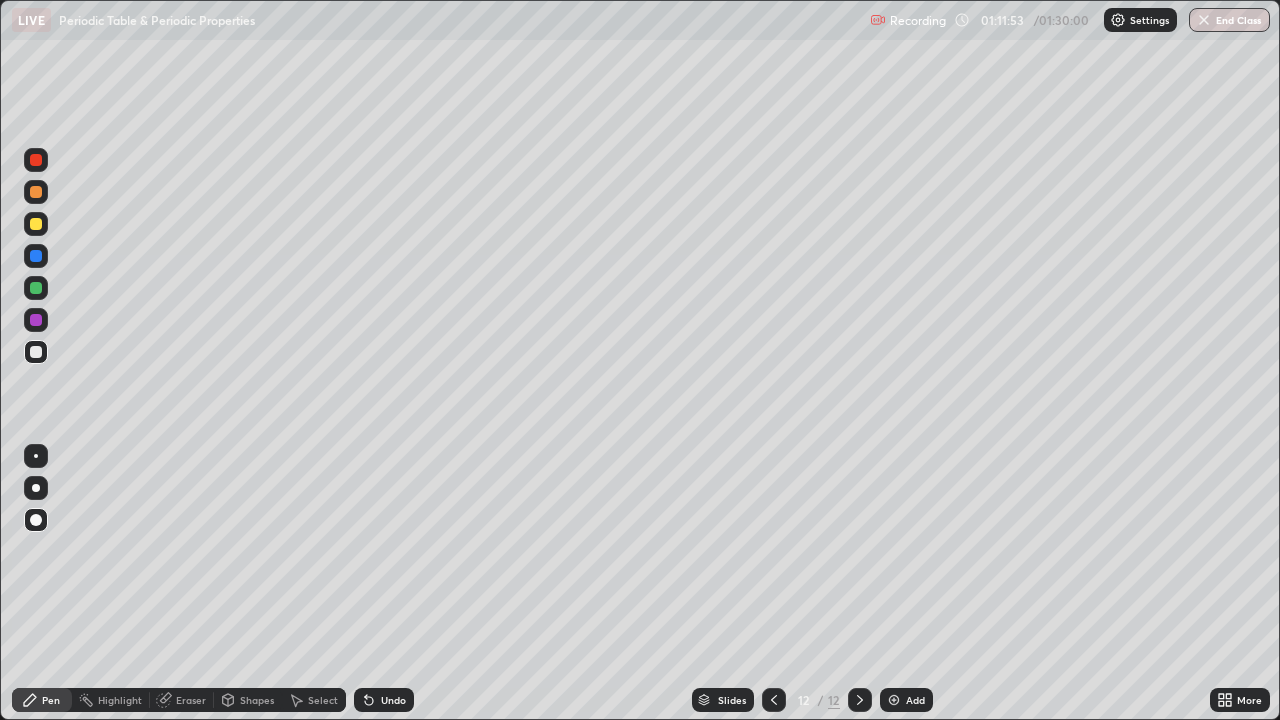 click on "Shapes" at bounding box center (257, 700) 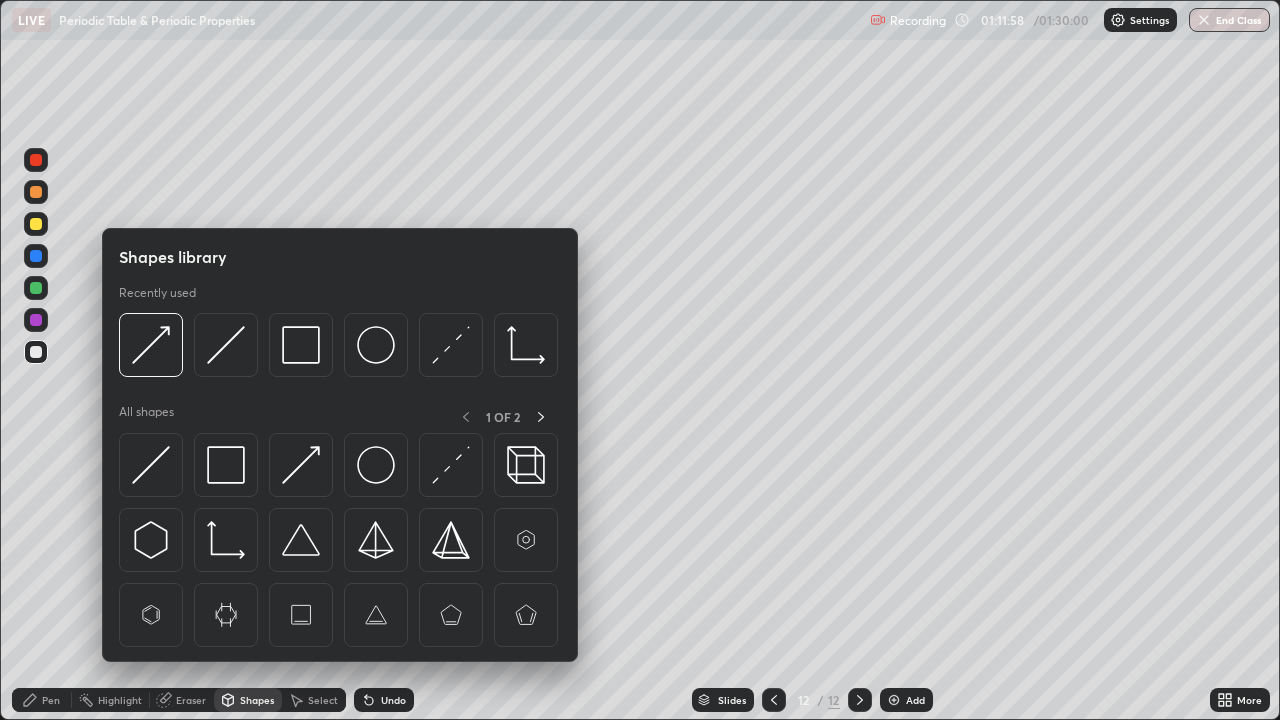 click at bounding box center [36, 352] 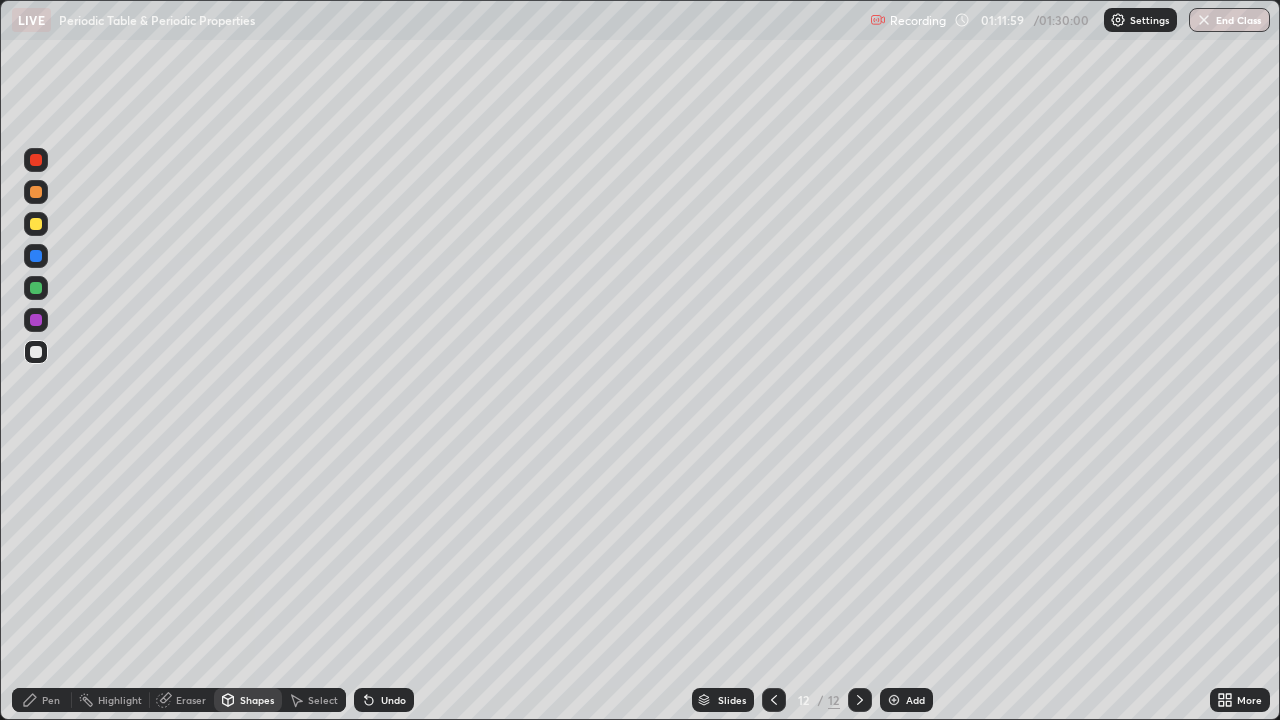 click on "Shapes" at bounding box center (257, 700) 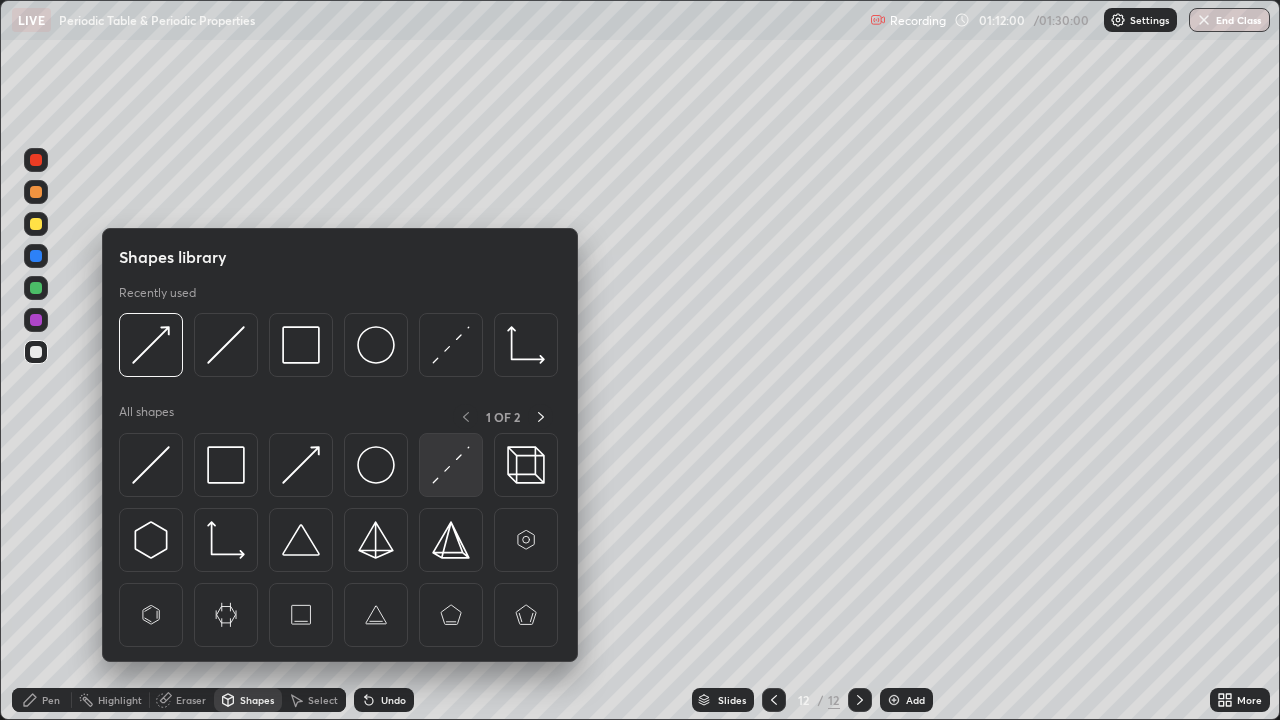 click at bounding box center [451, 465] 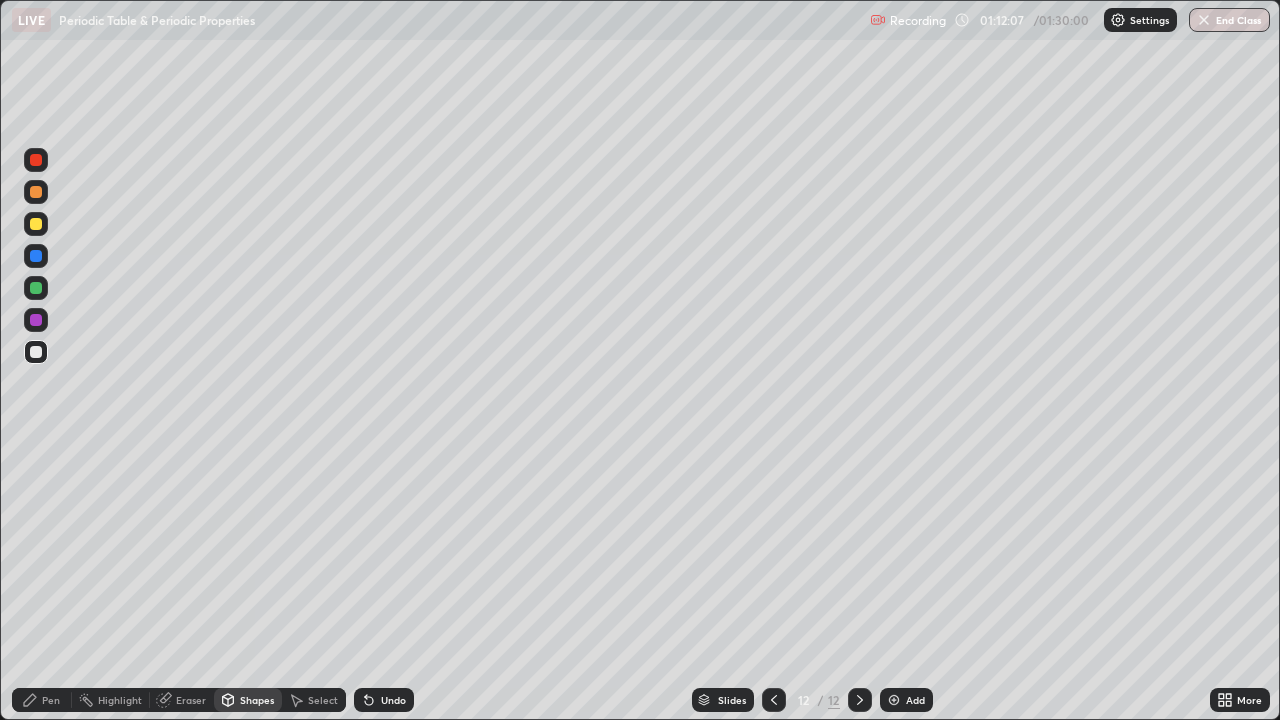 click 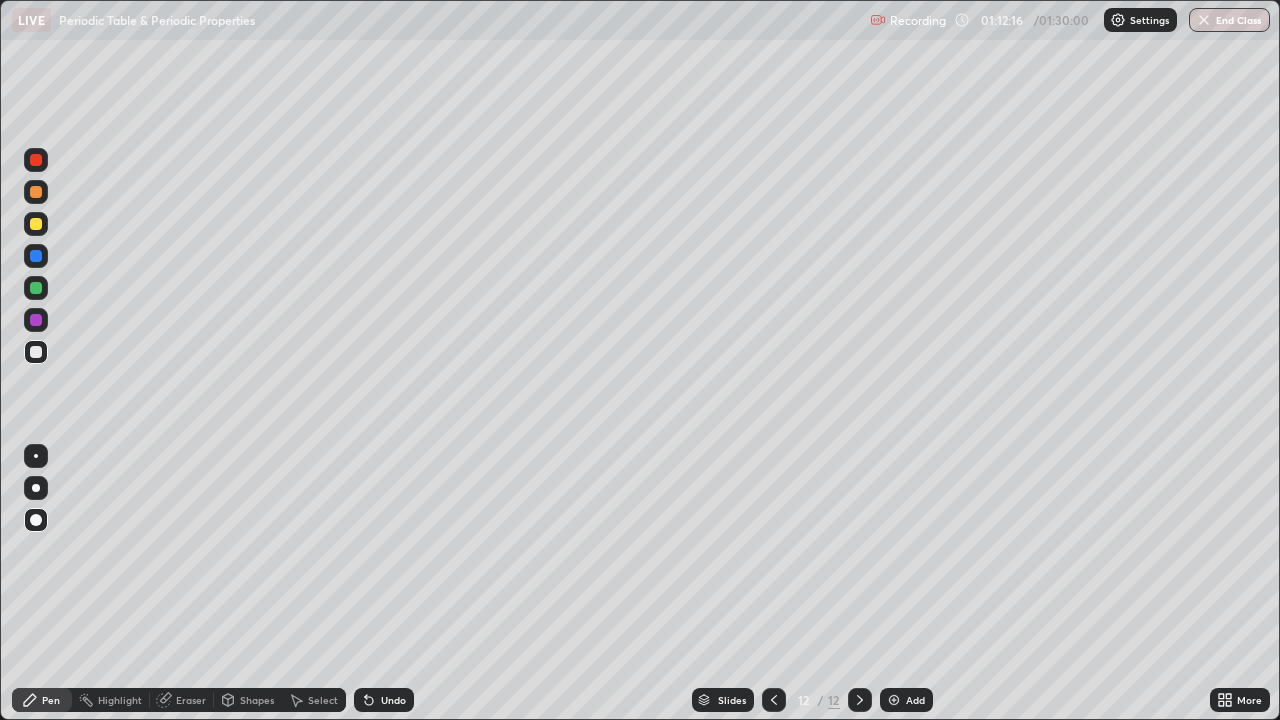click on "Shapes" at bounding box center [257, 700] 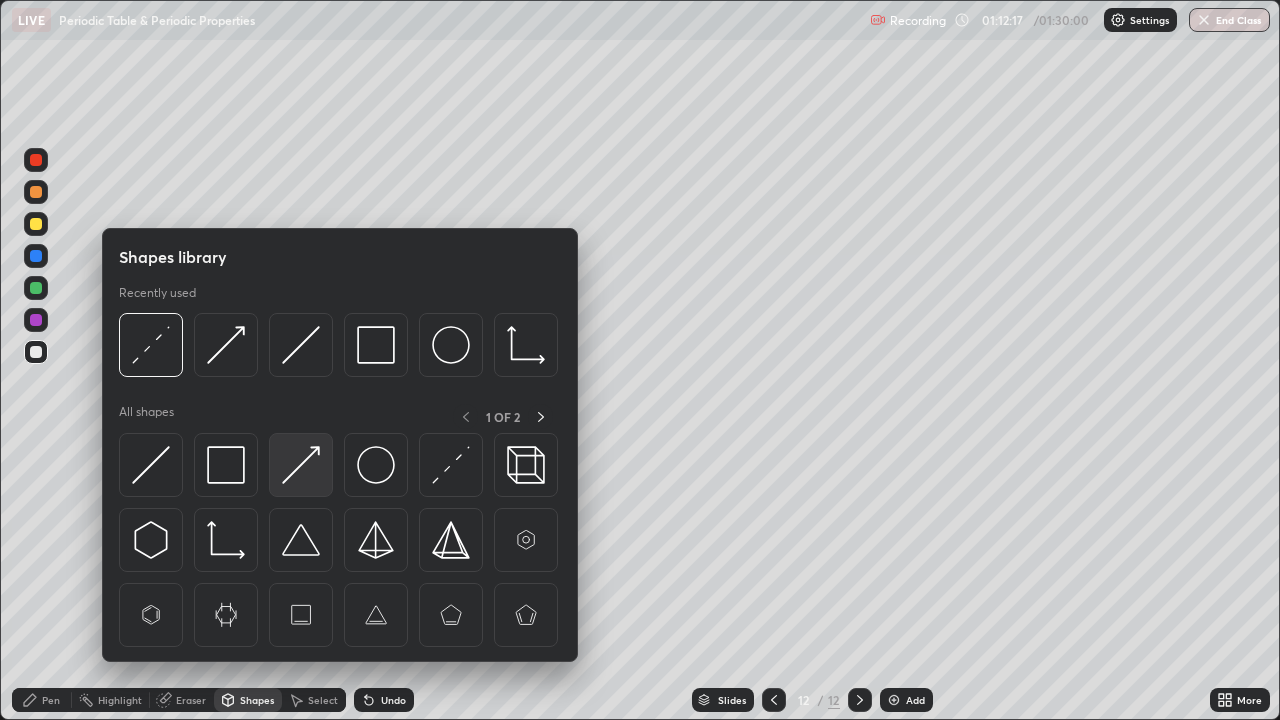 click at bounding box center (301, 465) 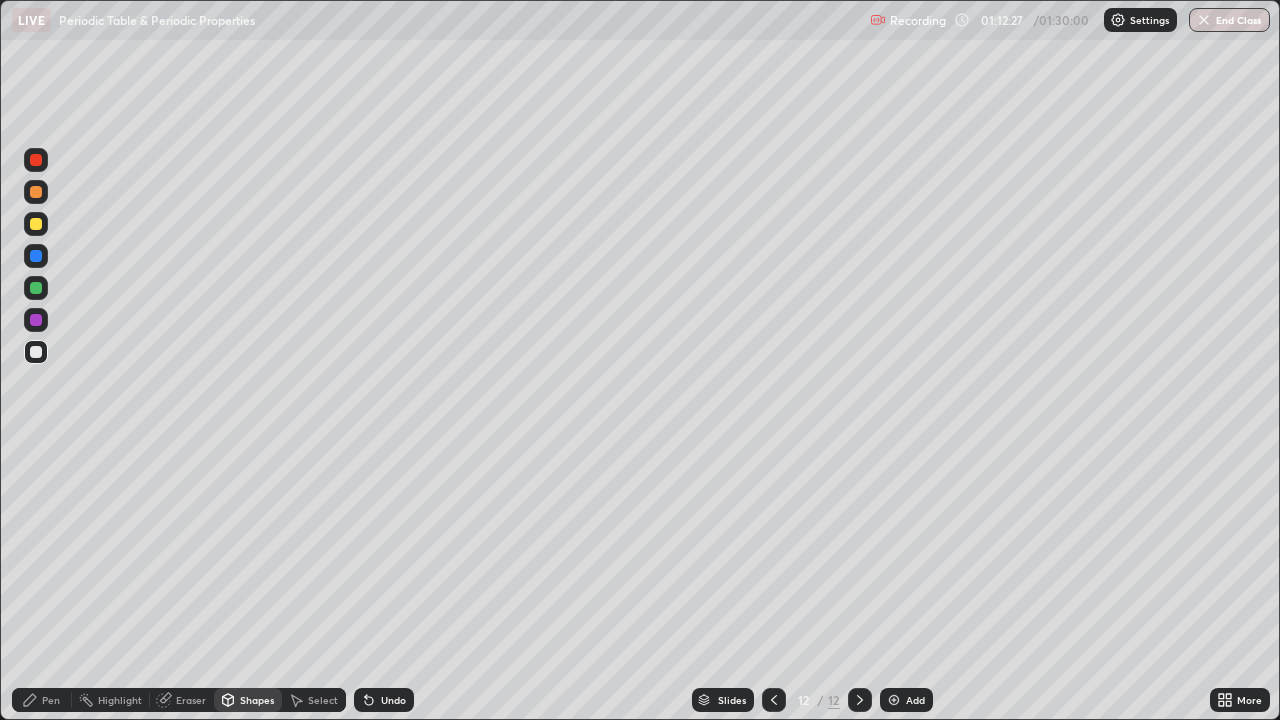click at bounding box center (894, 700) 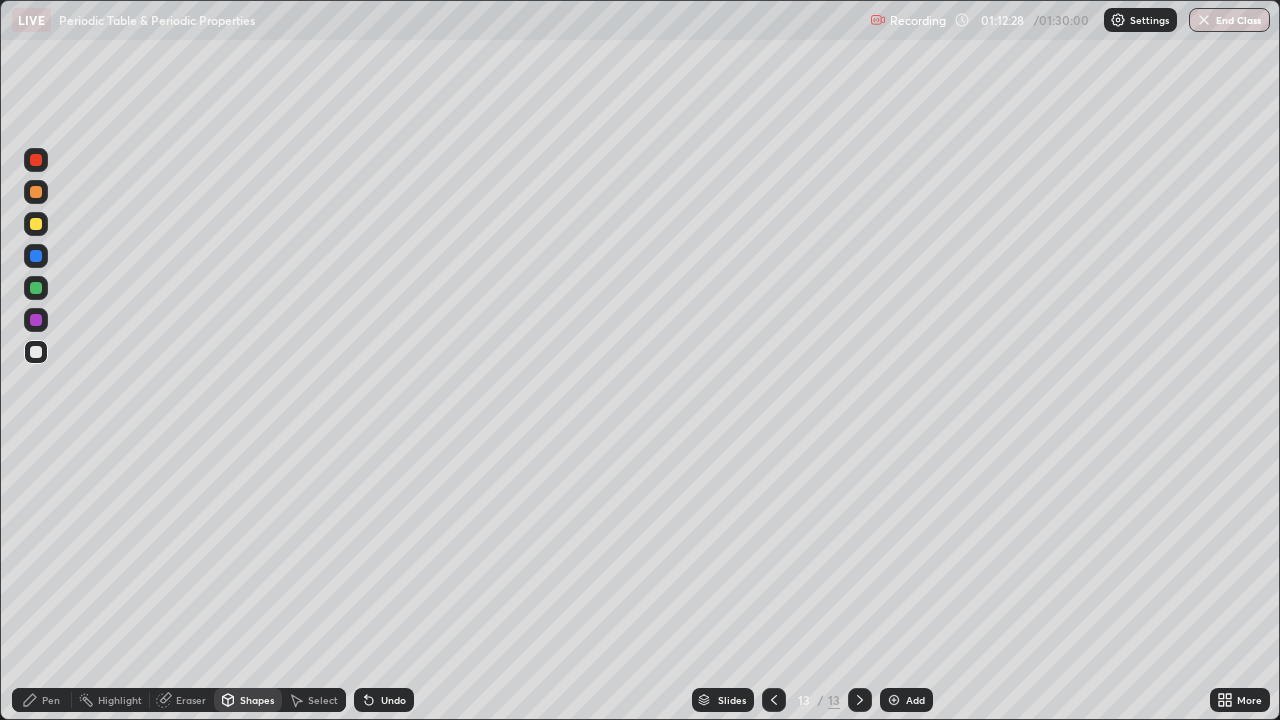 click on "Pen" at bounding box center (42, 700) 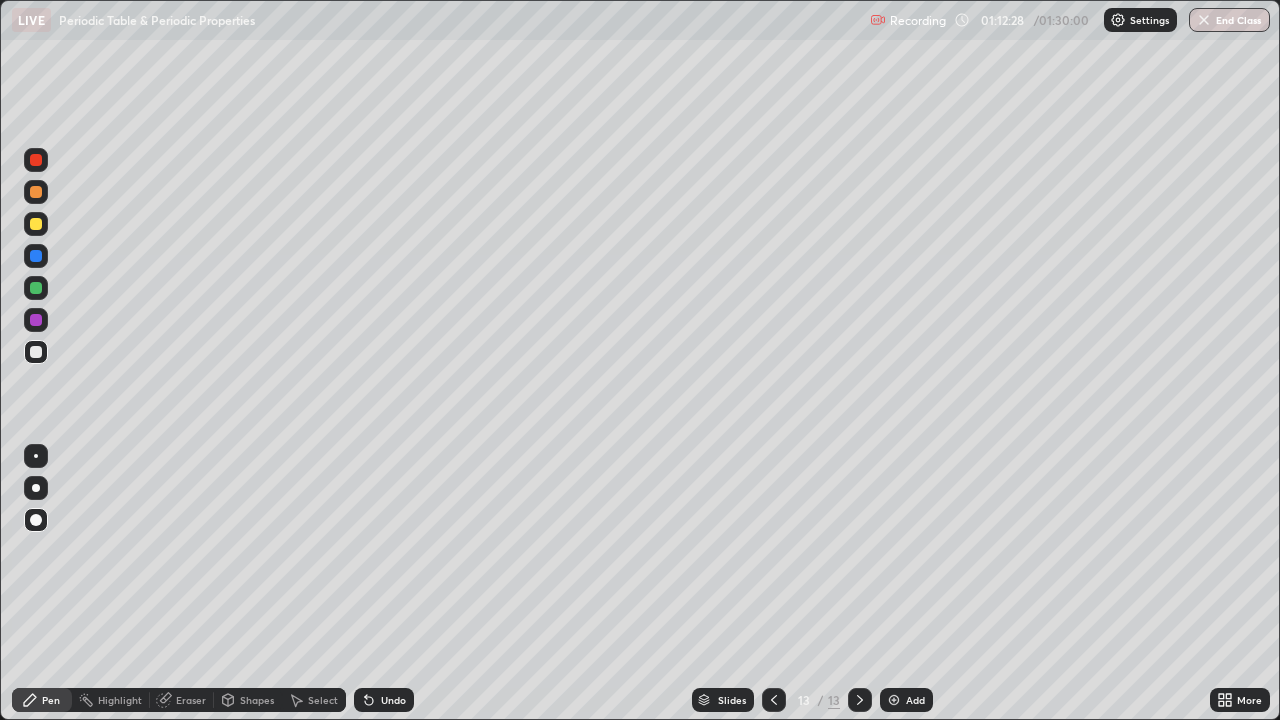 click at bounding box center (36, 256) 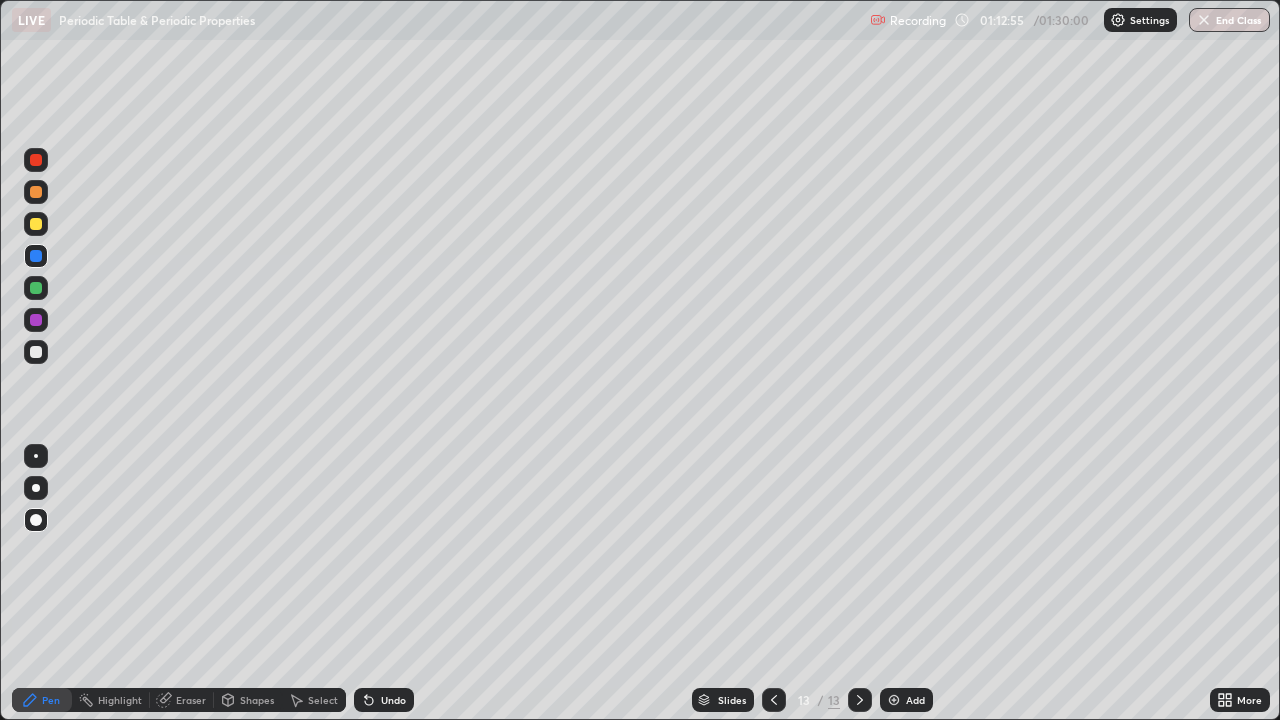 click 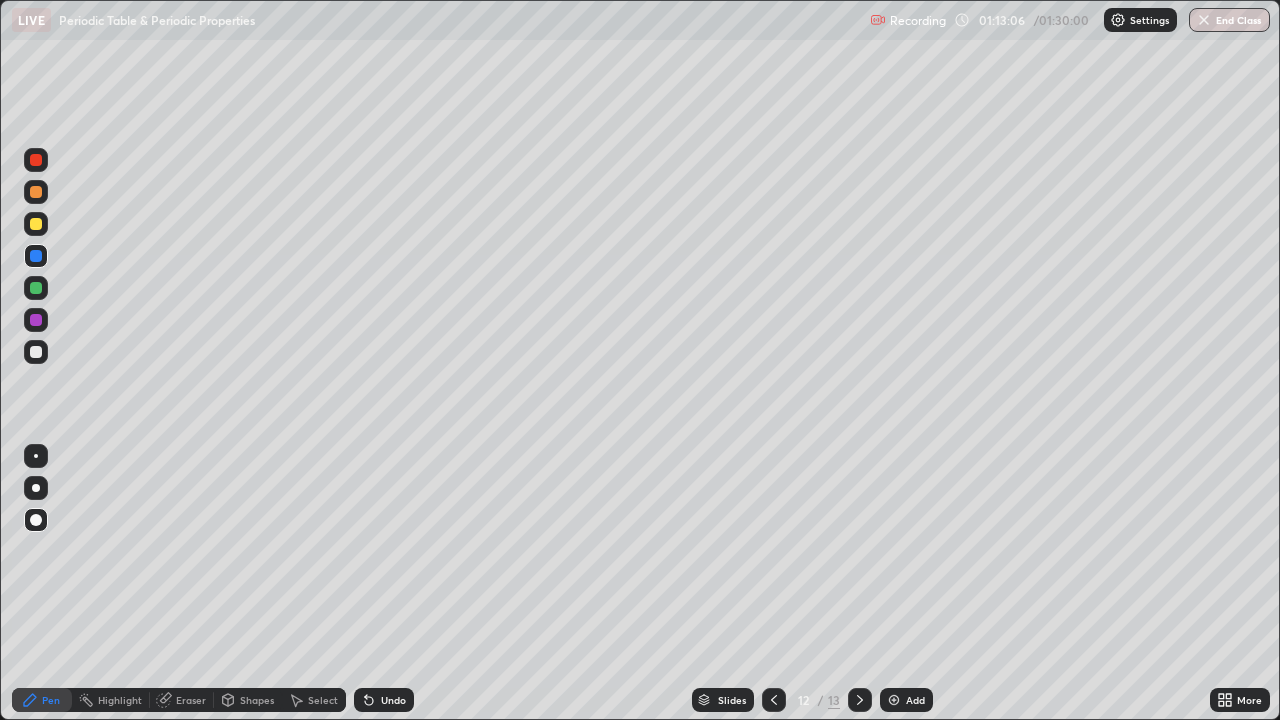 click 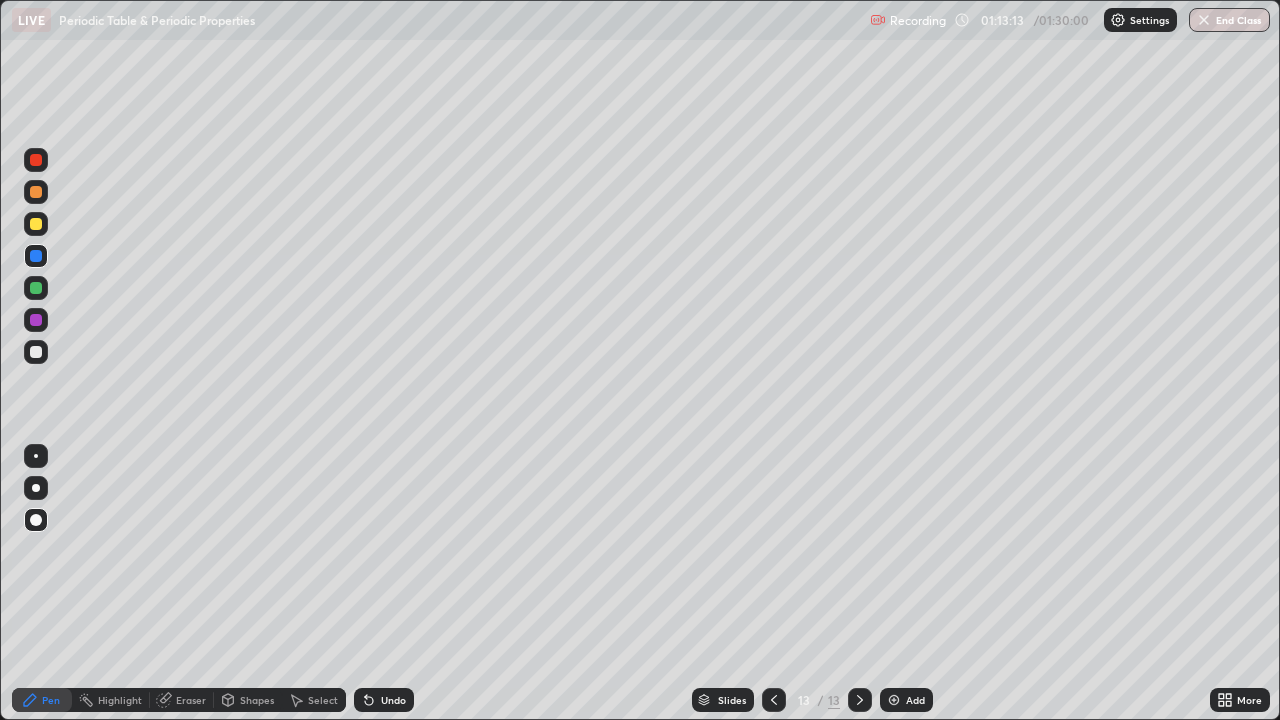click on "Shapes" at bounding box center [257, 700] 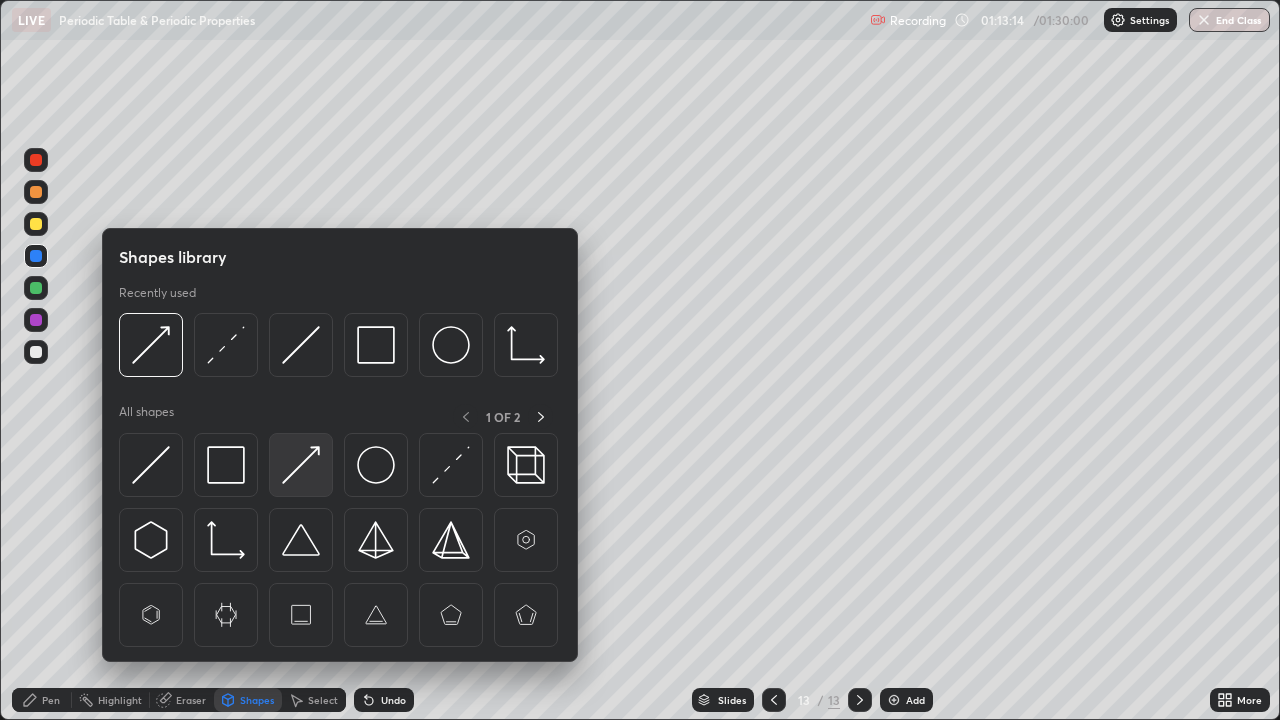 click at bounding box center [301, 465] 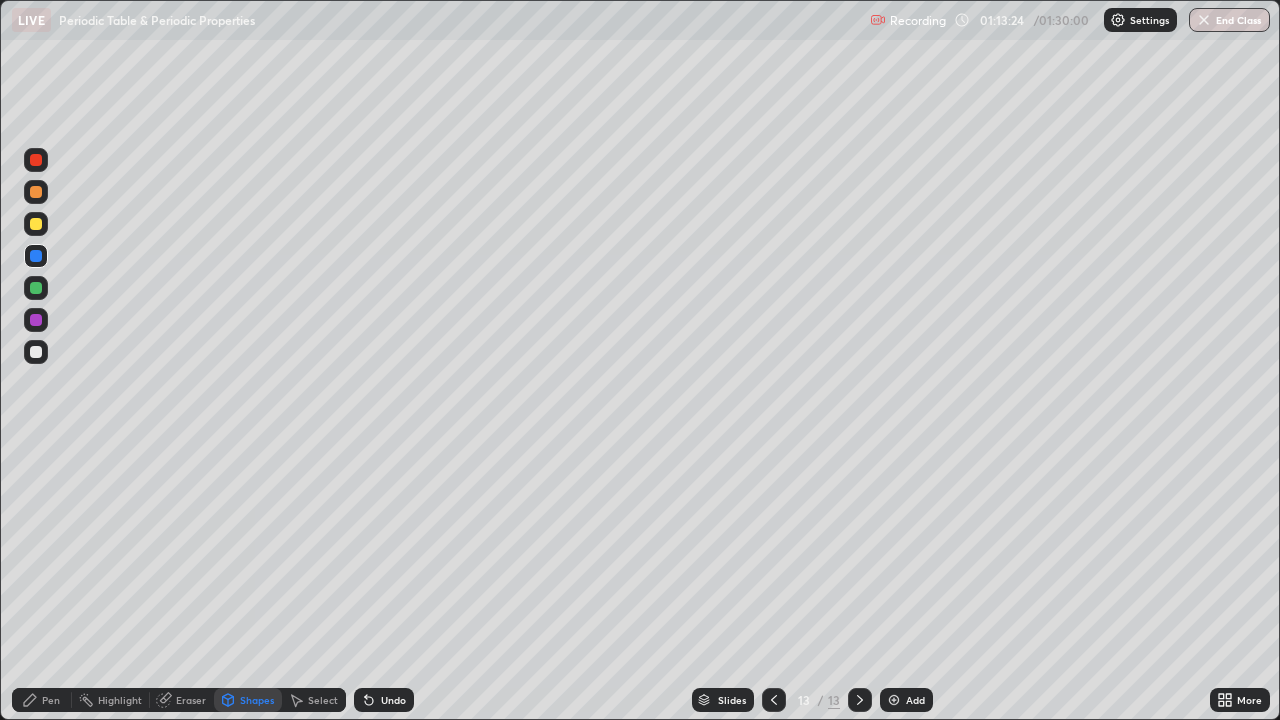 click on "Pen" at bounding box center [42, 700] 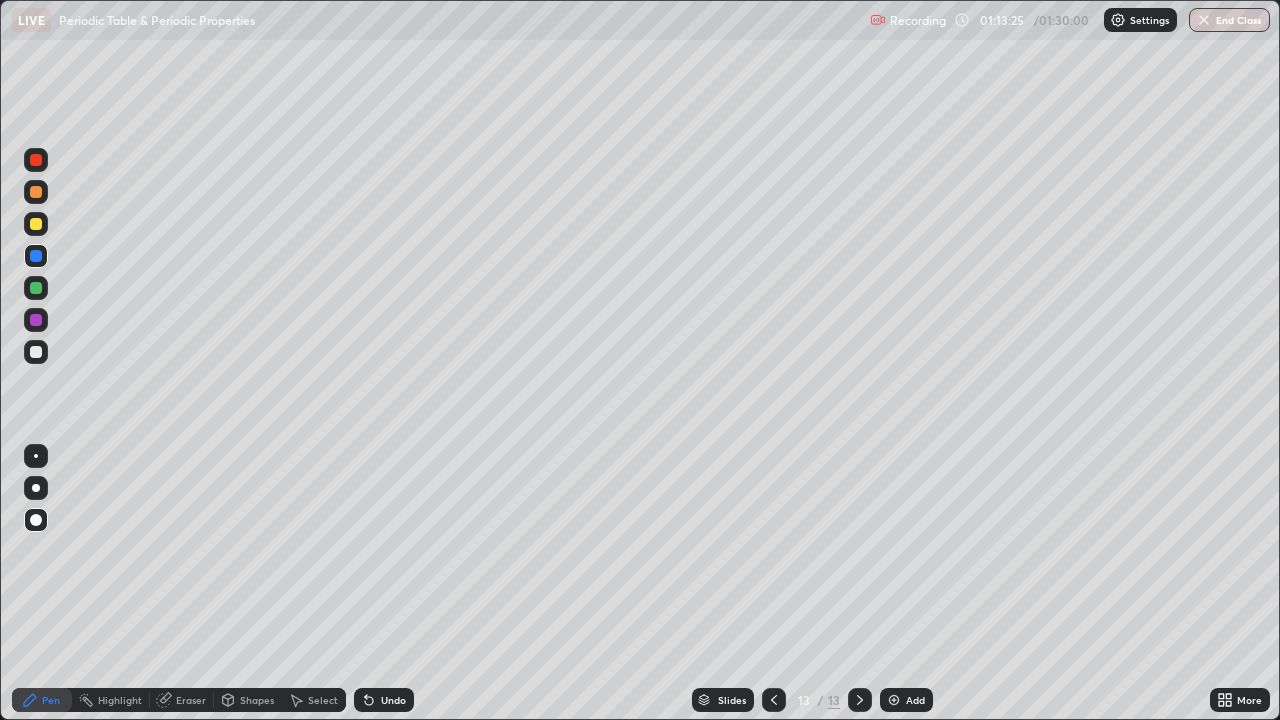 click at bounding box center (36, 352) 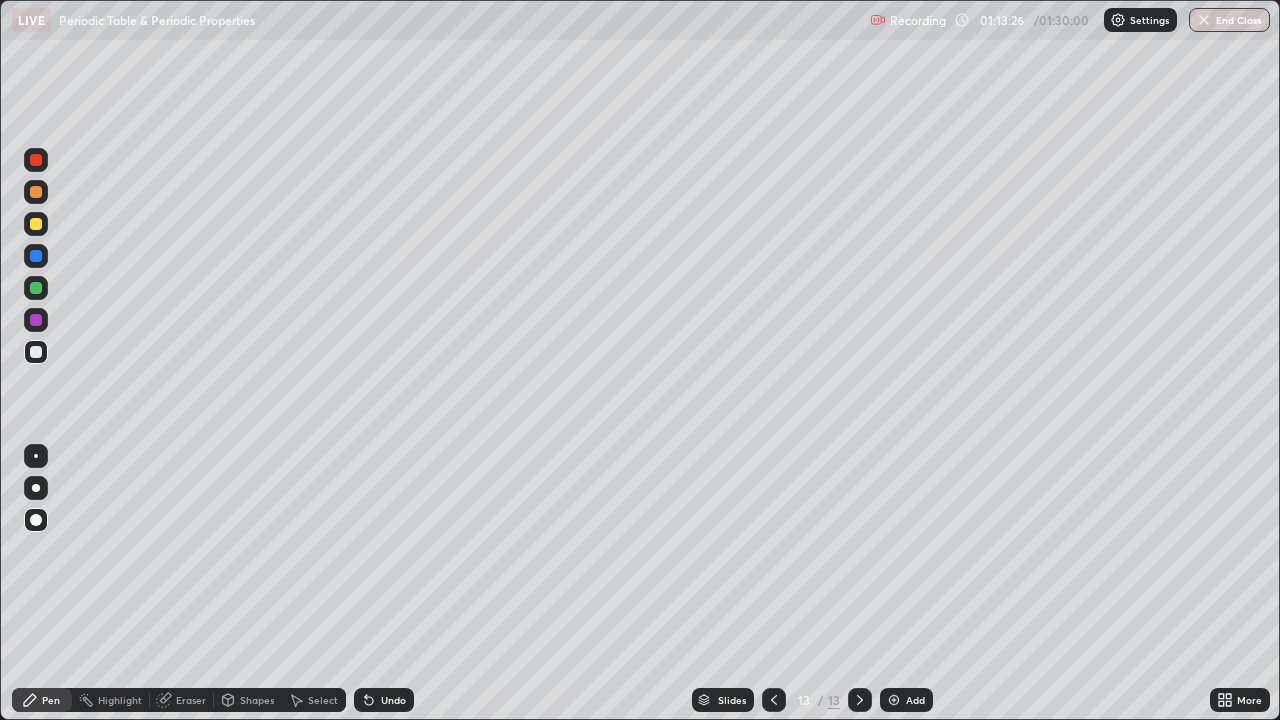 click at bounding box center [36, 224] 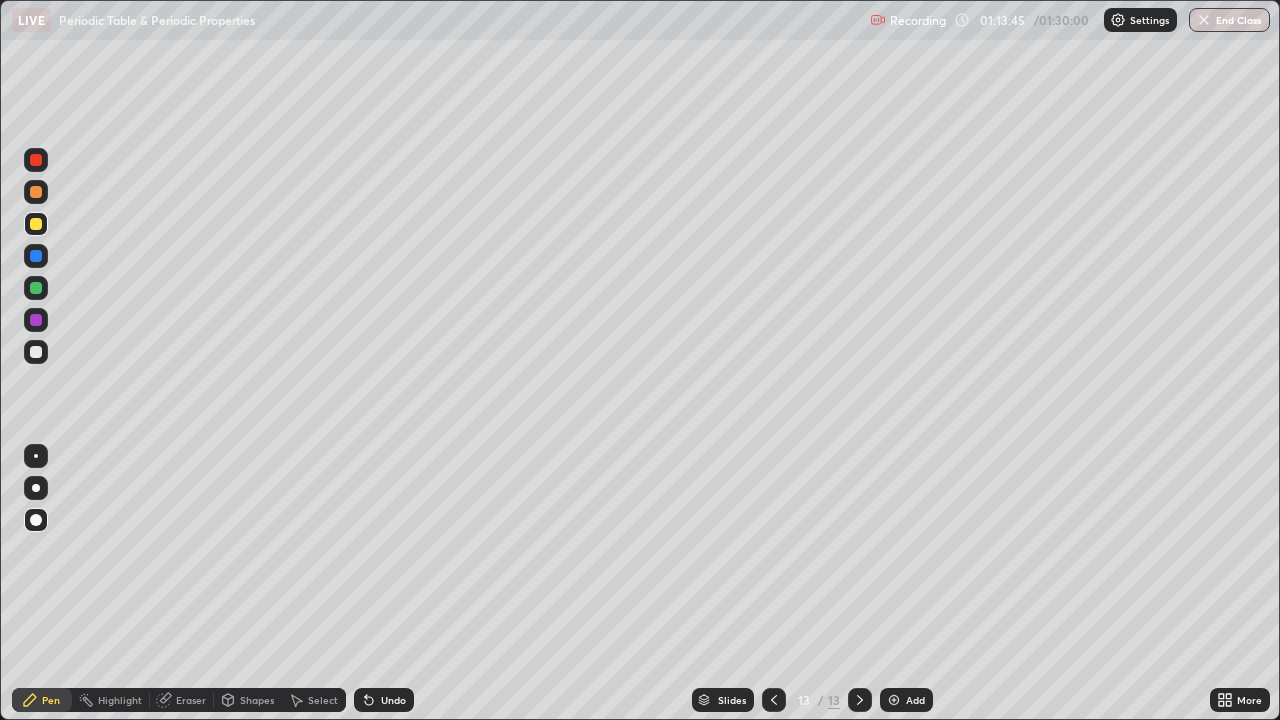 click on "Undo" at bounding box center [393, 700] 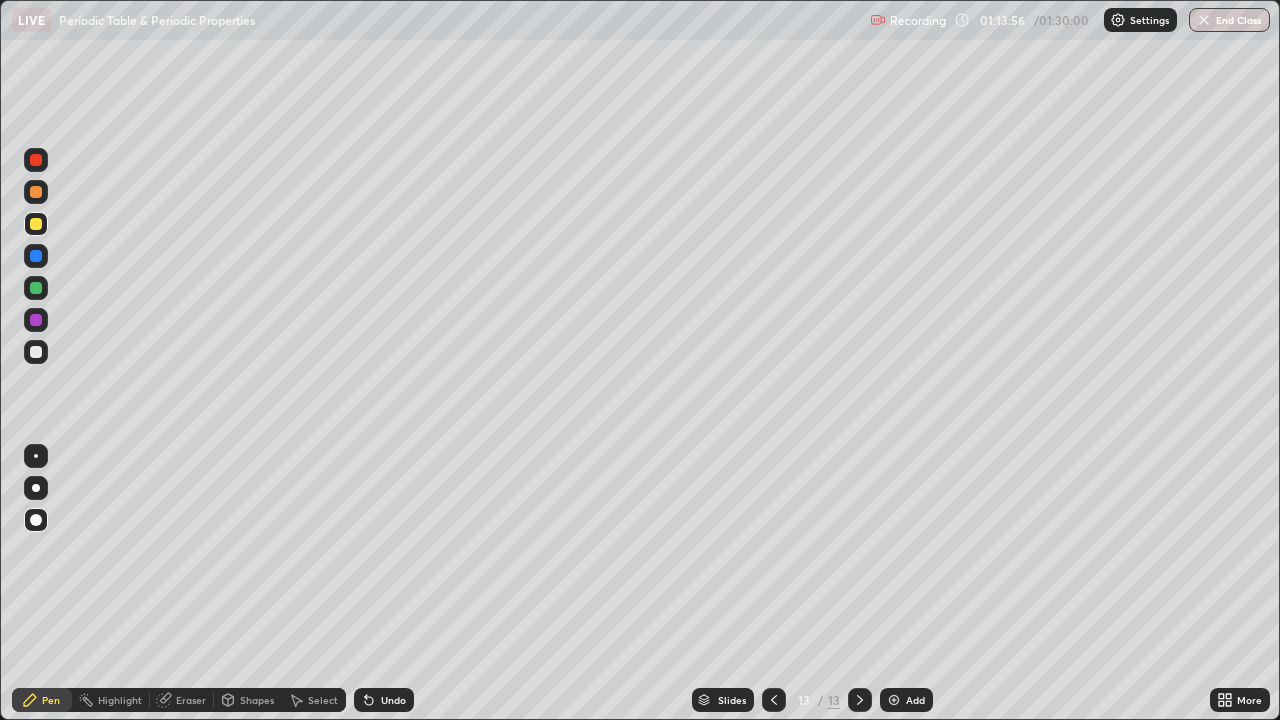 click at bounding box center [36, 320] 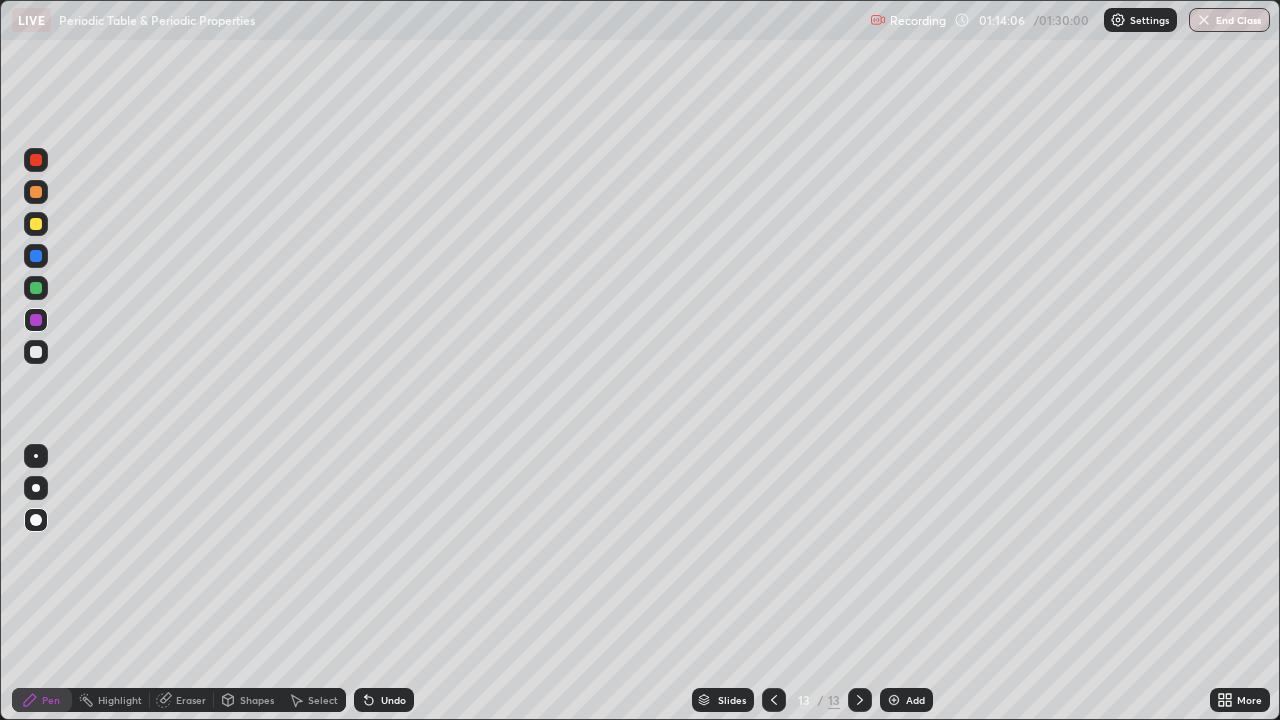 click on "Undo" at bounding box center [393, 700] 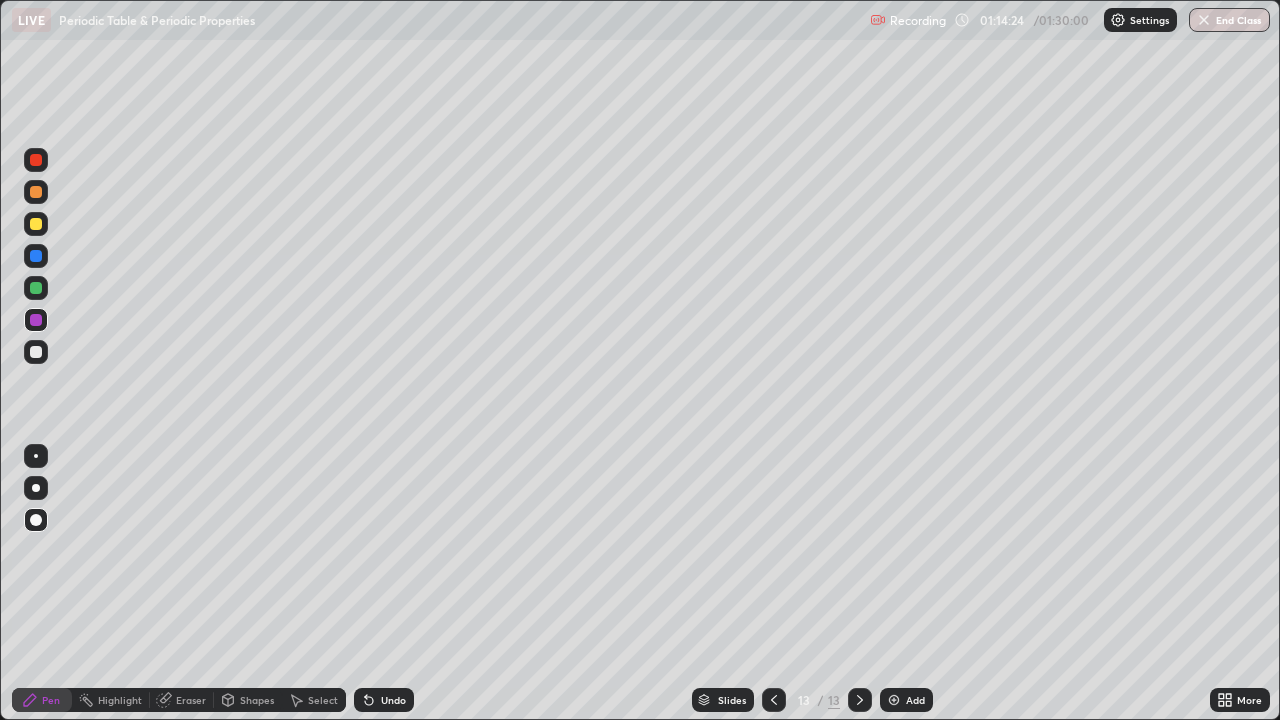 click 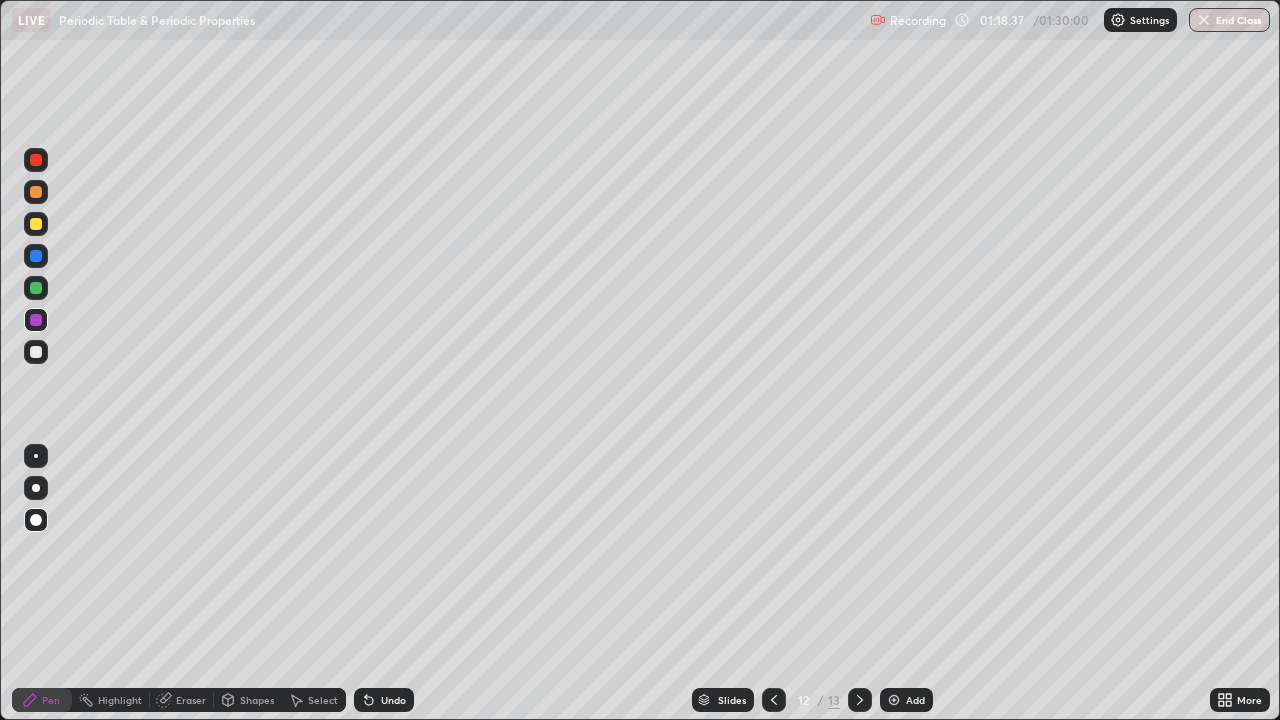 click 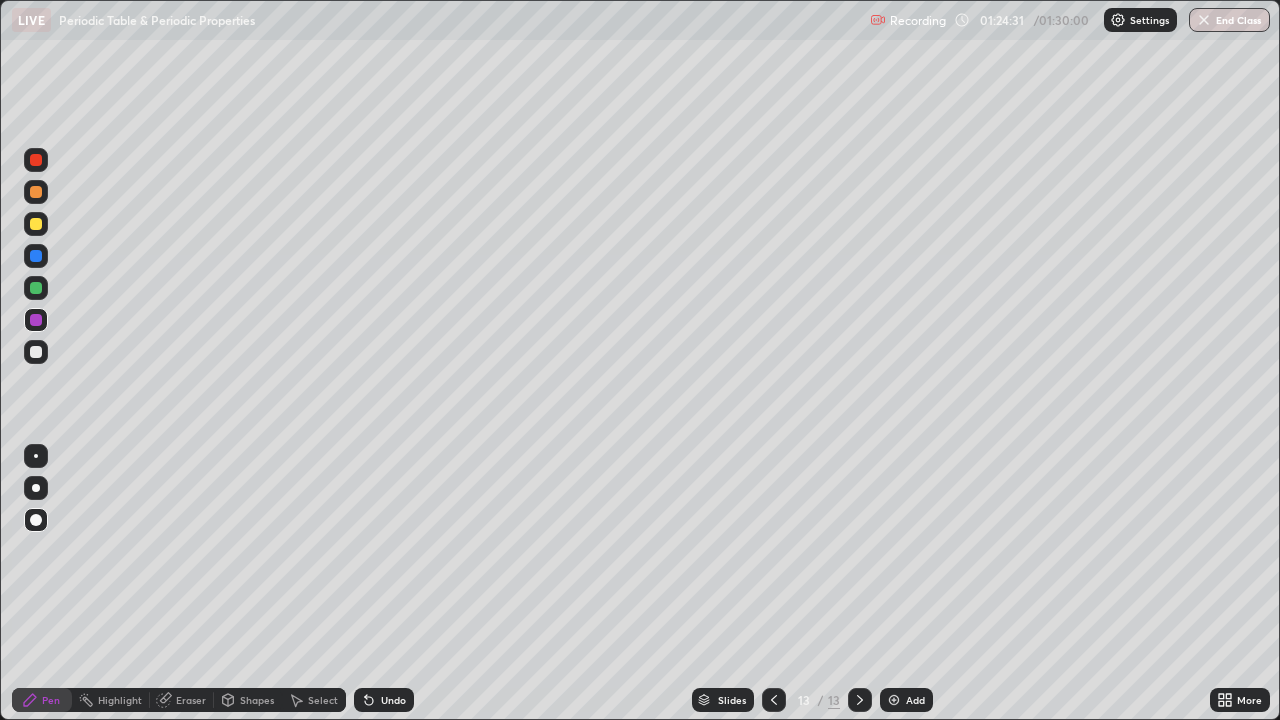 click on "Eraser" at bounding box center (191, 700) 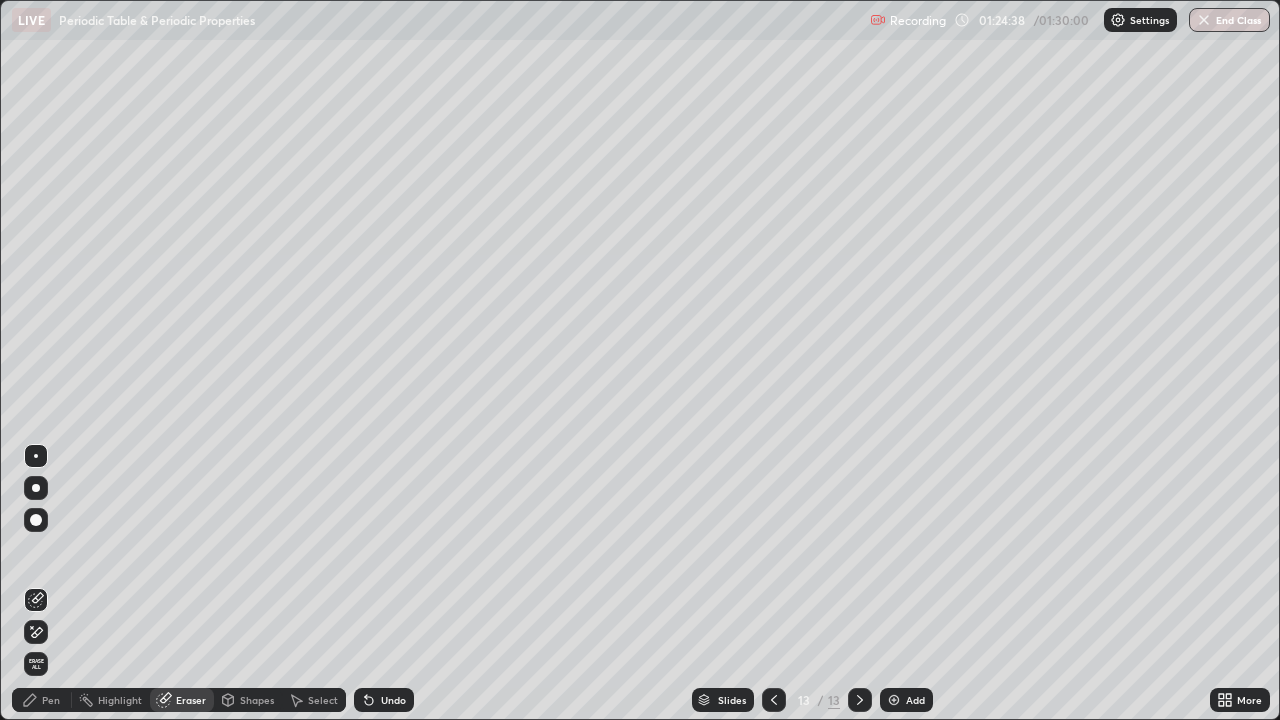 click on "Highlight" at bounding box center [120, 700] 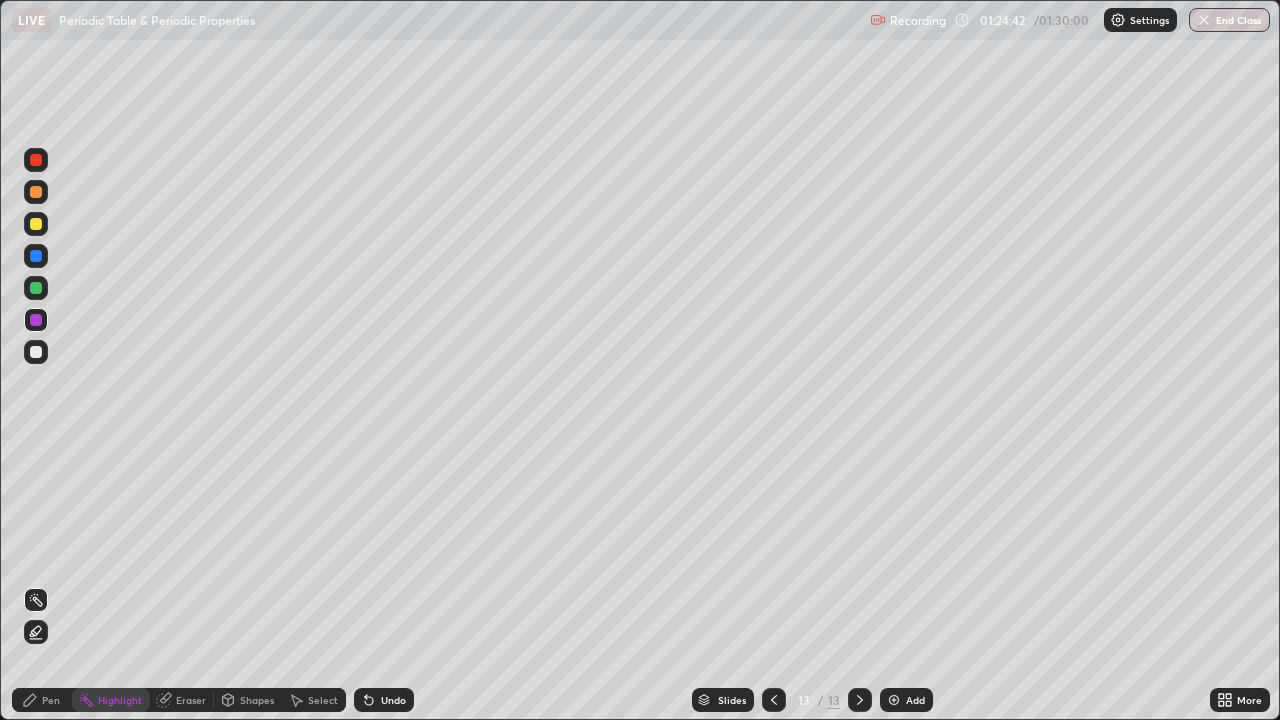 click at bounding box center [36, 224] 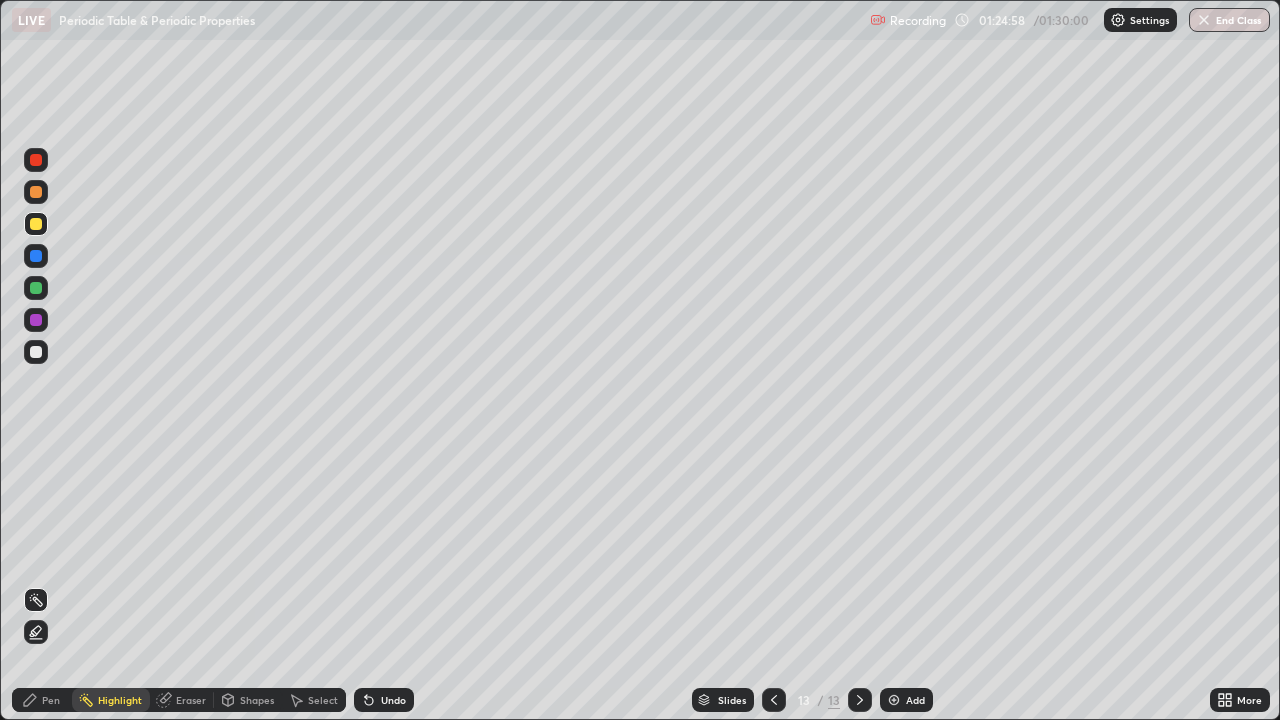 click on "Eraser" at bounding box center (182, 700) 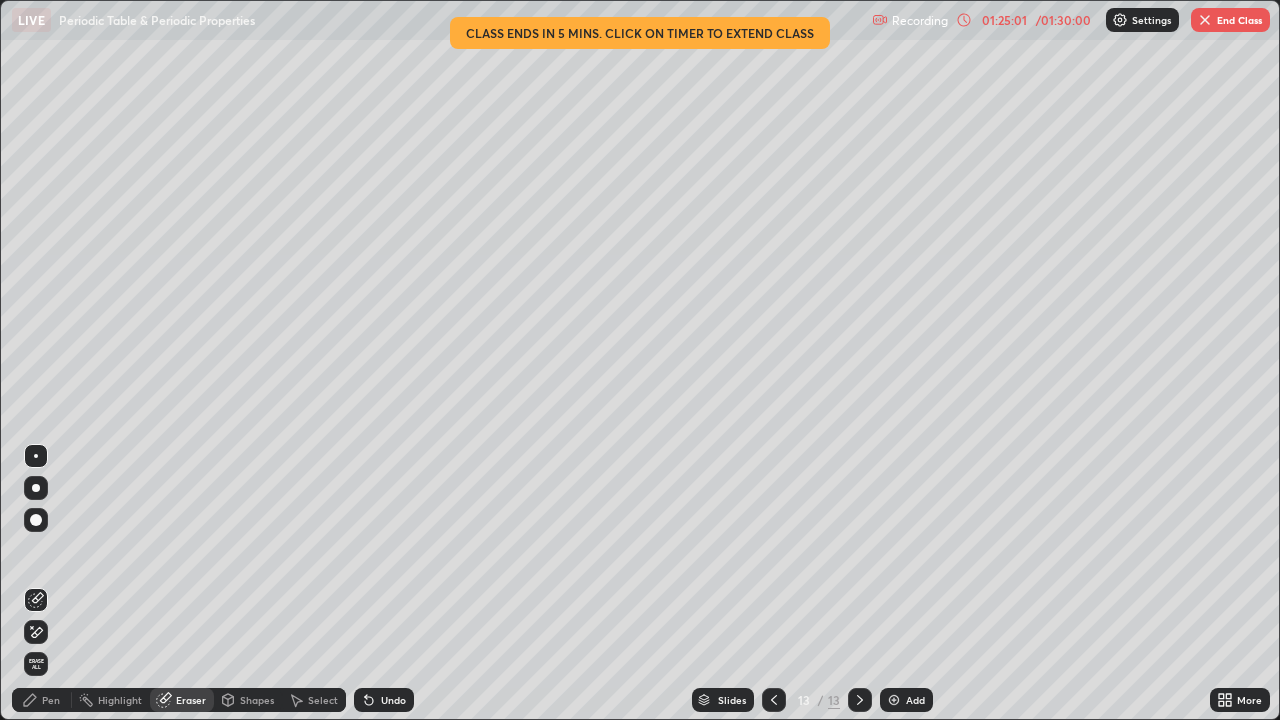 click on "Highlight" at bounding box center [120, 700] 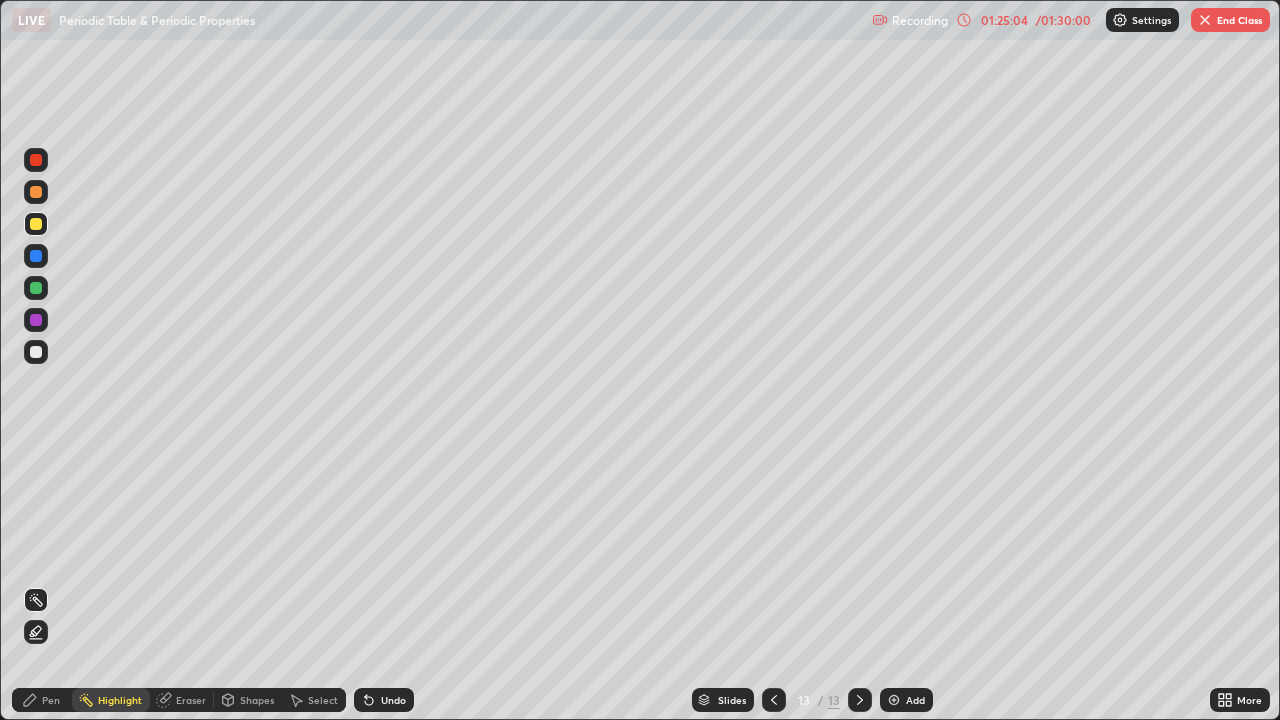 click on "Erase all" at bounding box center [36, 360] 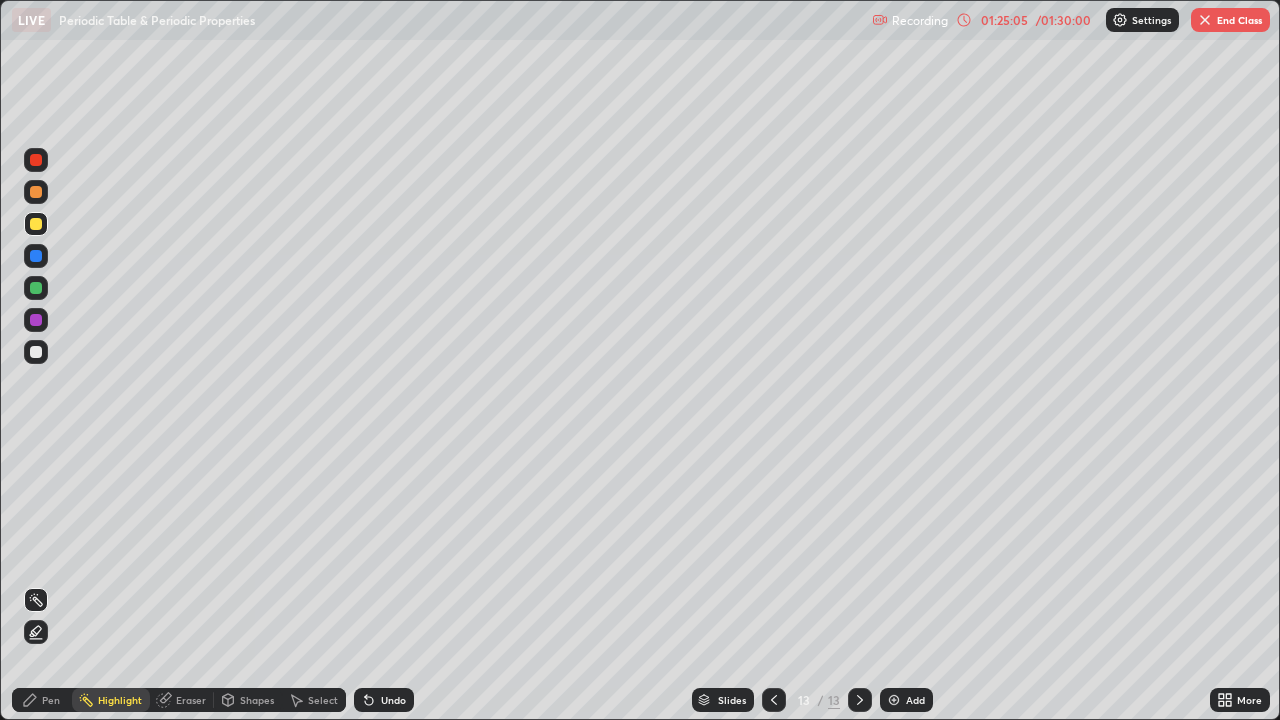 click at bounding box center (36, 320) 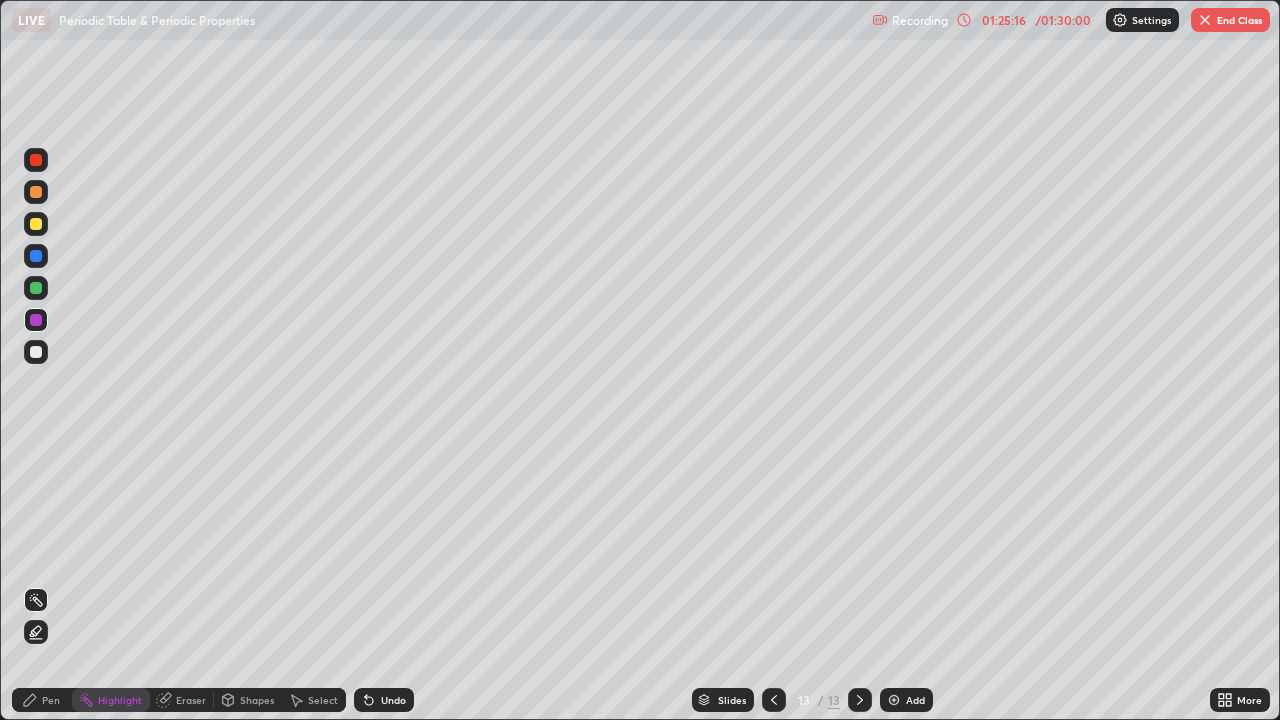 click on "Pen" at bounding box center (51, 700) 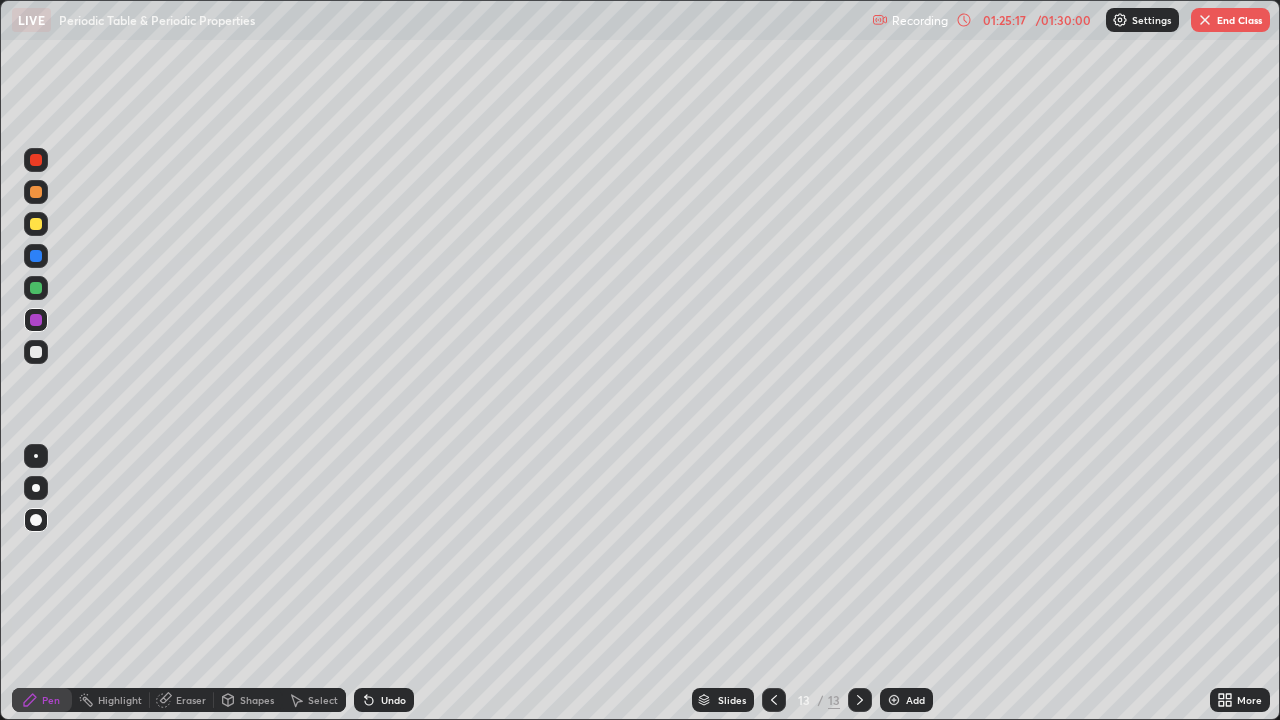 click on "Highlight" at bounding box center (120, 700) 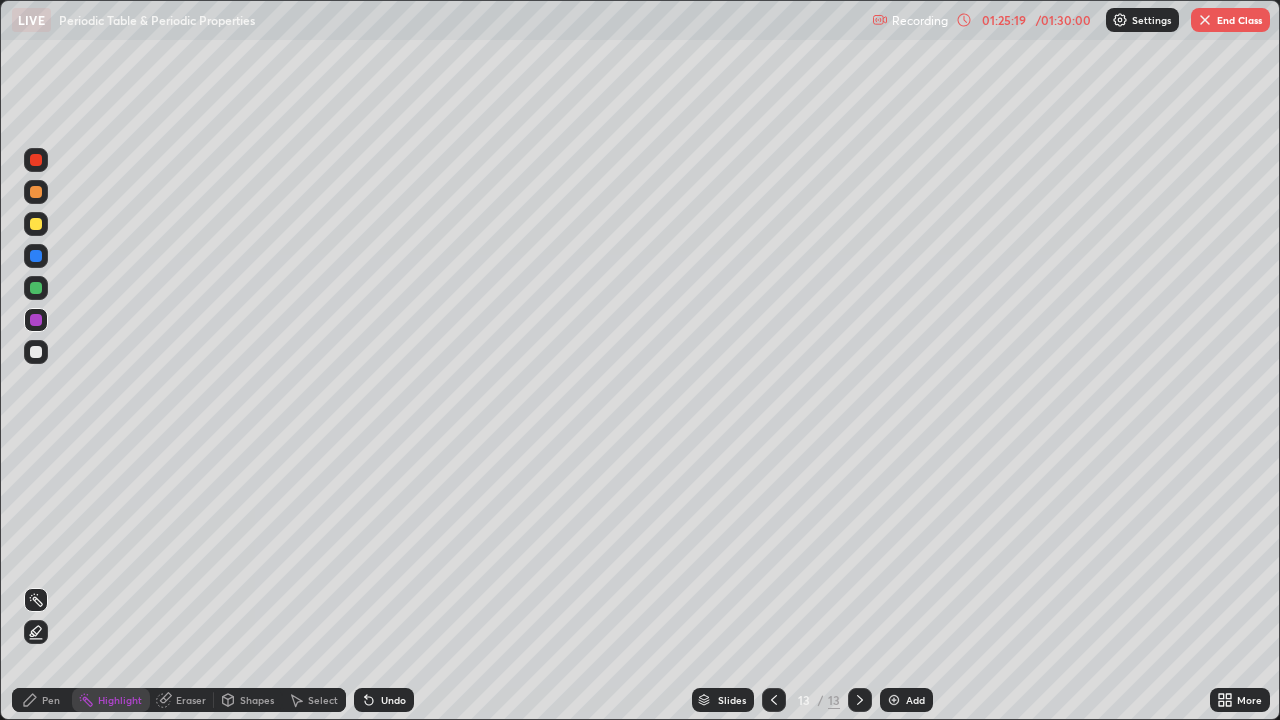 click on "Shapes" at bounding box center (257, 700) 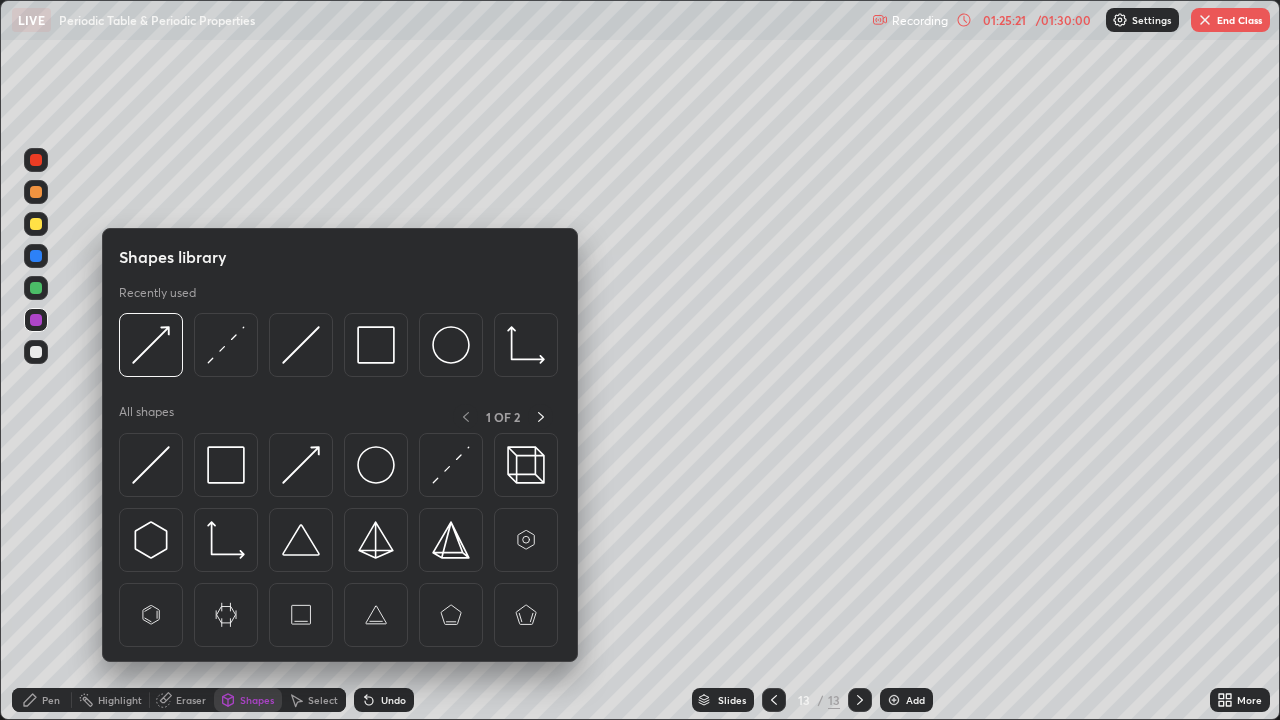 click on "Erase all" at bounding box center (36, 360) 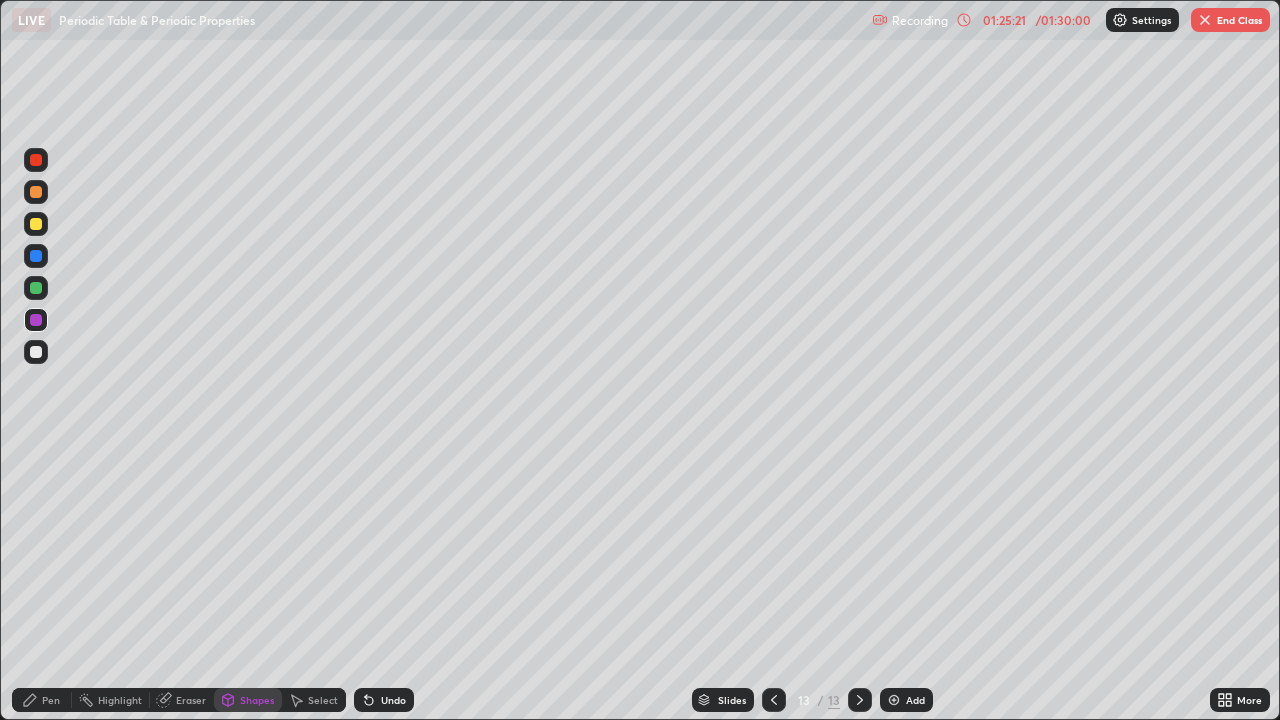 click on "Pen" at bounding box center [51, 700] 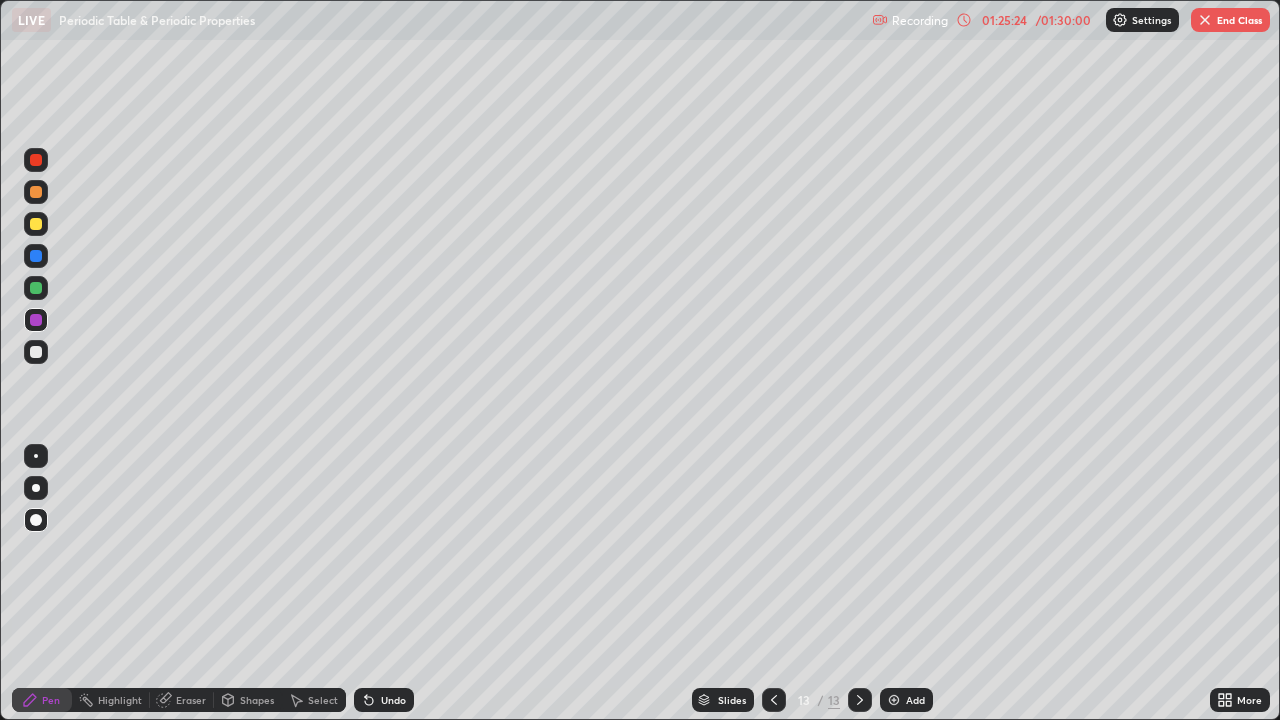 click on "End Class" at bounding box center [1230, 20] 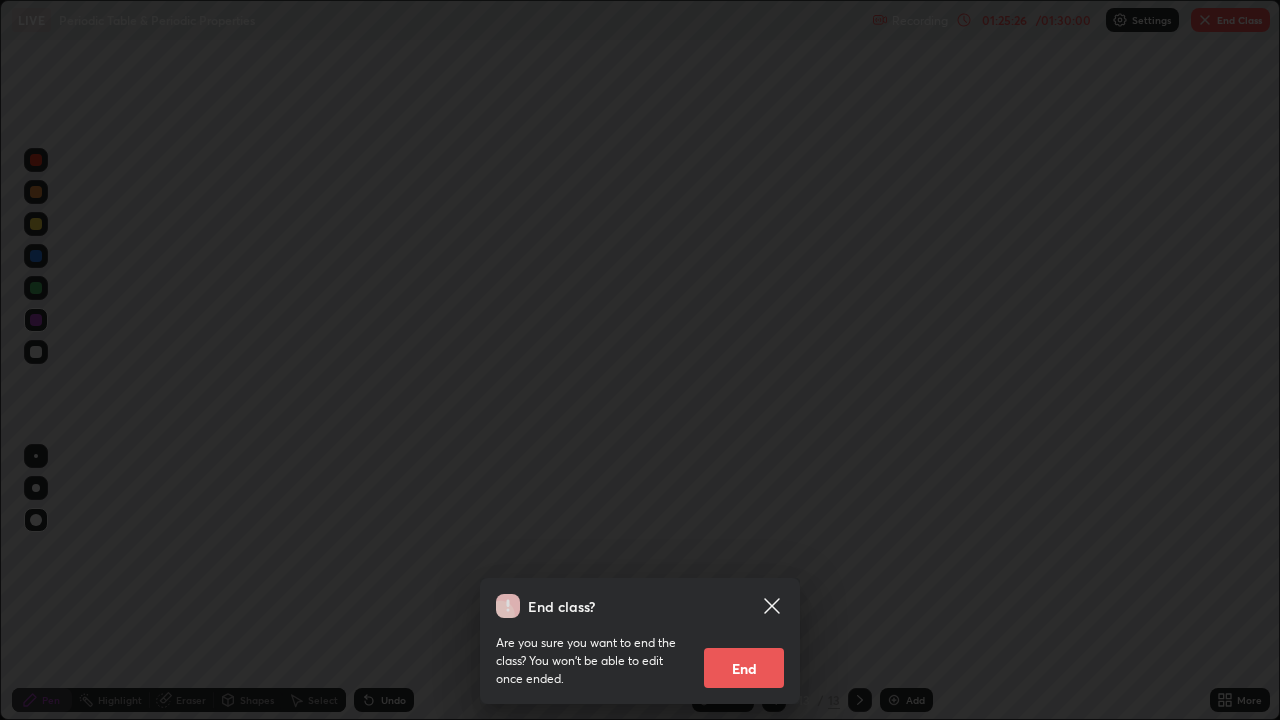 click on "End" at bounding box center (744, 668) 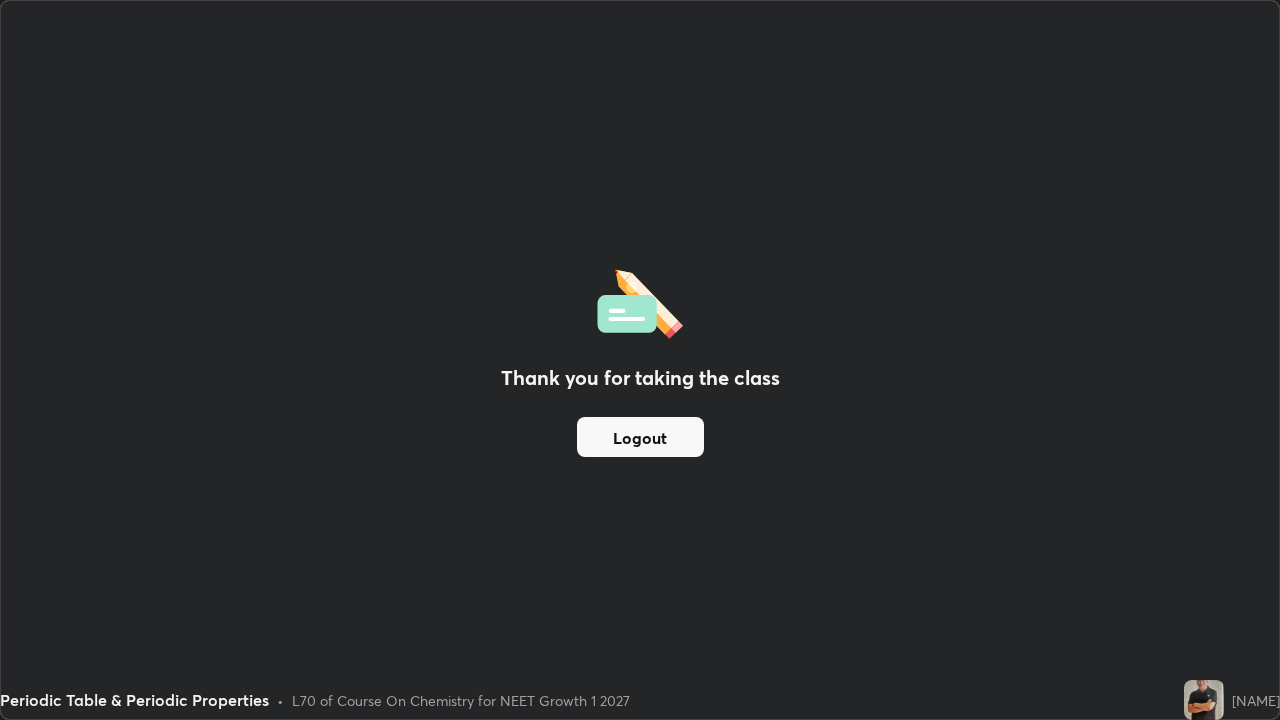 click on "Logout" at bounding box center (640, 437) 